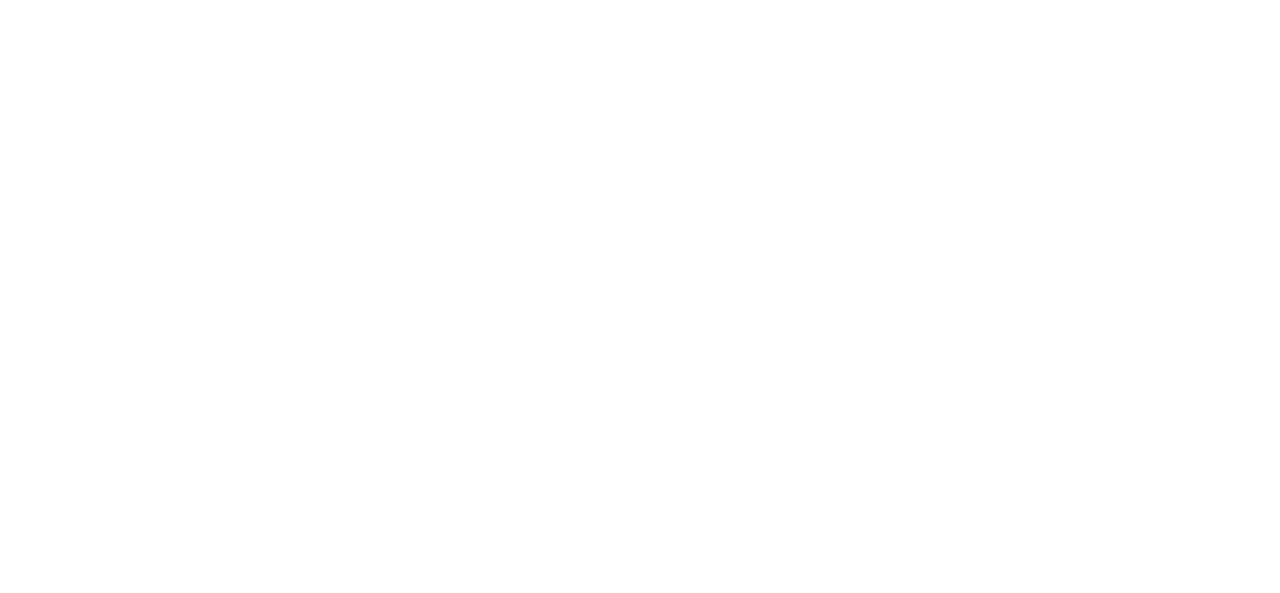scroll, scrollTop: 0, scrollLeft: 0, axis: both 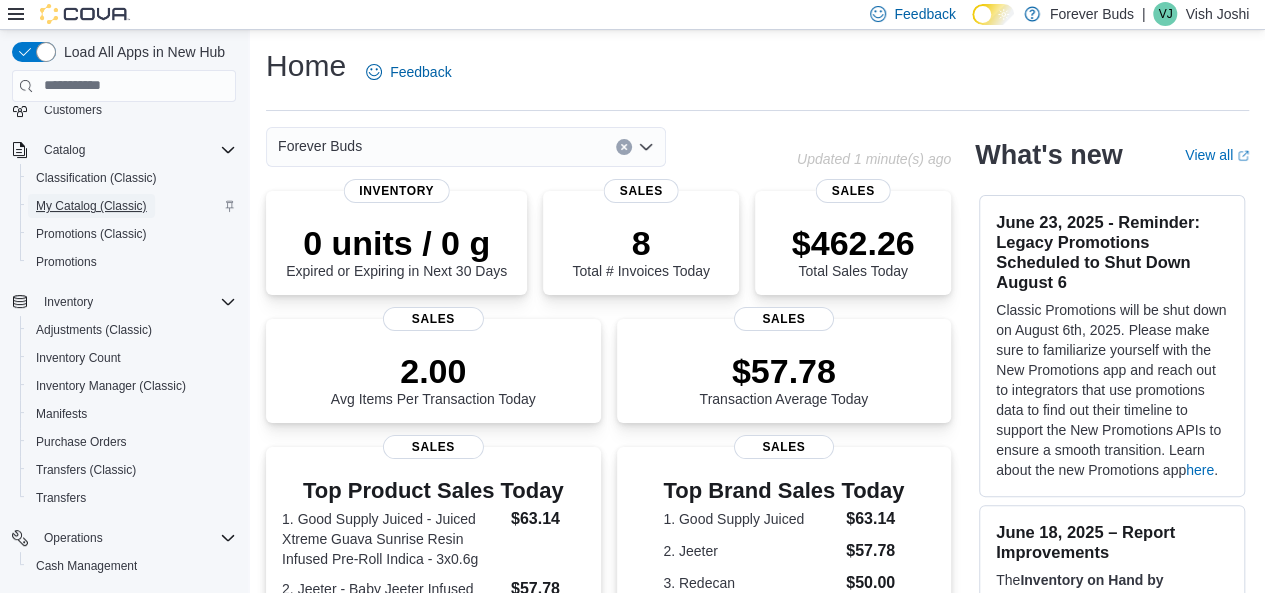 click on "My Catalog (Classic)" at bounding box center [91, 206] 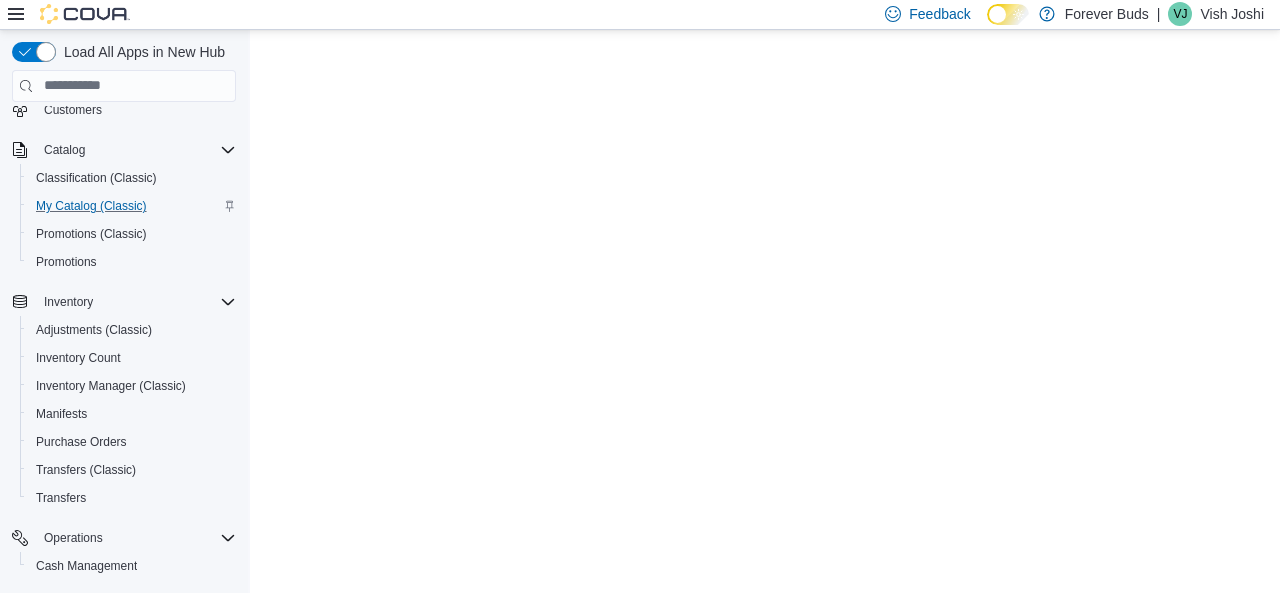 scroll, scrollTop: 0, scrollLeft: 0, axis: both 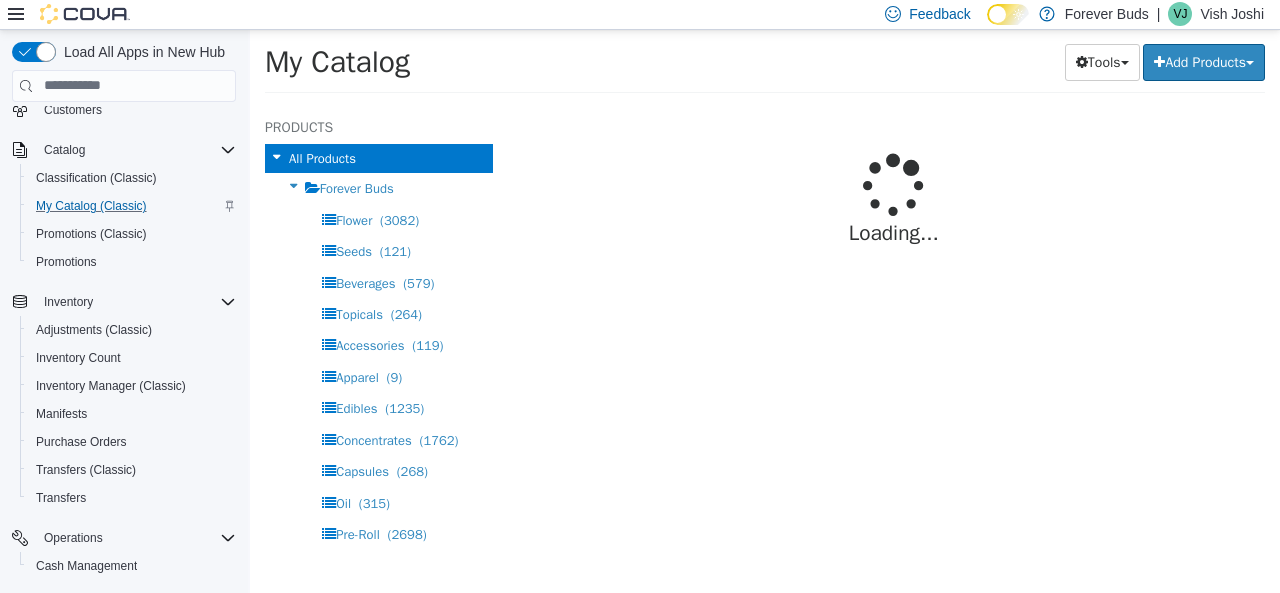 select on "**********" 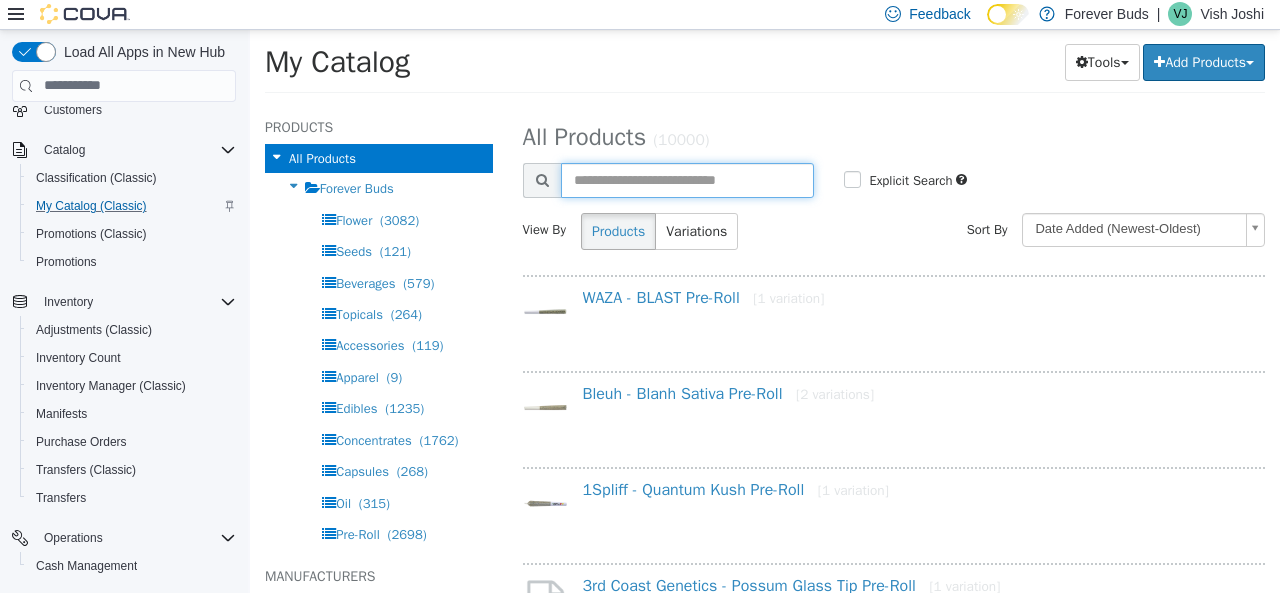 click at bounding box center [688, 179] 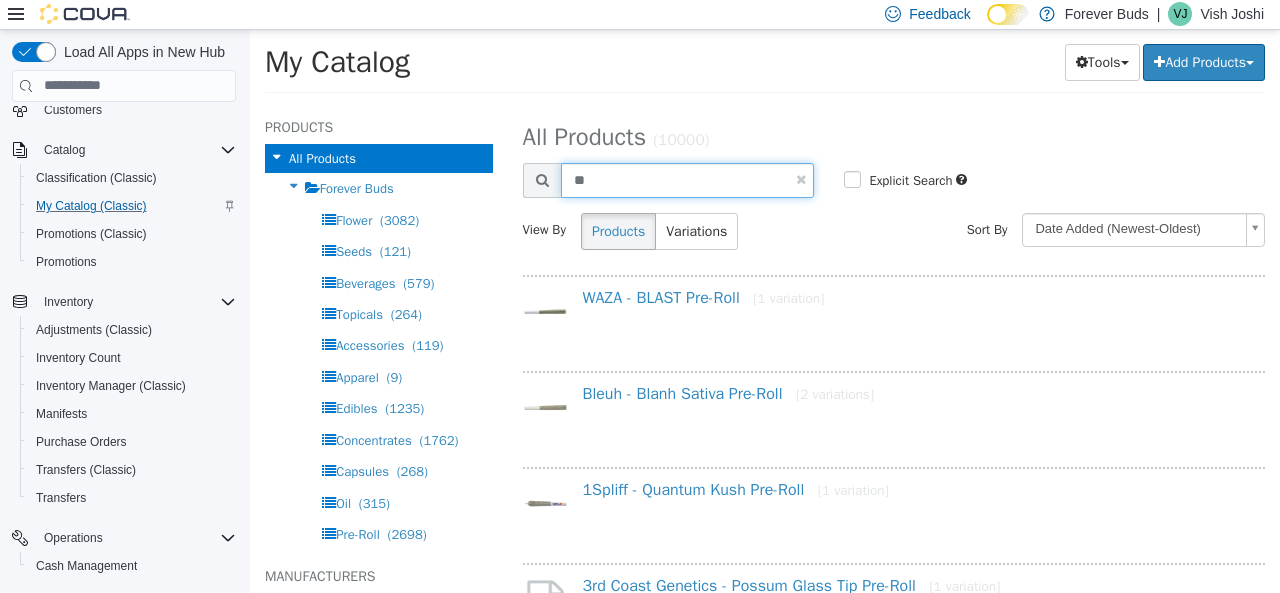 type on "*" 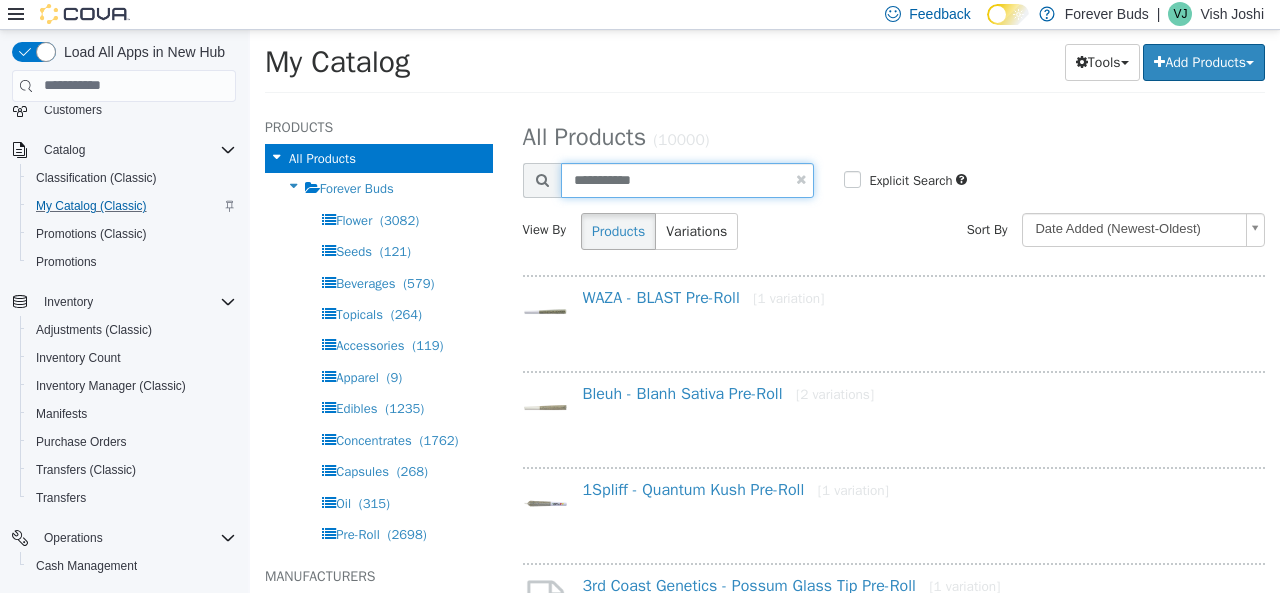 type on "**********" 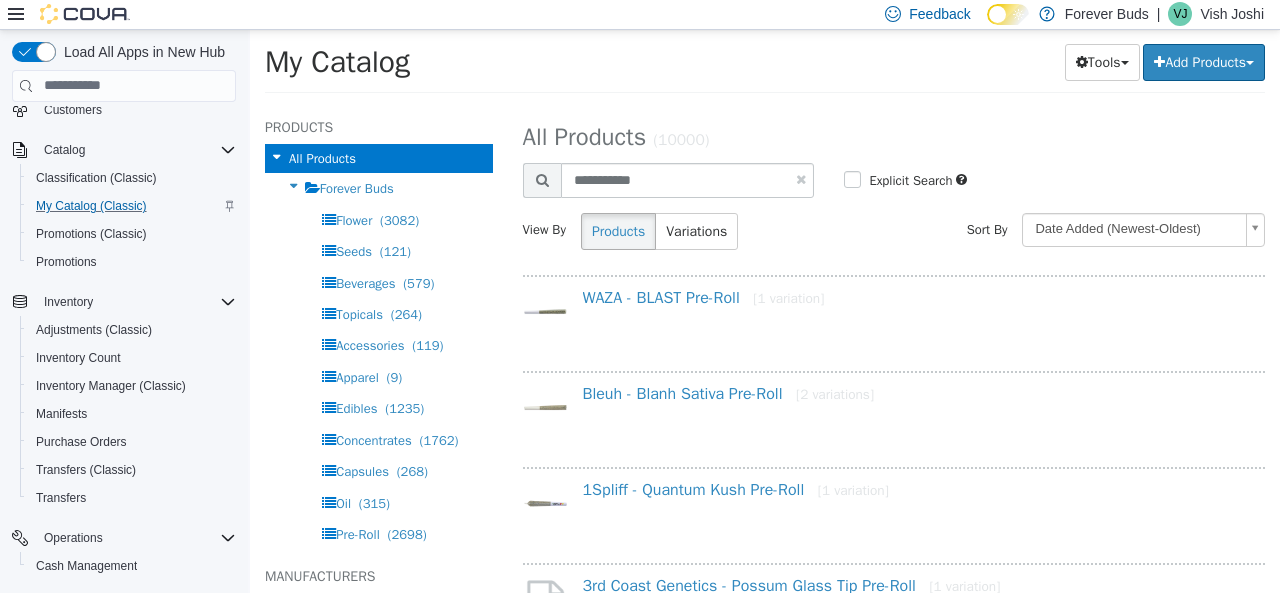 select on "**********" 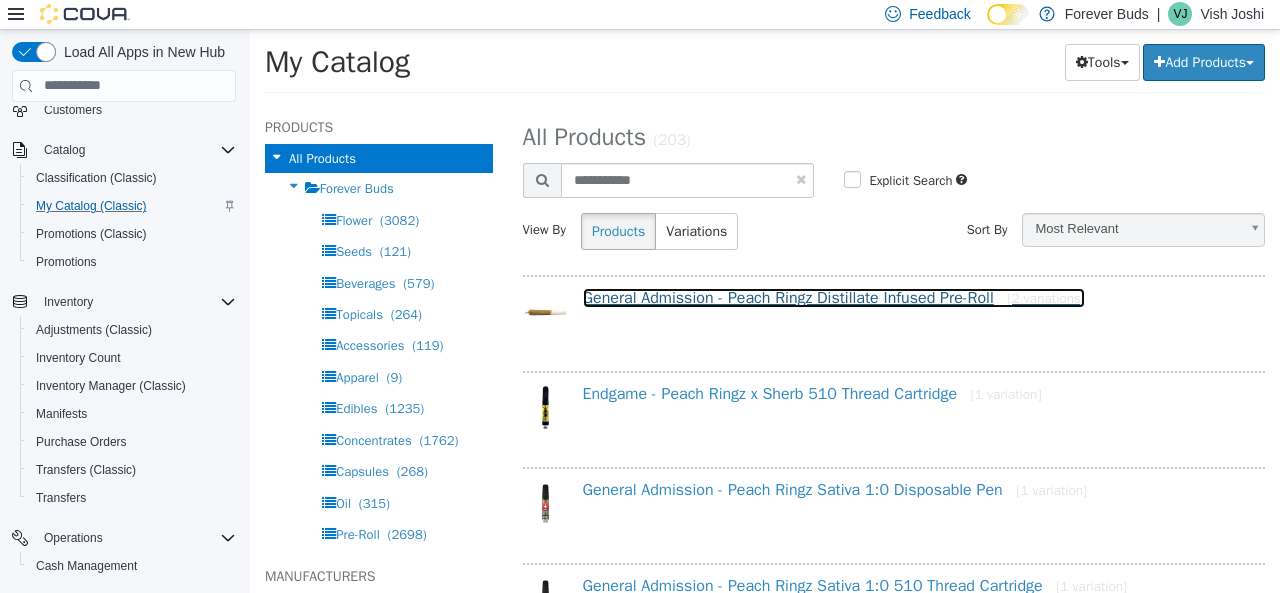 click on "General Admission - Peach Ringz Distillate Infused Pre-Roll
[2 variations]" at bounding box center [834, 297] 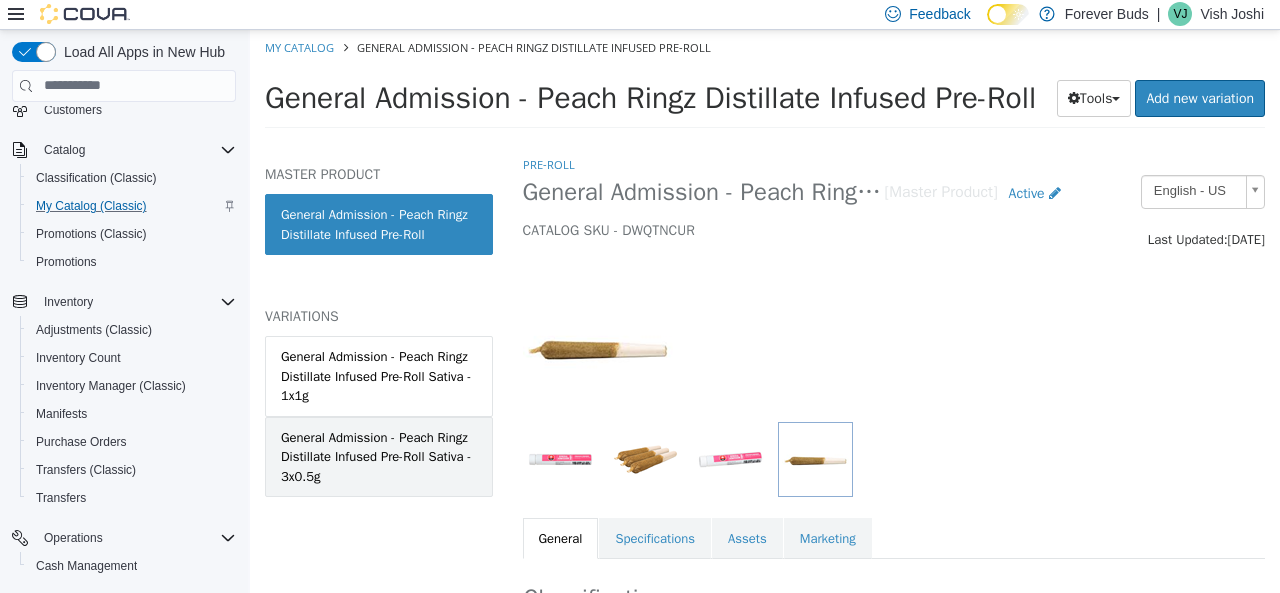 click on "General Admission - Peach Ringz Distillate Infused Pre-Roll Sativa - 3x0.5g" at bounding box center (379, 456) 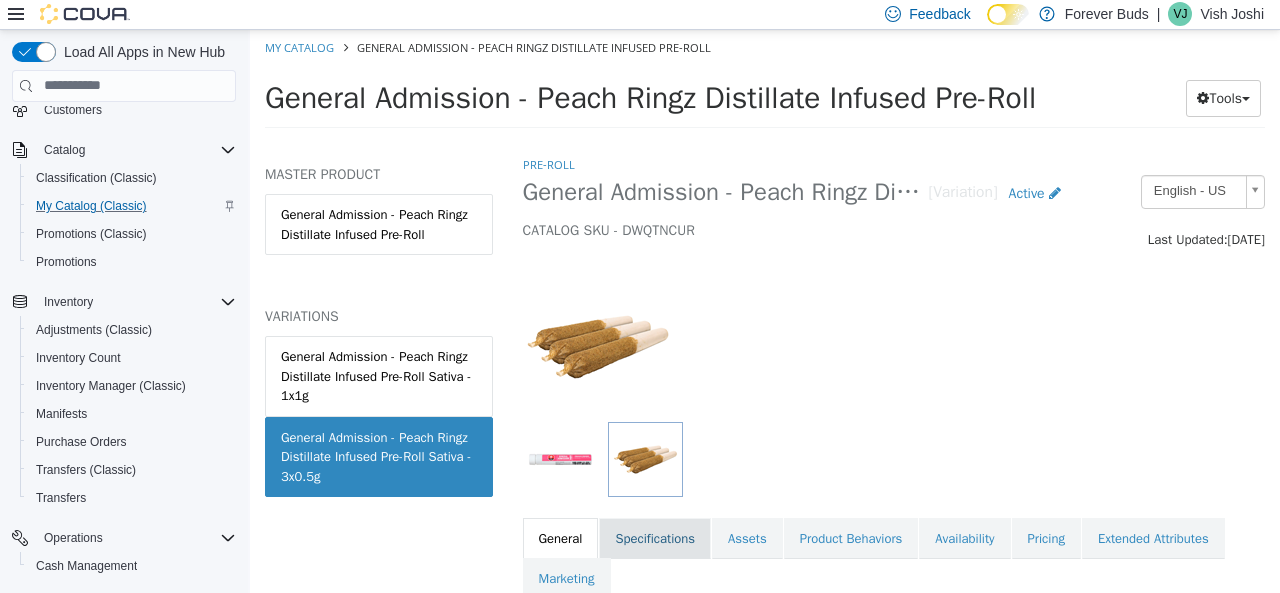 click on "Specifications" at bounding box center (655, 538) 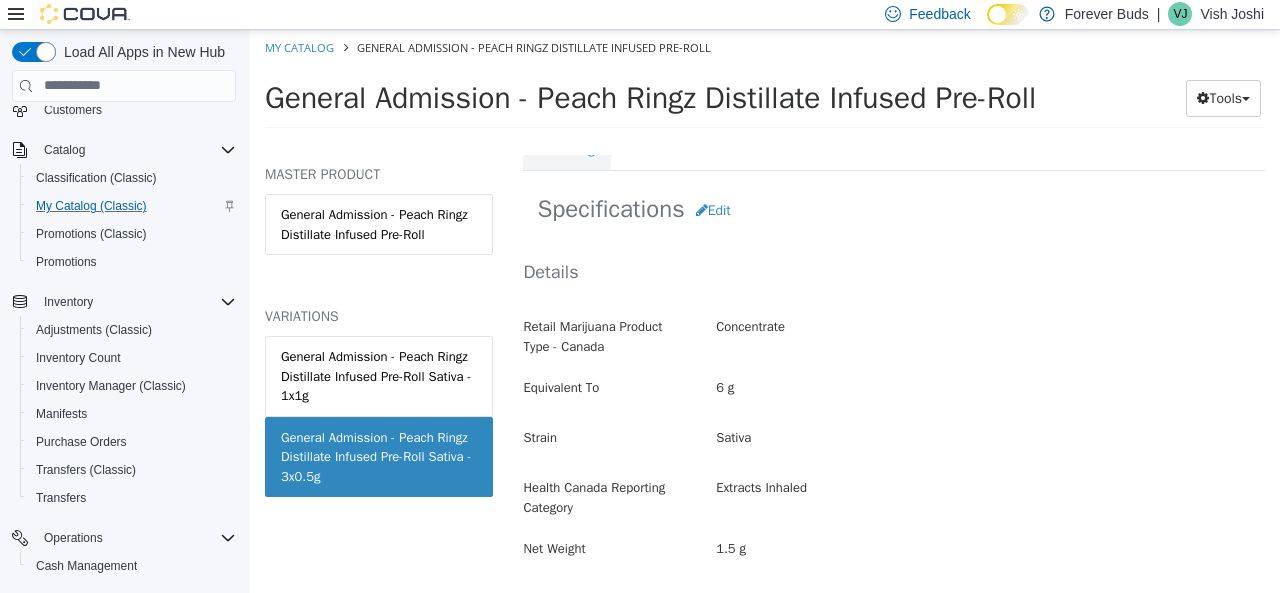 scroll, scrollTop: 400, scrollLeft: 0, axis: vertical 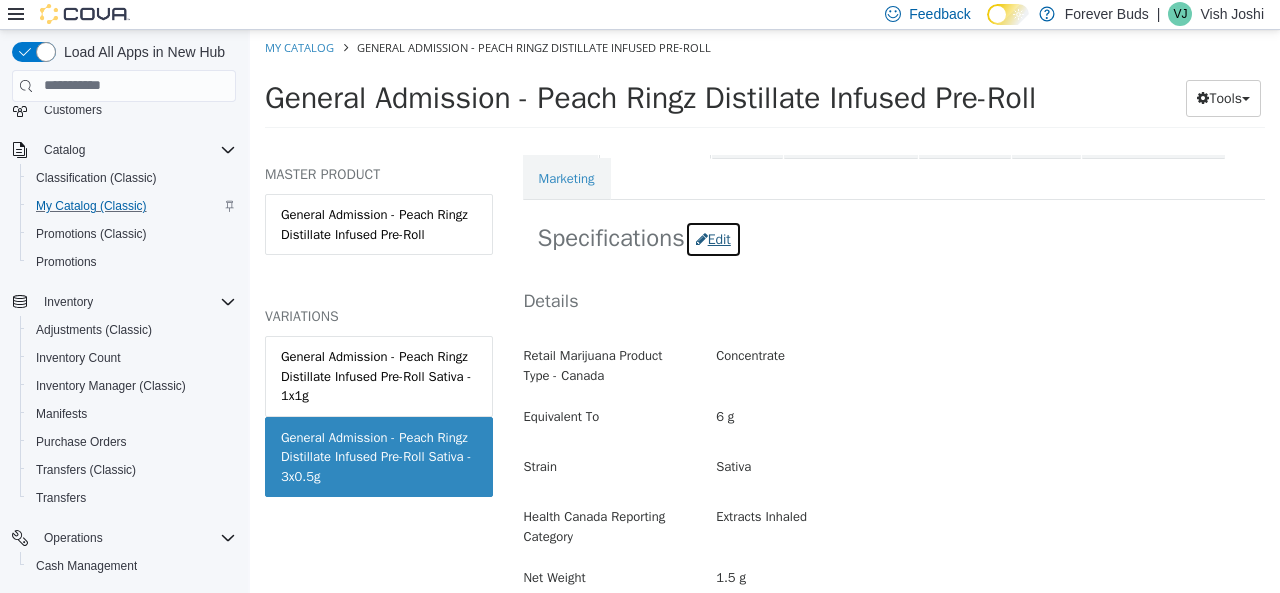 click on "Edit" at bounding box center [713, 238] 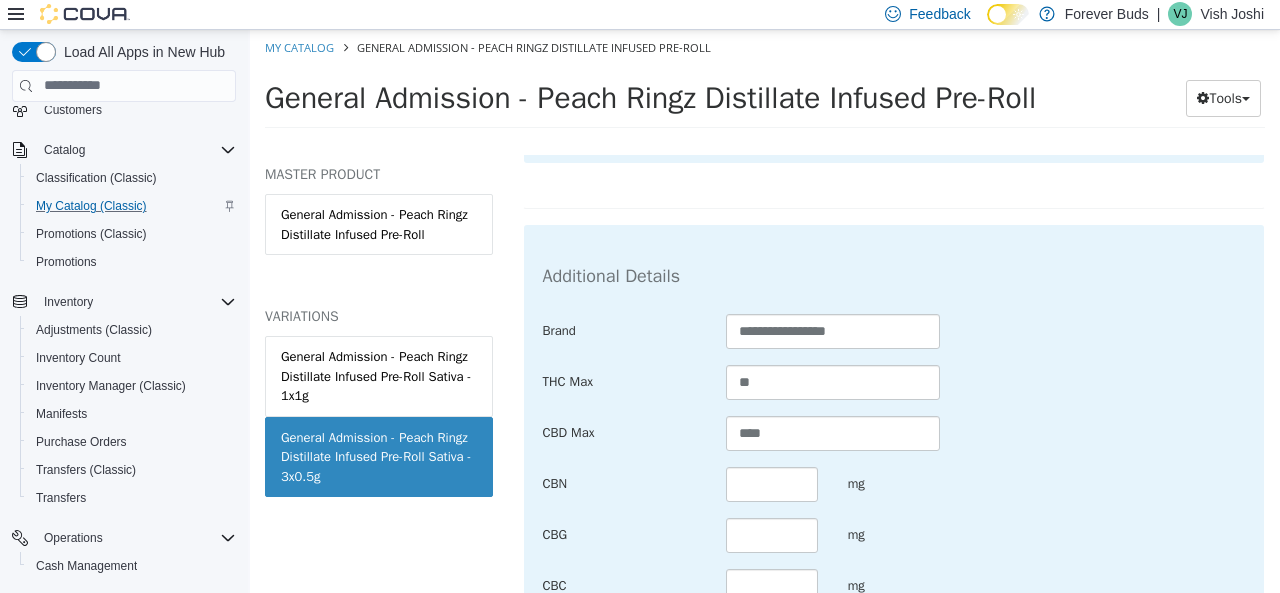 scroll, scrollTop: 1100, scrollLeft: 0, axis: vertical 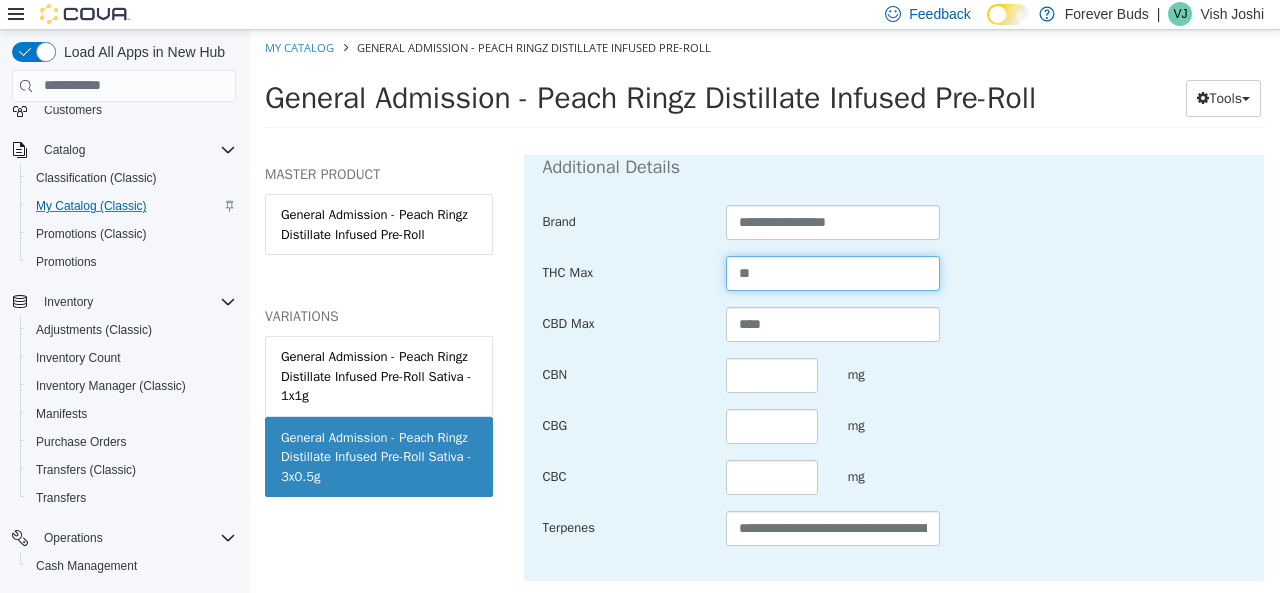 click on "**" at bounding box center (833, 272) 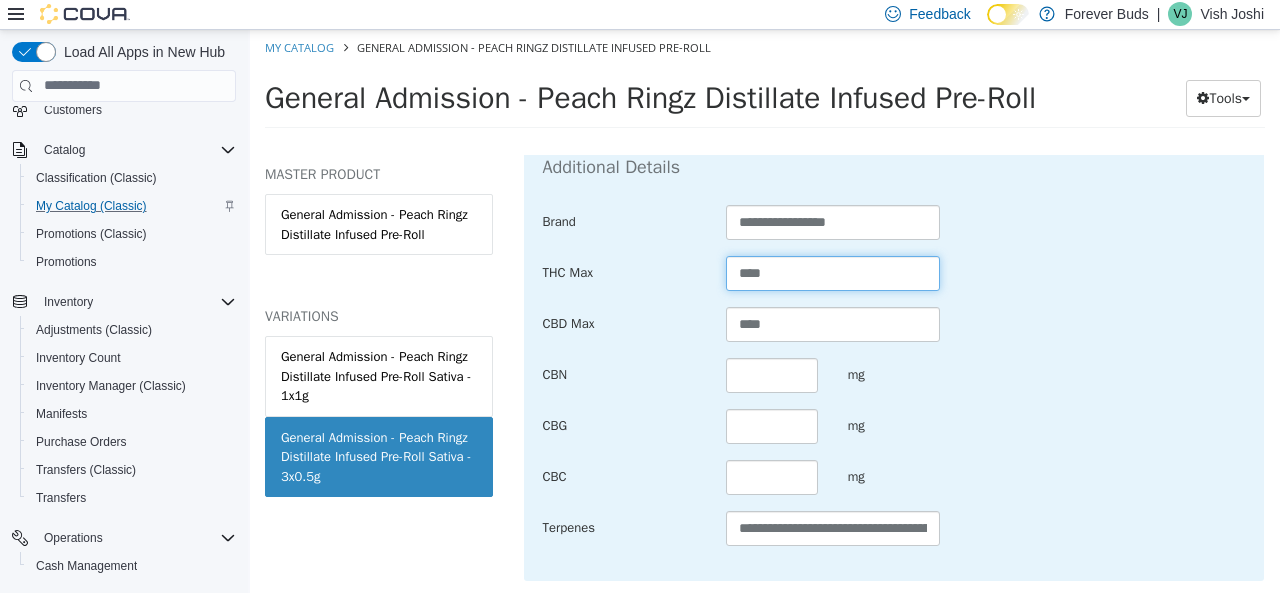type on "****" 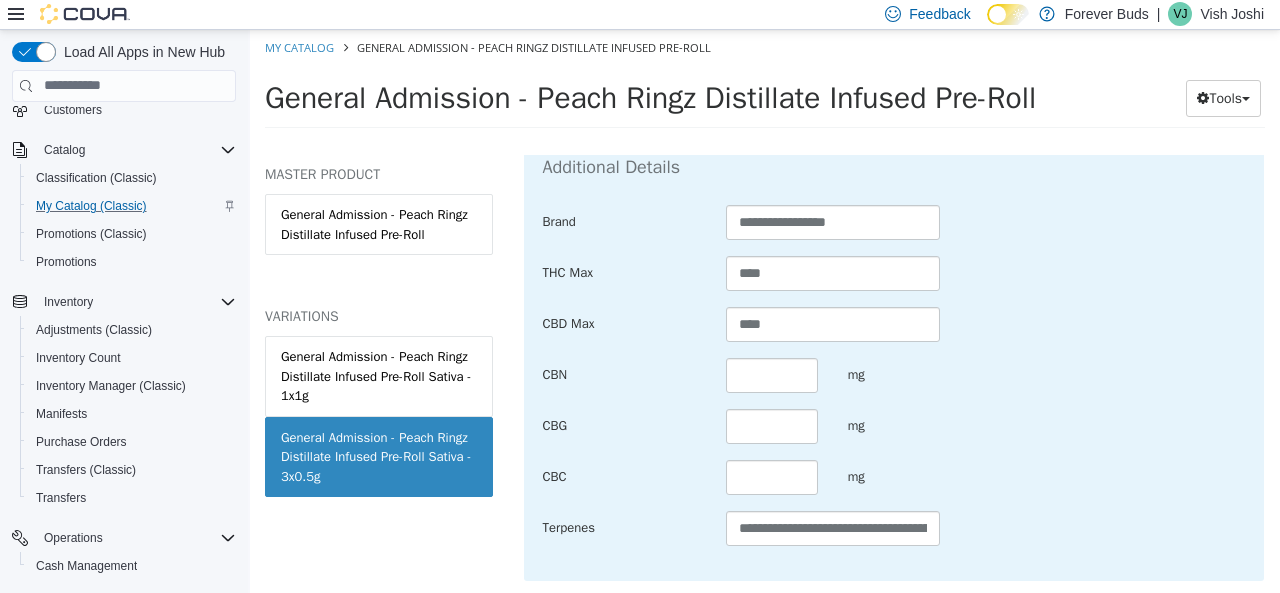 click on "CBN
mg" at bounding box center (894, 375) 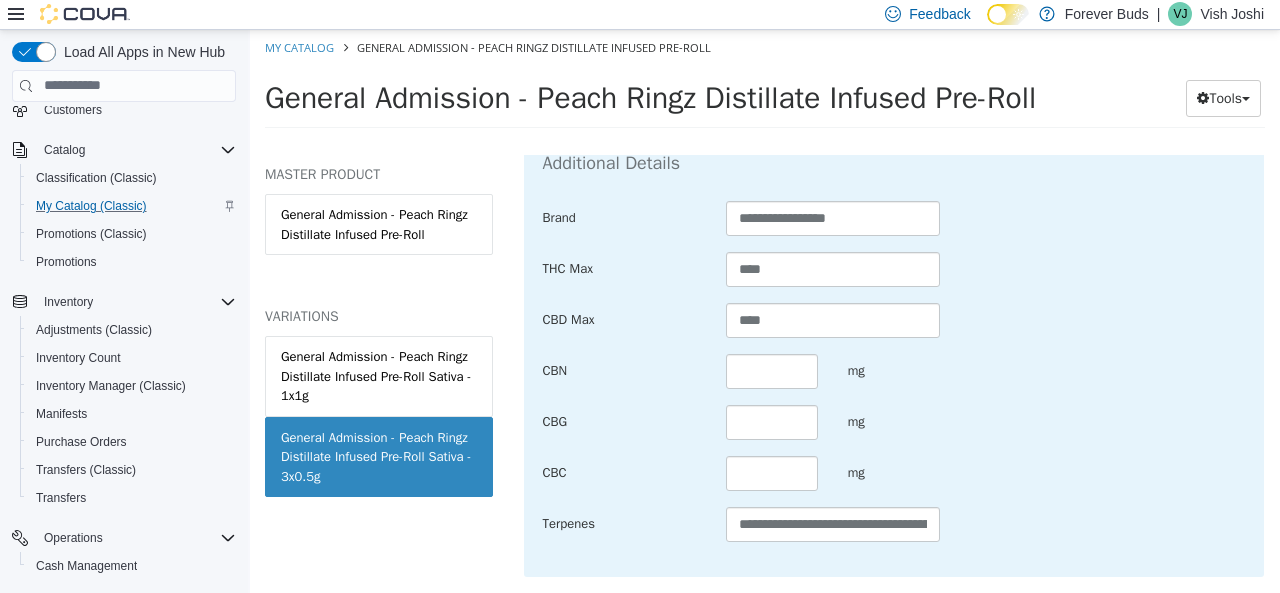 scroll, scrollTop: 1504, scrollLeft: 0, axis: vertical 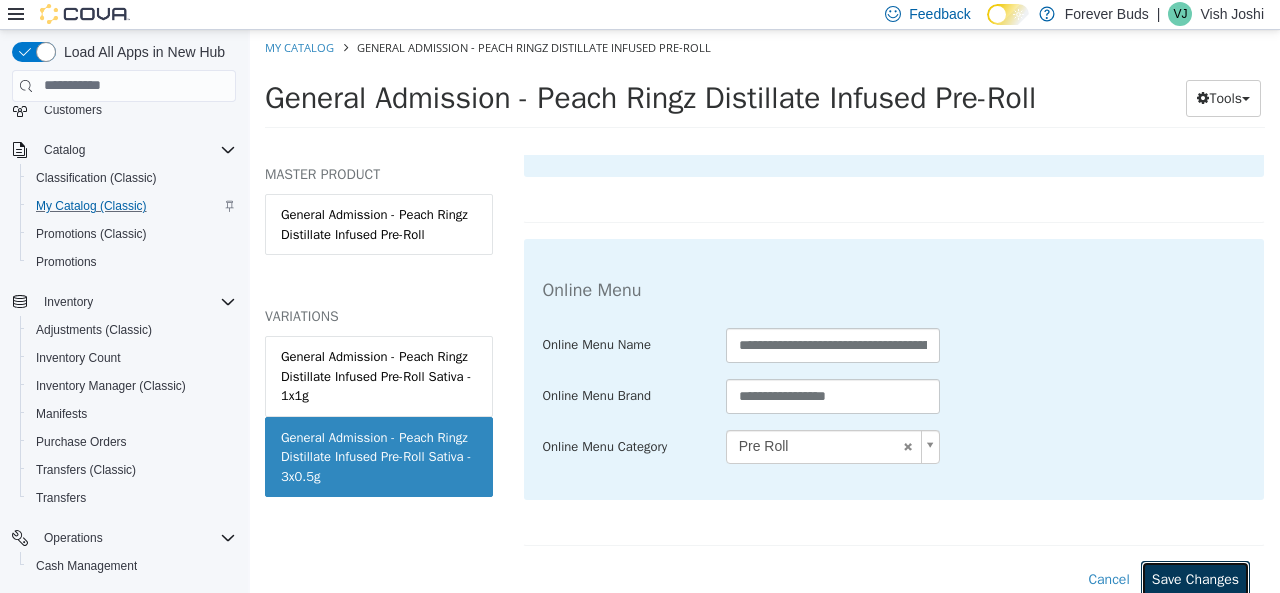 click on "Save Changes" at bounding box center (1195, 578) 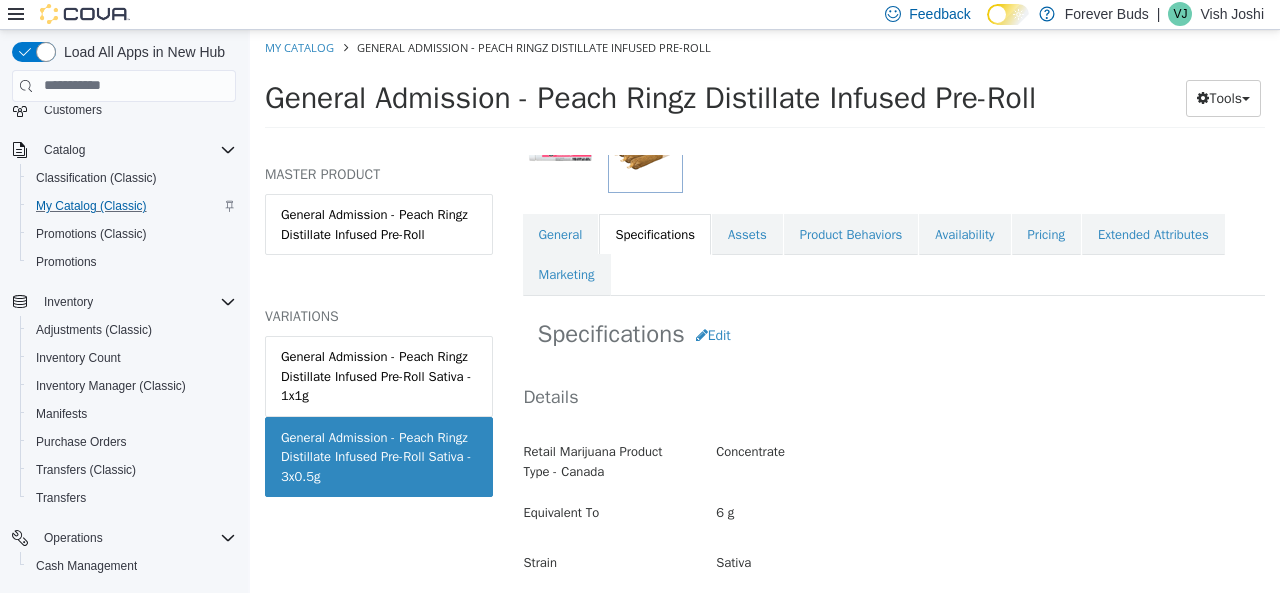 scroll, scrollTop: 278, scrollLeft: 0, axis: vertical 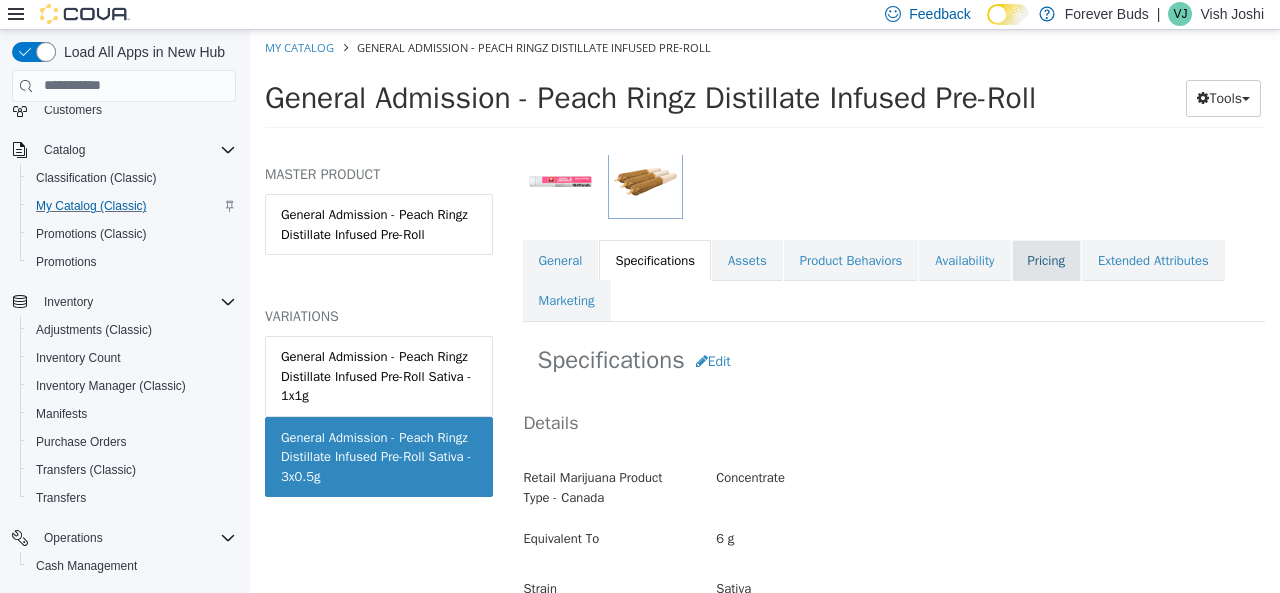 click on "Pricing" at bounding box center [1046, 260] 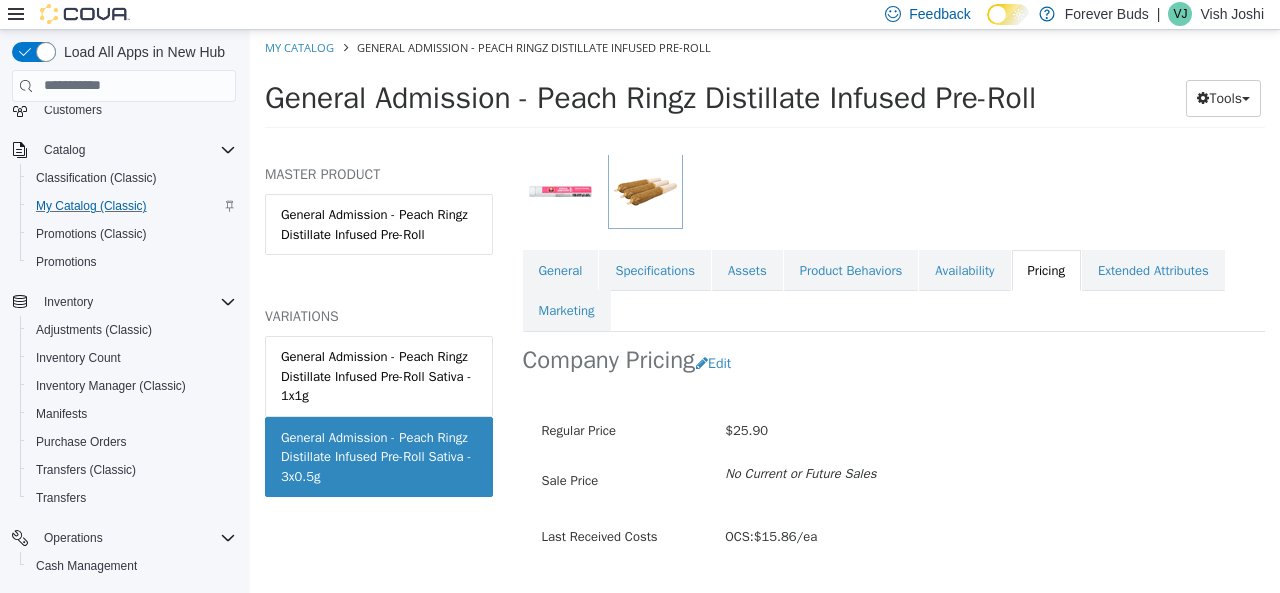 scroll, scrollTop: 278, scrollLeft: 0, axis: vertical 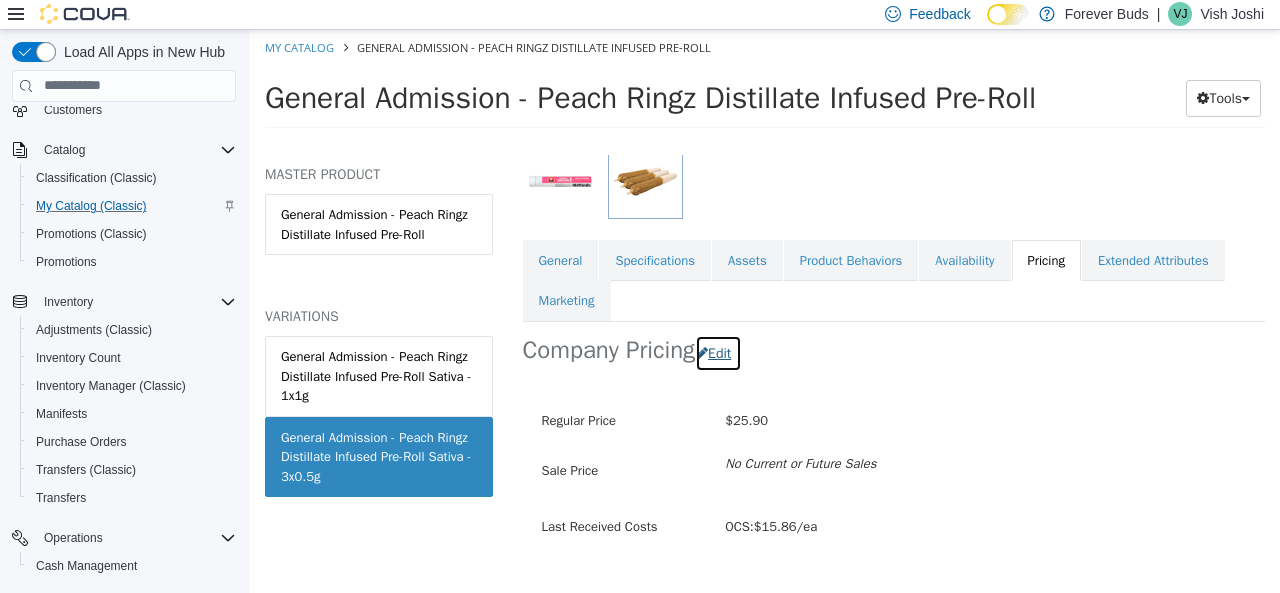 click on "Edit" at bounding box center (718, 352) 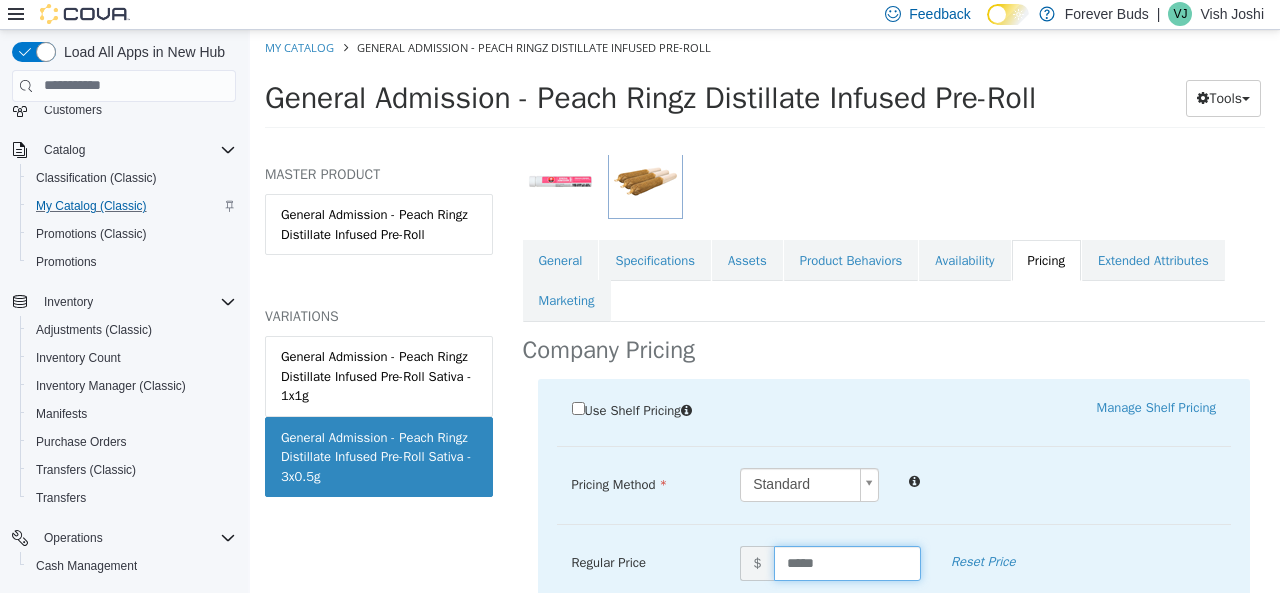 click on "*****" at bounding box center (847, 562) 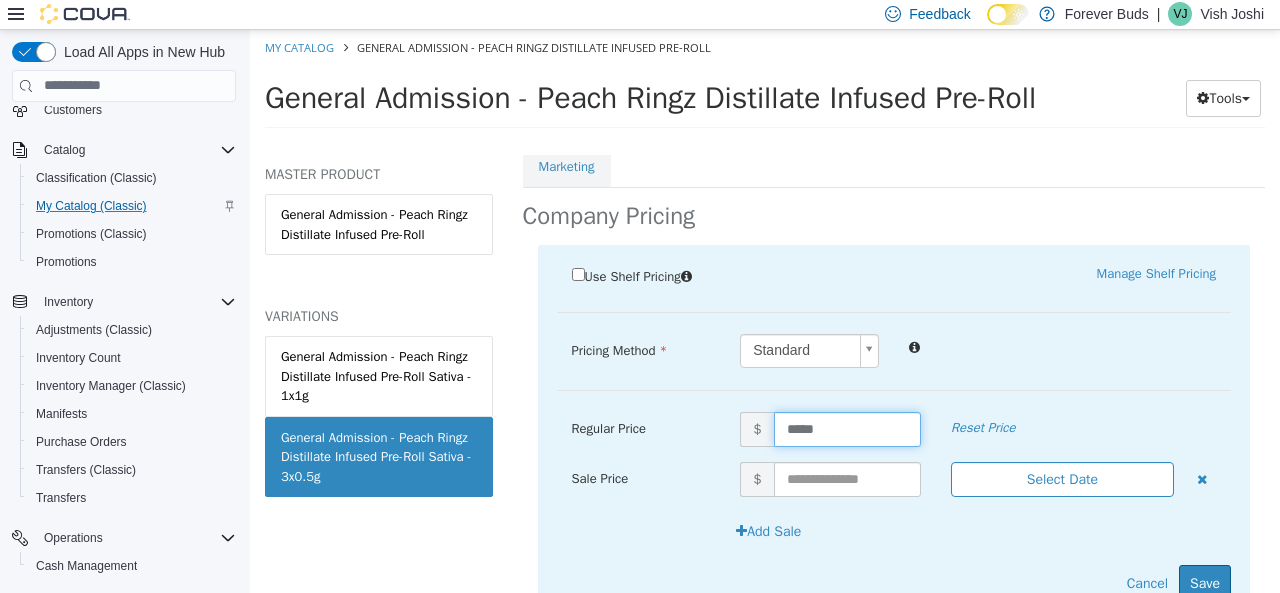 scroll, scrollTop: 490, scrollLeft: 0, axis: vertical 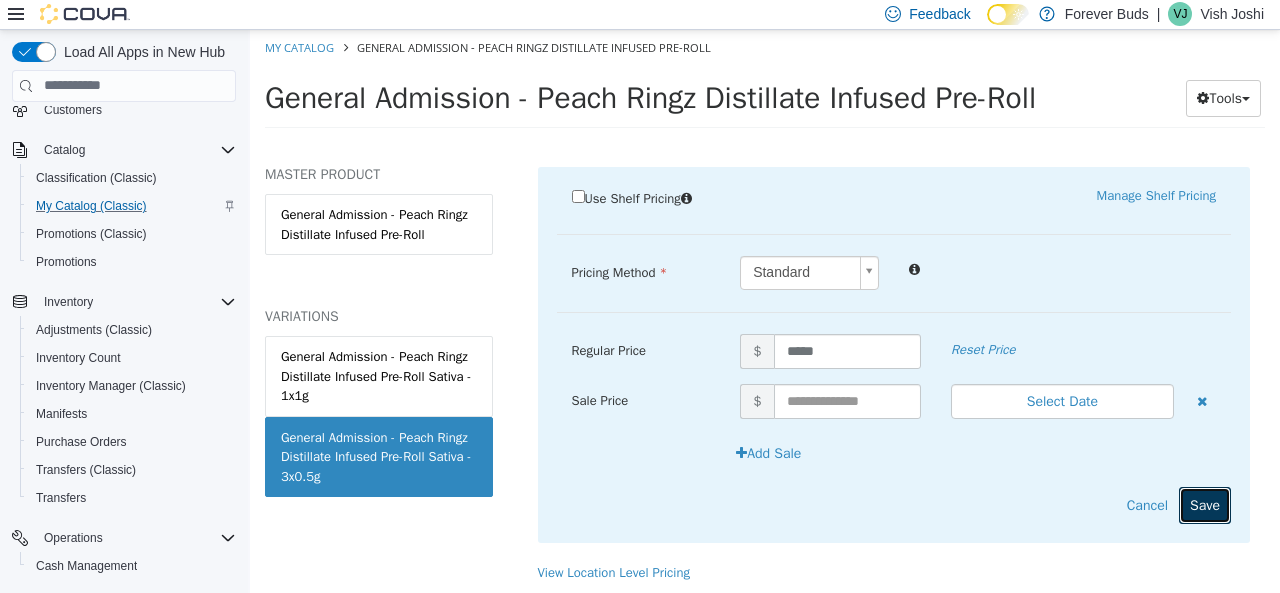 click on "Save" at bounding box center (1205, 504) 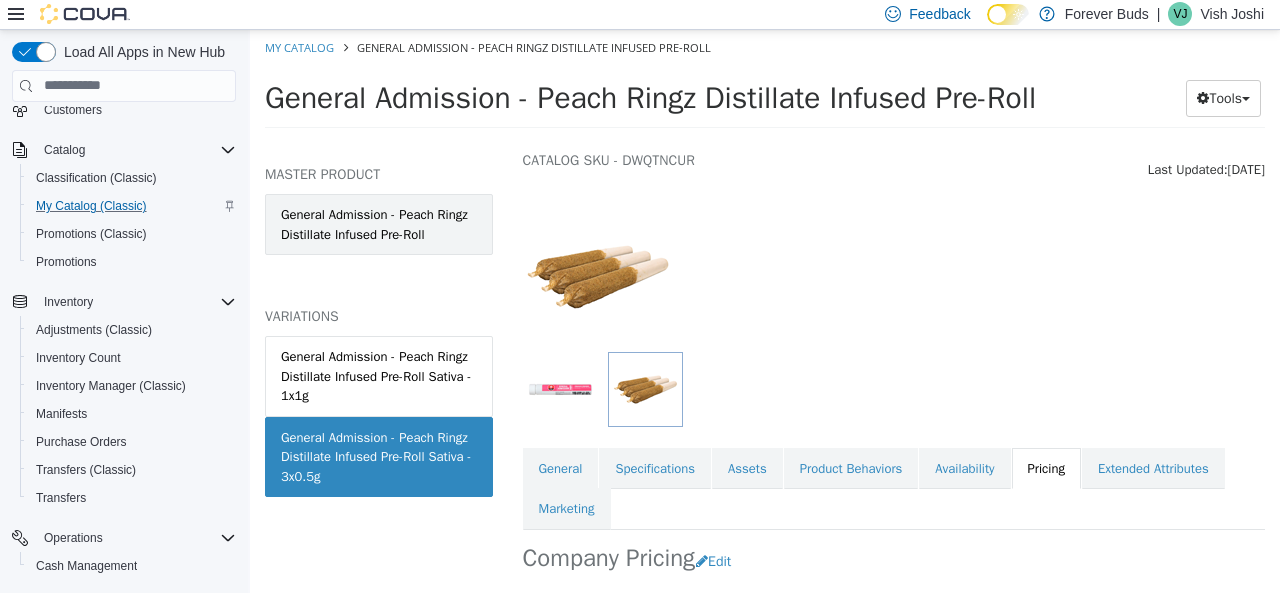 scroll, scrollTop: 0, scrollLeft: 0, axis: both 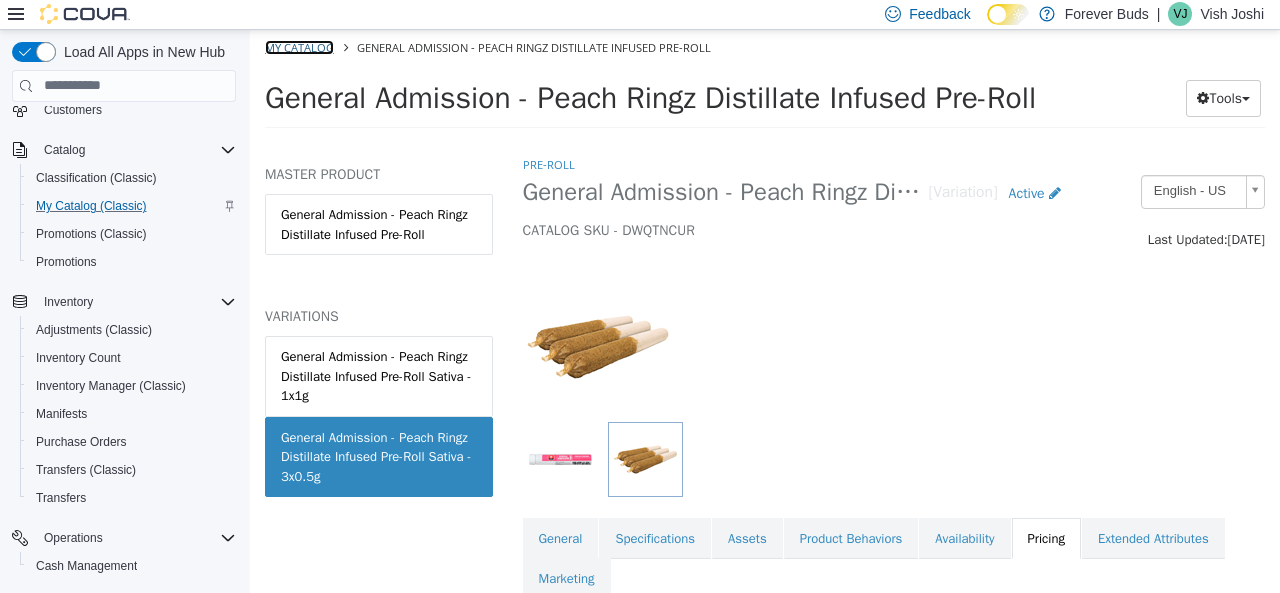 click on "My Catalog" at bounding box center (299, 46) 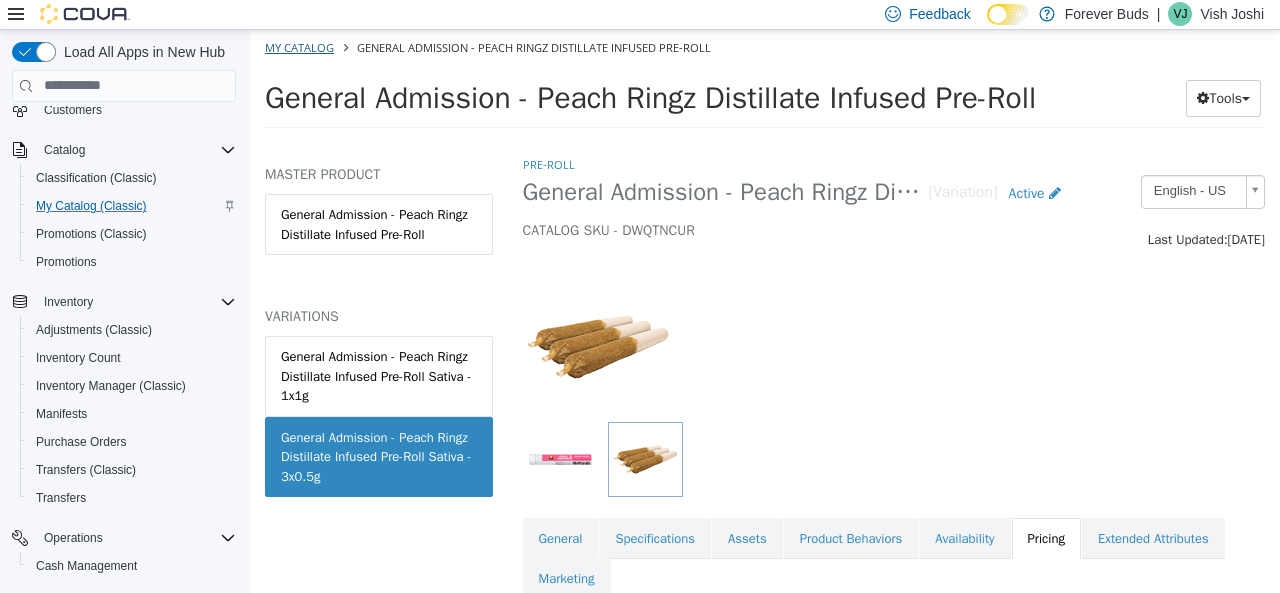 select on "**********" 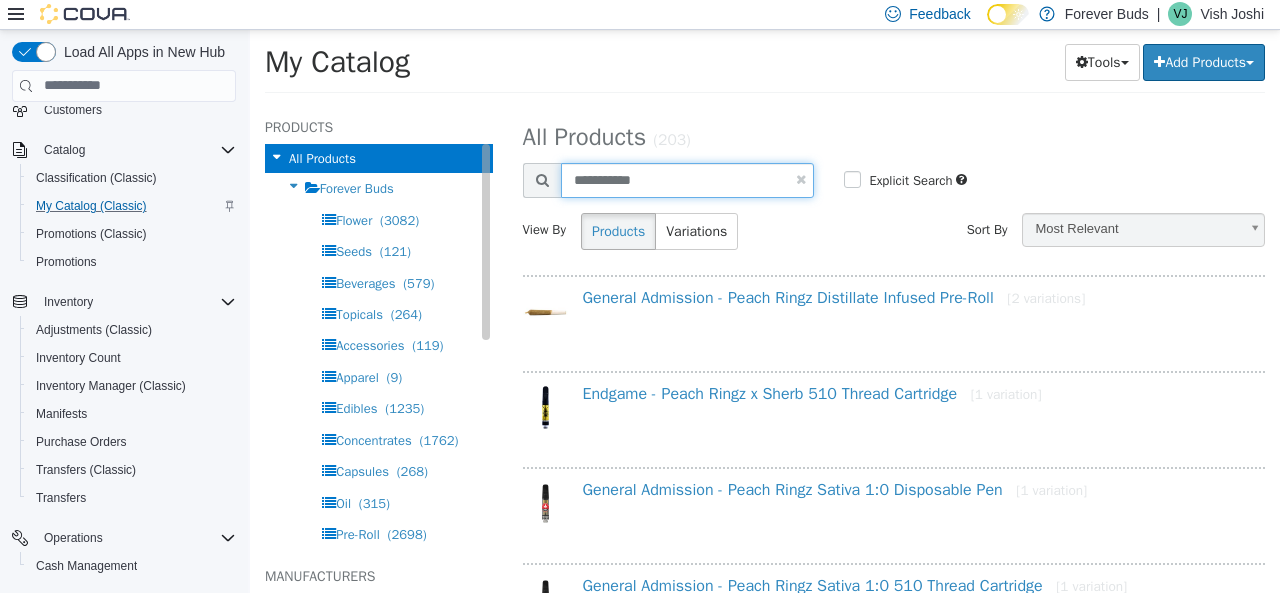 drag, startPoint x: 686, startPoint y: 179, endPoint x: 396, endPoint y: 157, distance: 290.83328 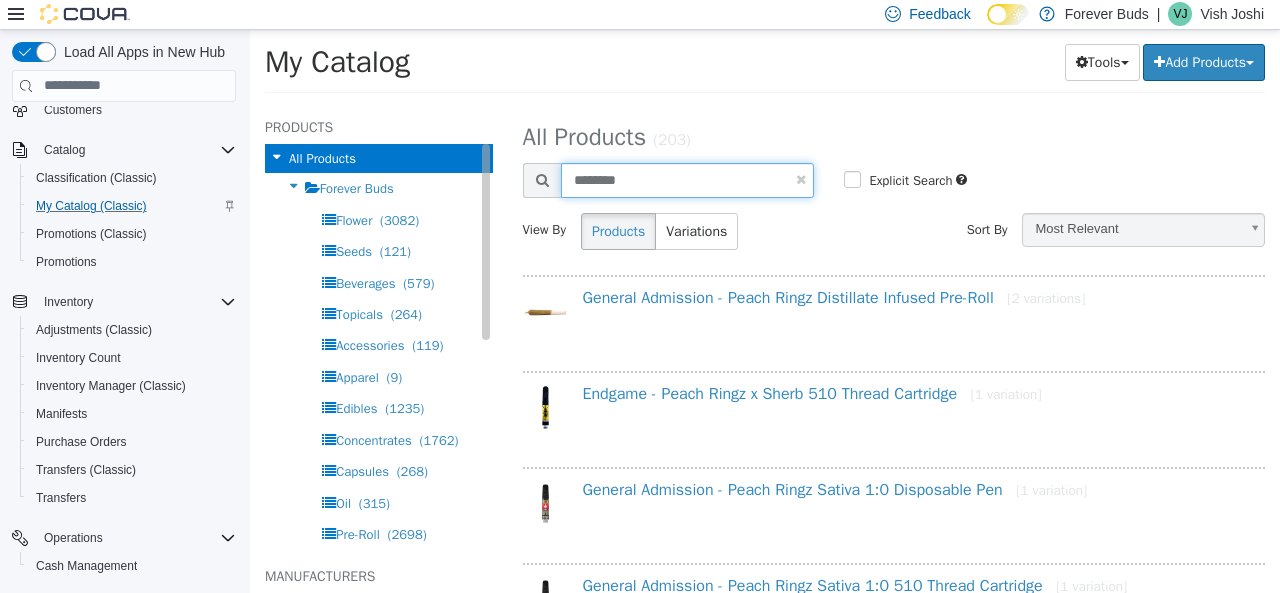 type on "********" 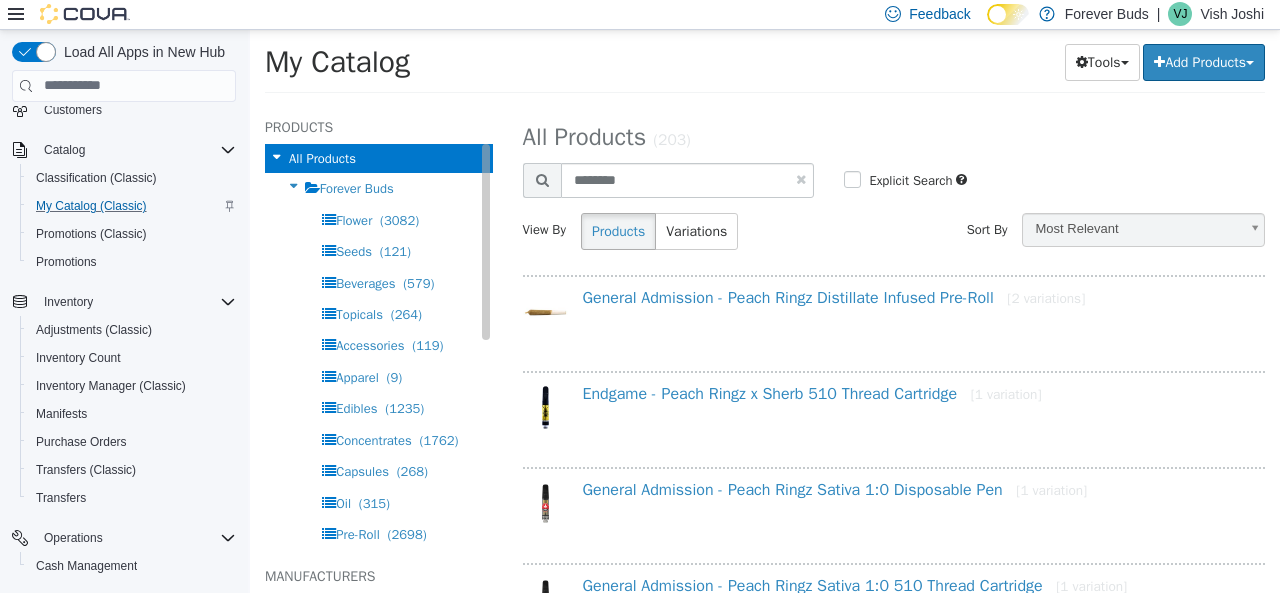 select on "**********" 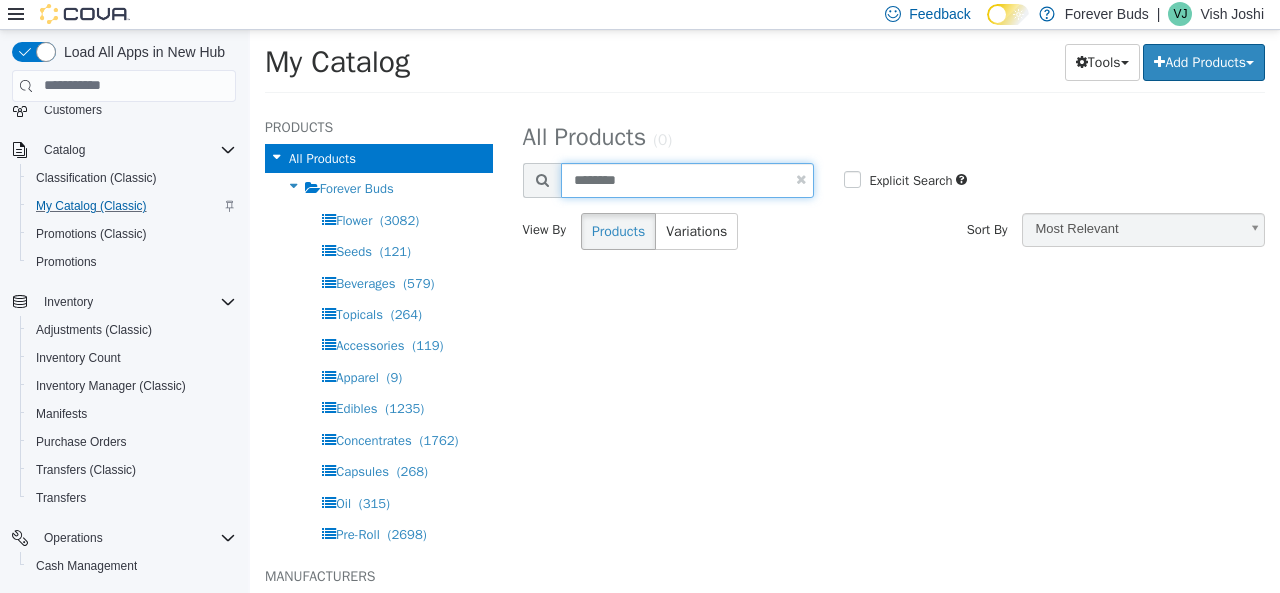 click on "********" at bounding box center [688, 179] 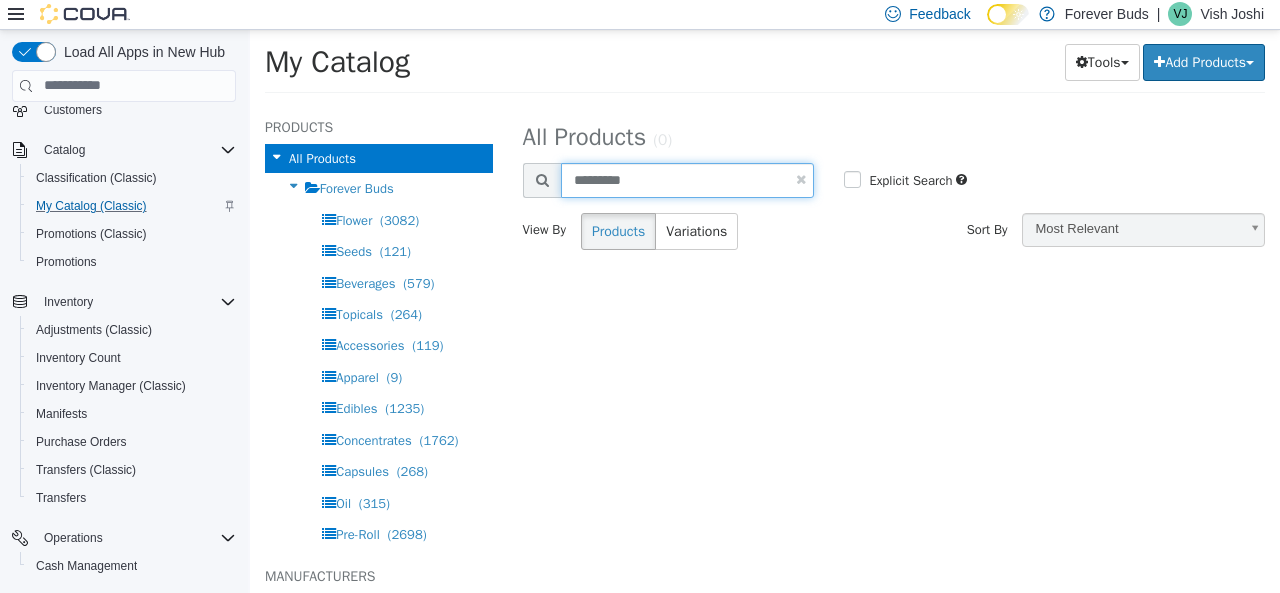 type on "*********" 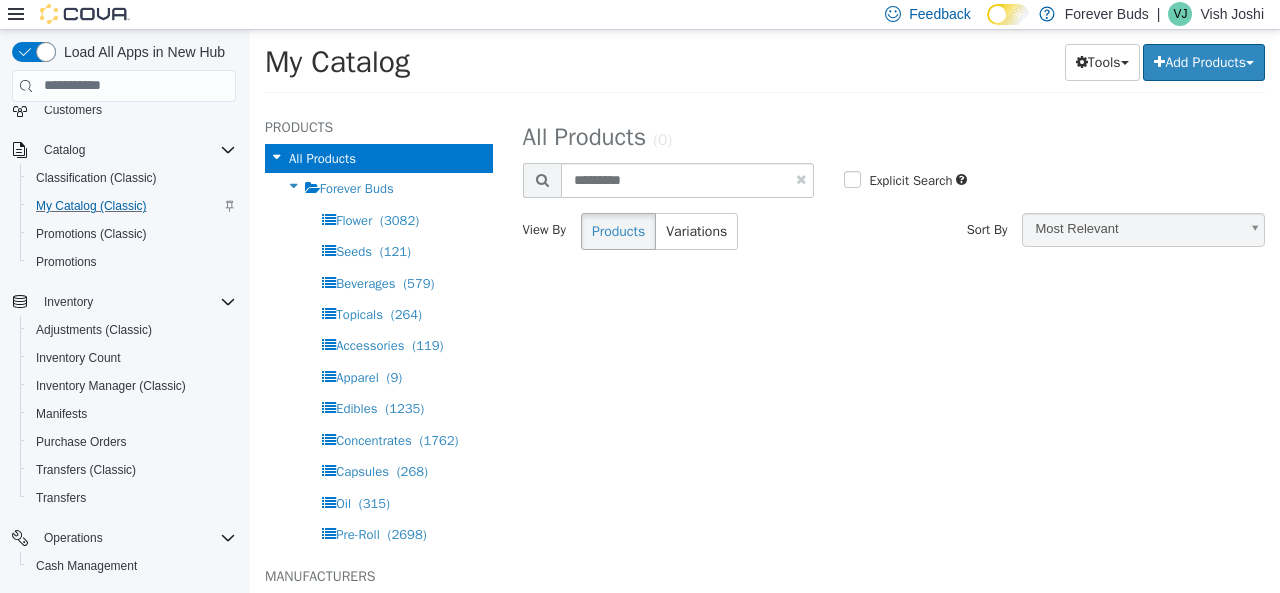 select on "**********" 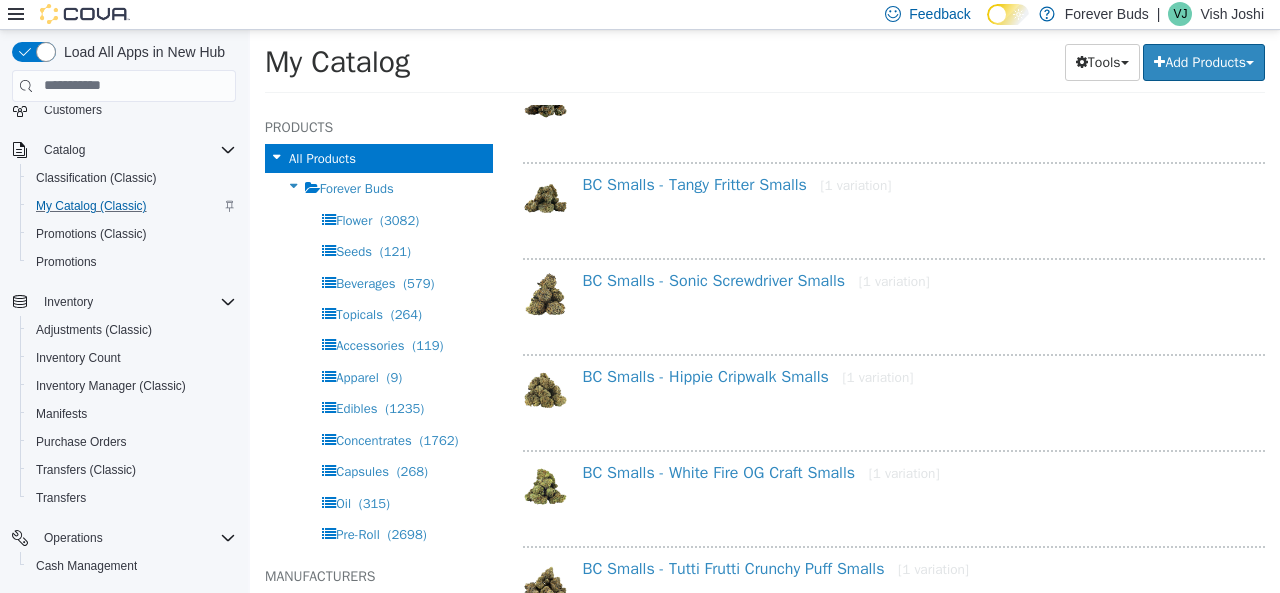 scroll, scrollTop: 500, scrollLeft: 0, axis: vertical 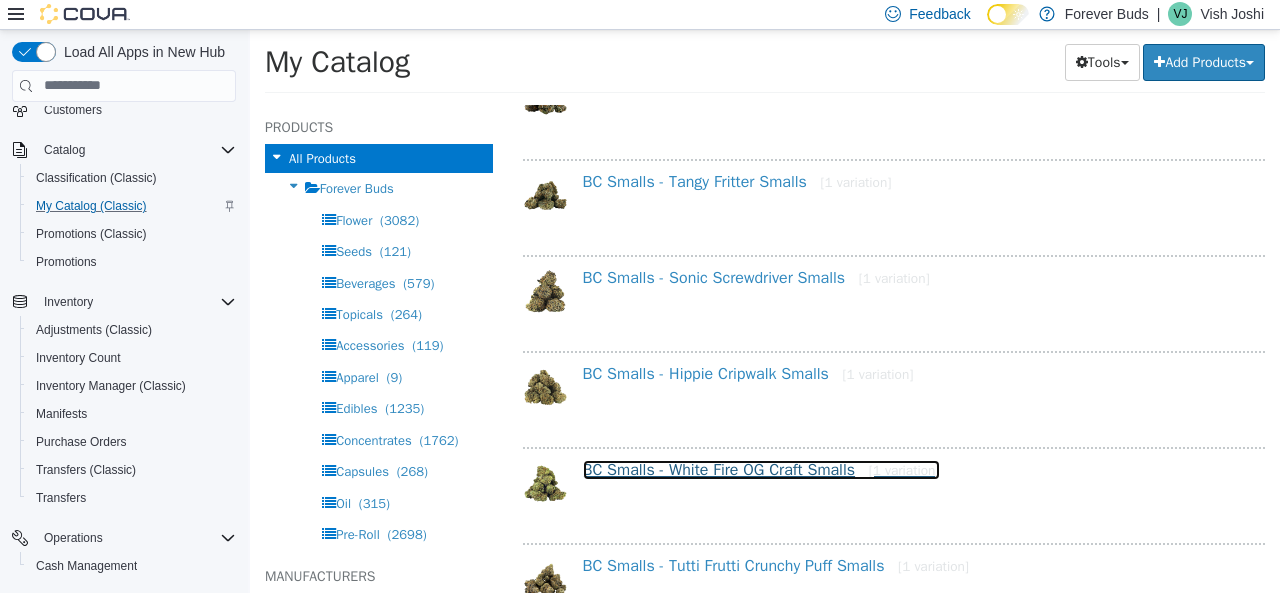 click on "BC Smalls - White Fire OG Craft Smalls
[1 variation]" at bounding box center [761, 469] 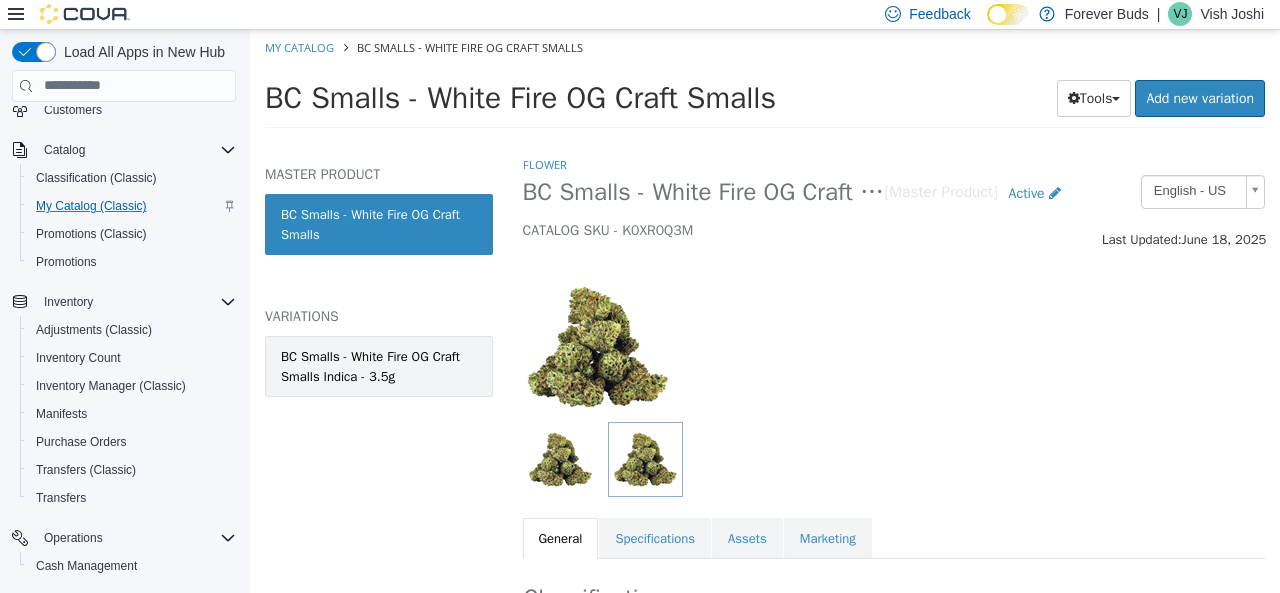 click on "BC Smalls - White Fire OG Craft Smalls Indica - 3.5g" at bounding box center [379, 365] 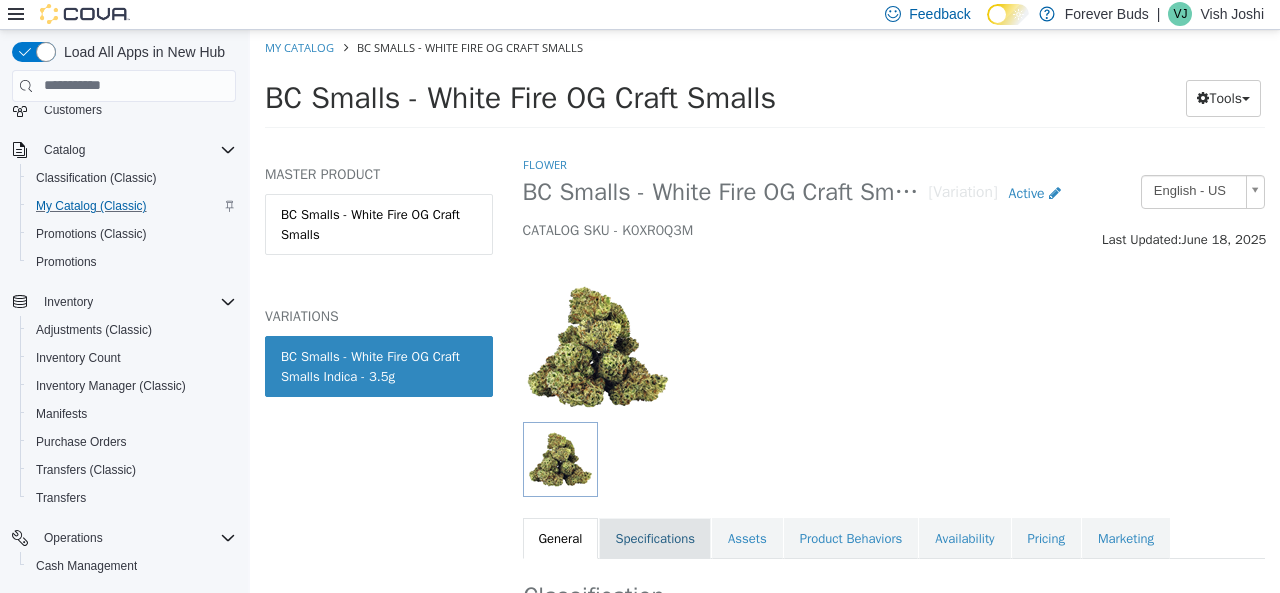 click on "Specifications" at bounding box center (655, 538) 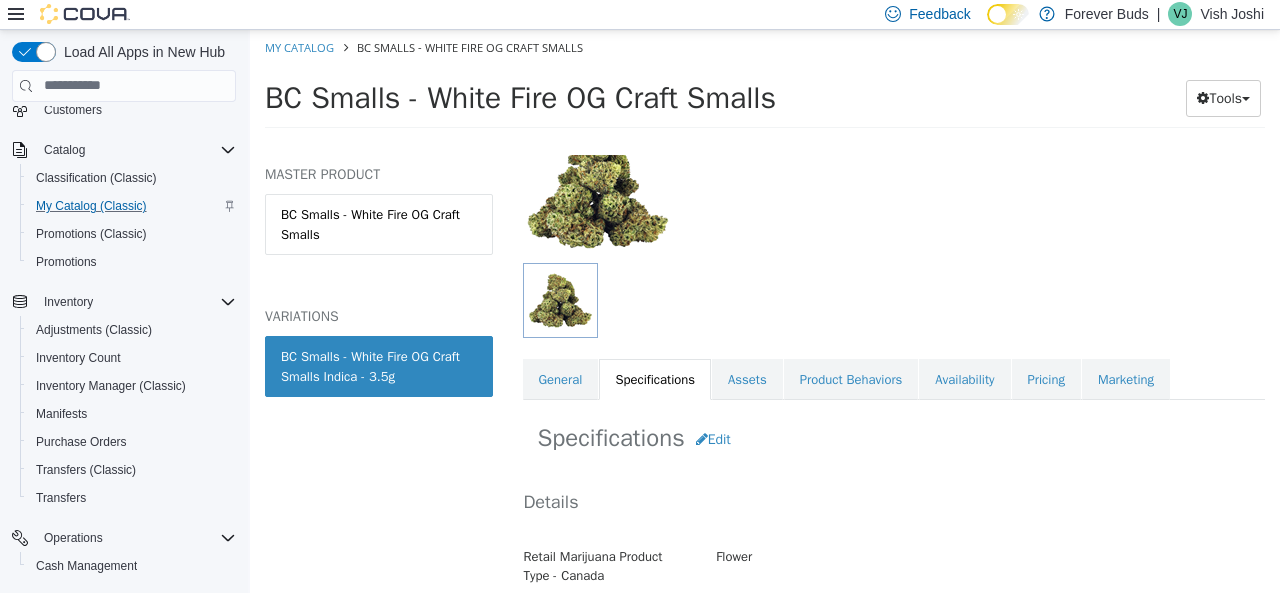 scroll, scrollTop: 0, scrollLeft: 0, axis: both 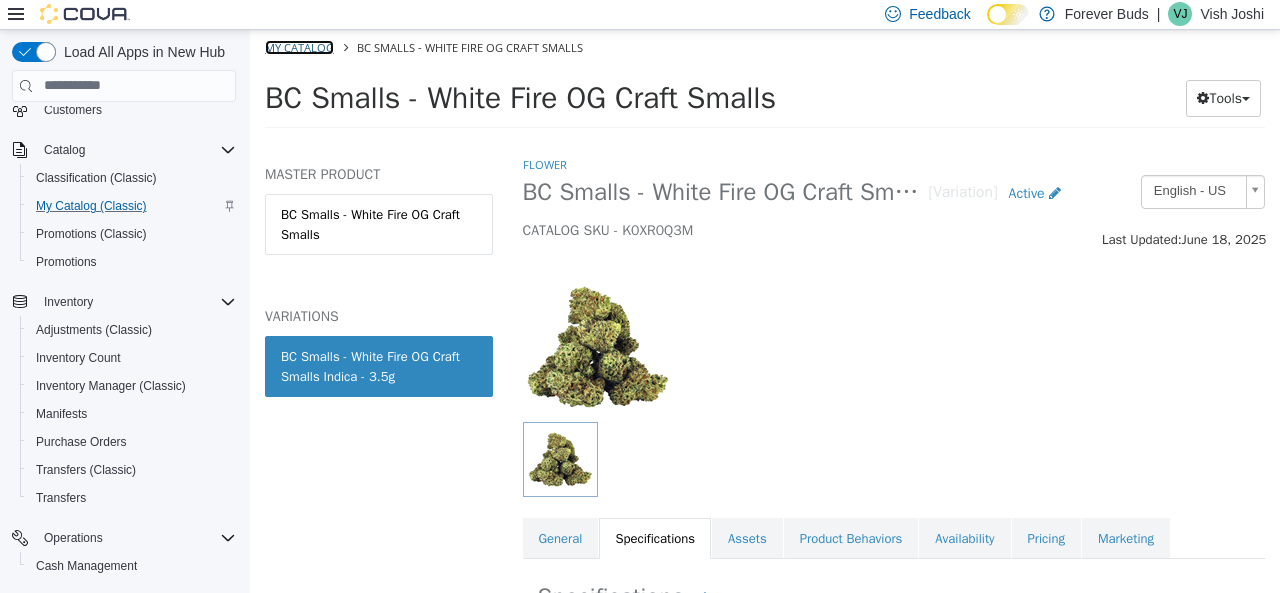 click on "My Catalog" at bounding box center [299, 46] 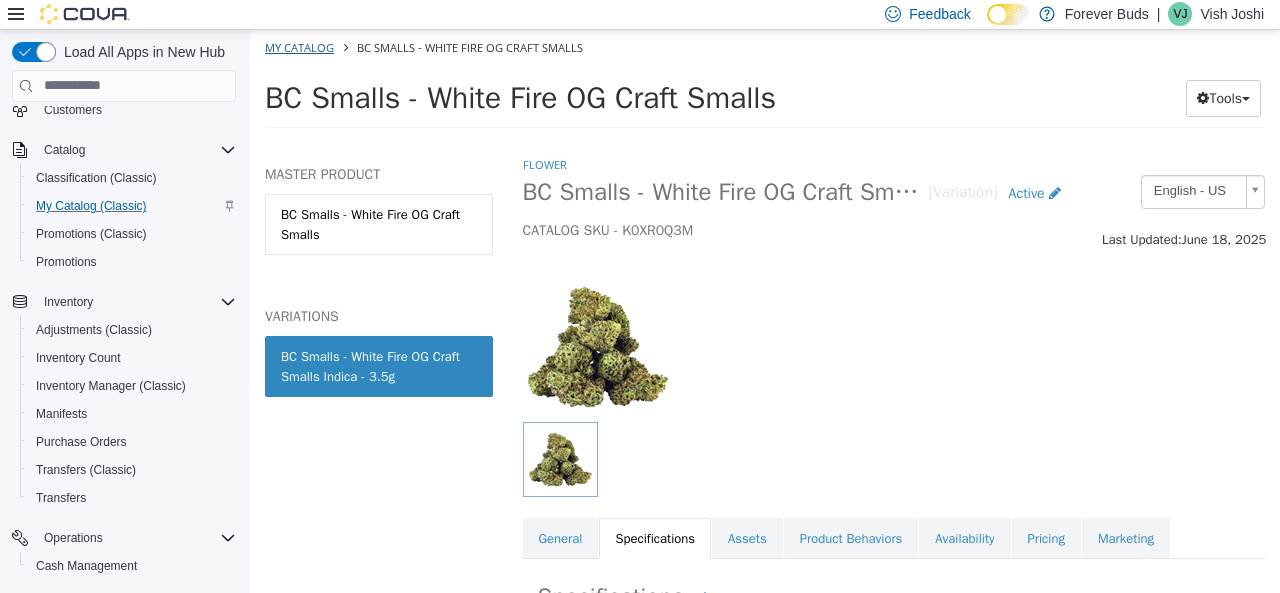 select on "**********" 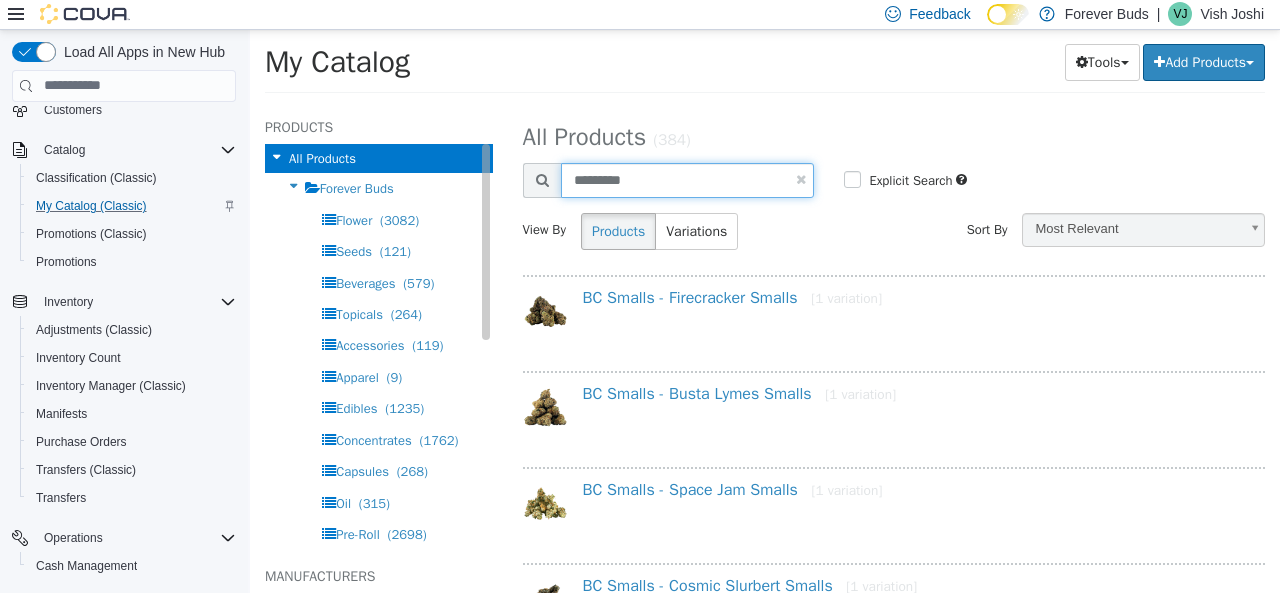 drag, startPoint x: 656, startPoint y: 184, endPoint x: 409, endPoint y: 162, distance: 247.97783 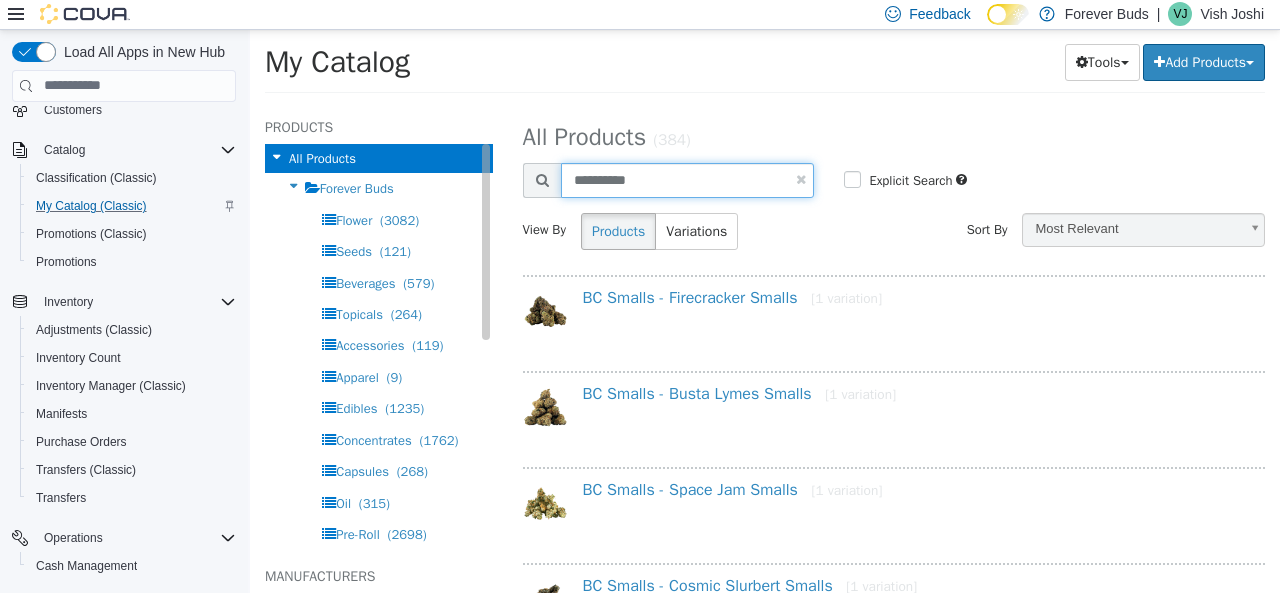 type on "**********" 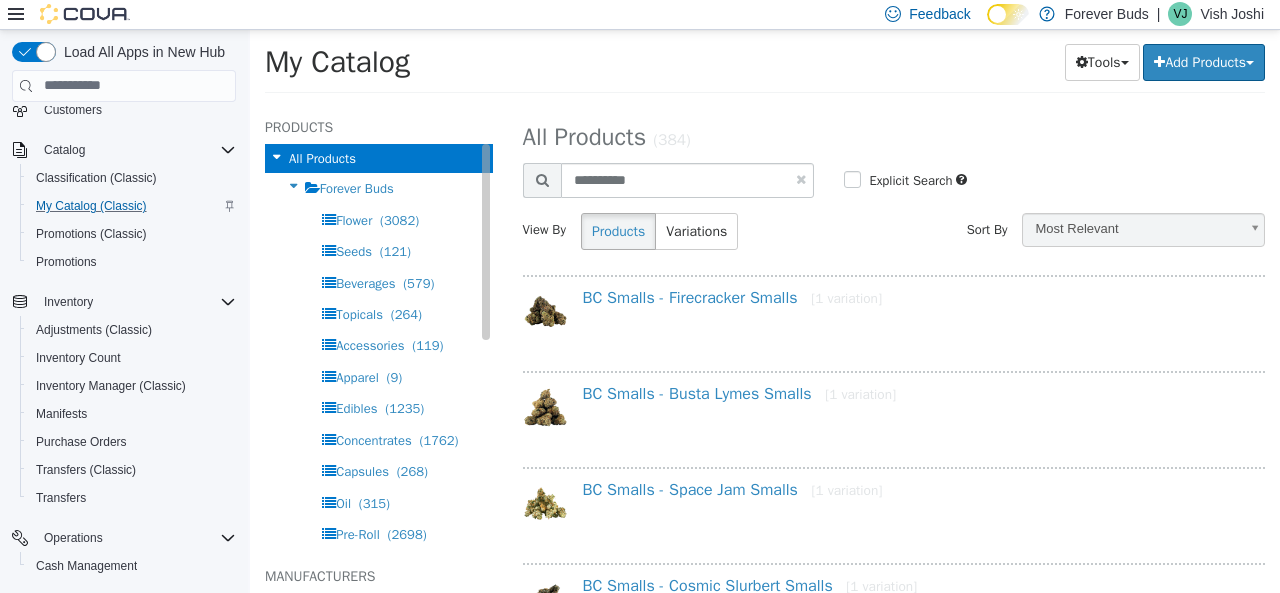 select on "**********" 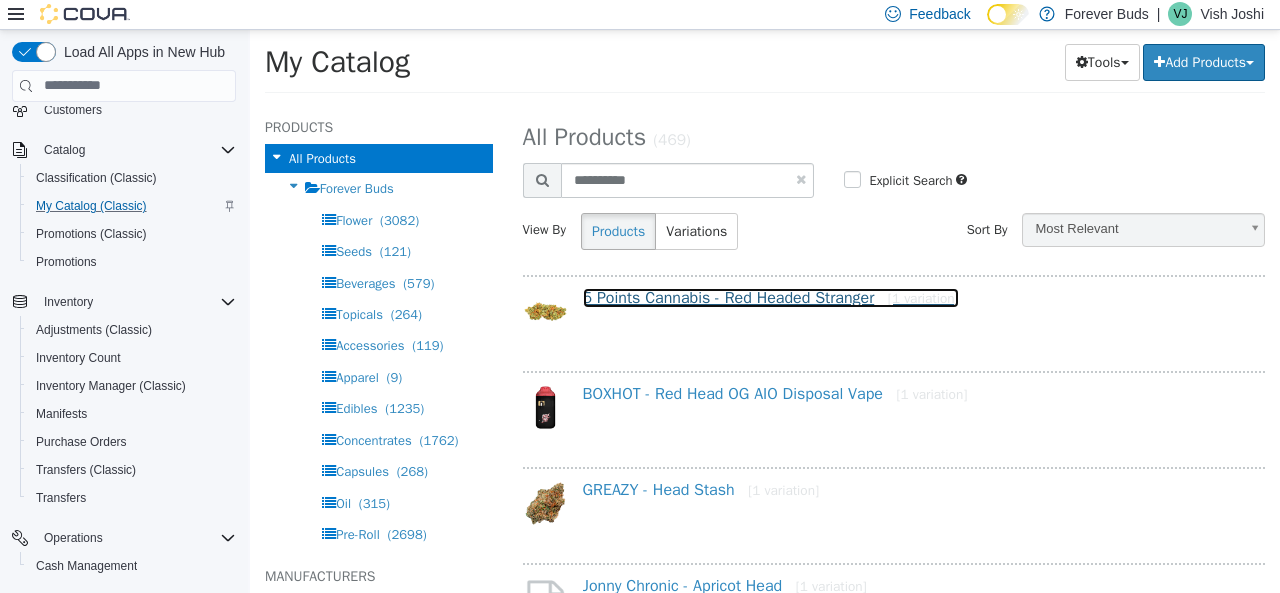 click on "5 Points Cannabis - Red Headed Stranger
[1 variation]" at bounding box center (771, 297) 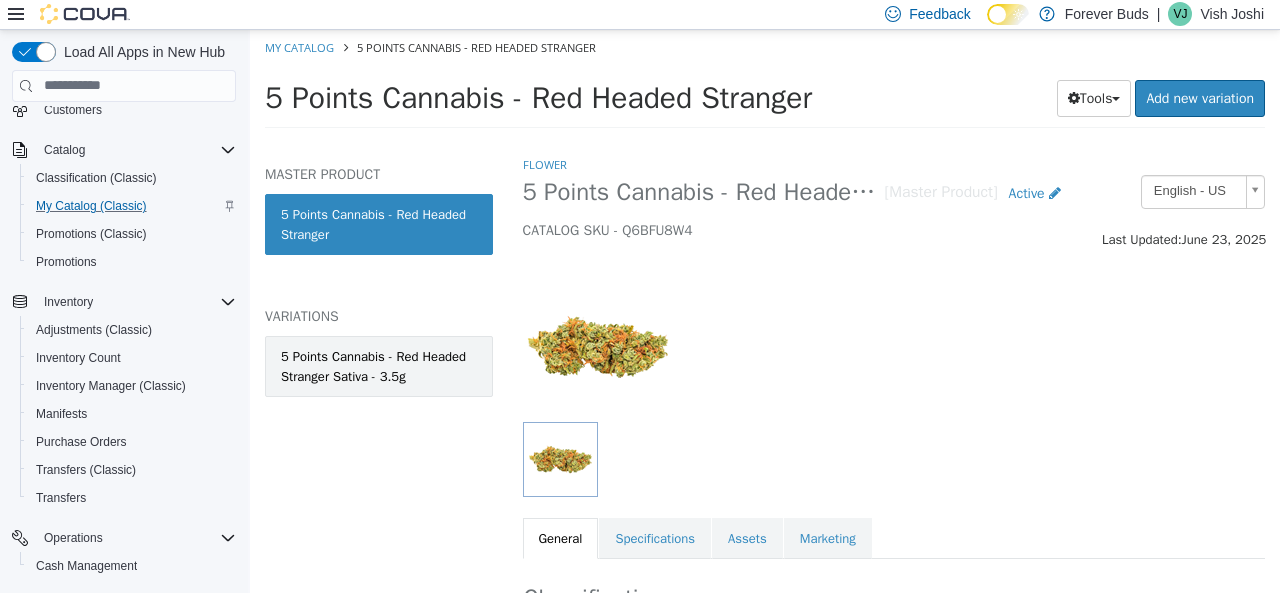 click on "5 Points Cannabis - Red Headed Stranger Sativa - 3.5g" at bounding box center [379, 365] 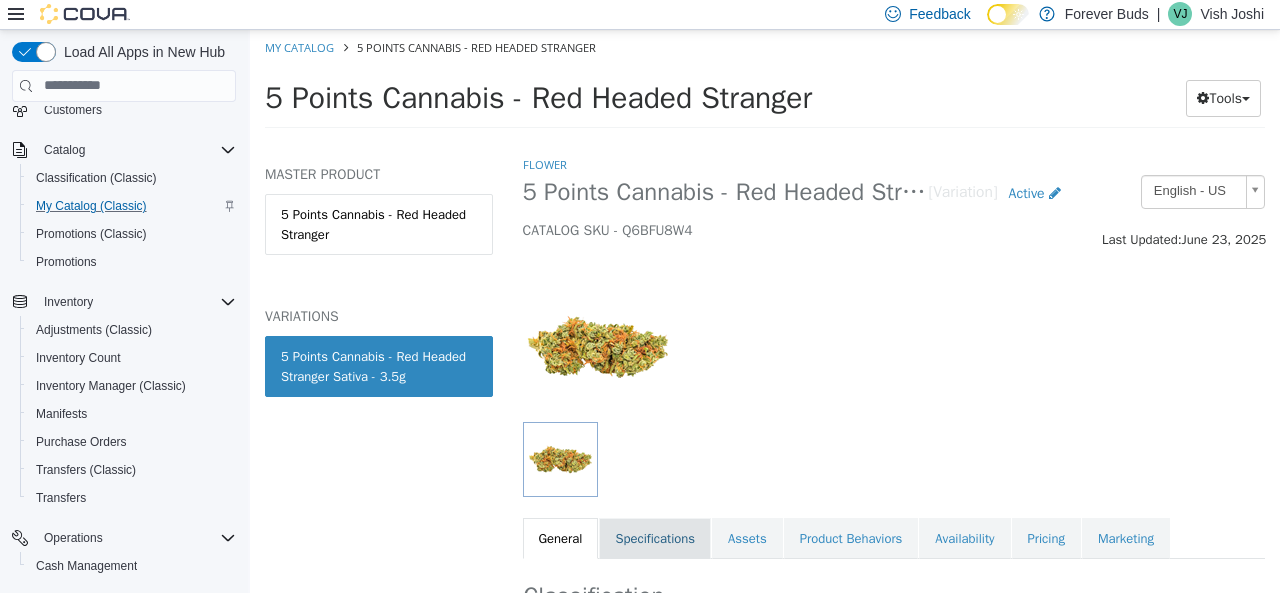 click on "Specifications" at bounding box center [655, 538] 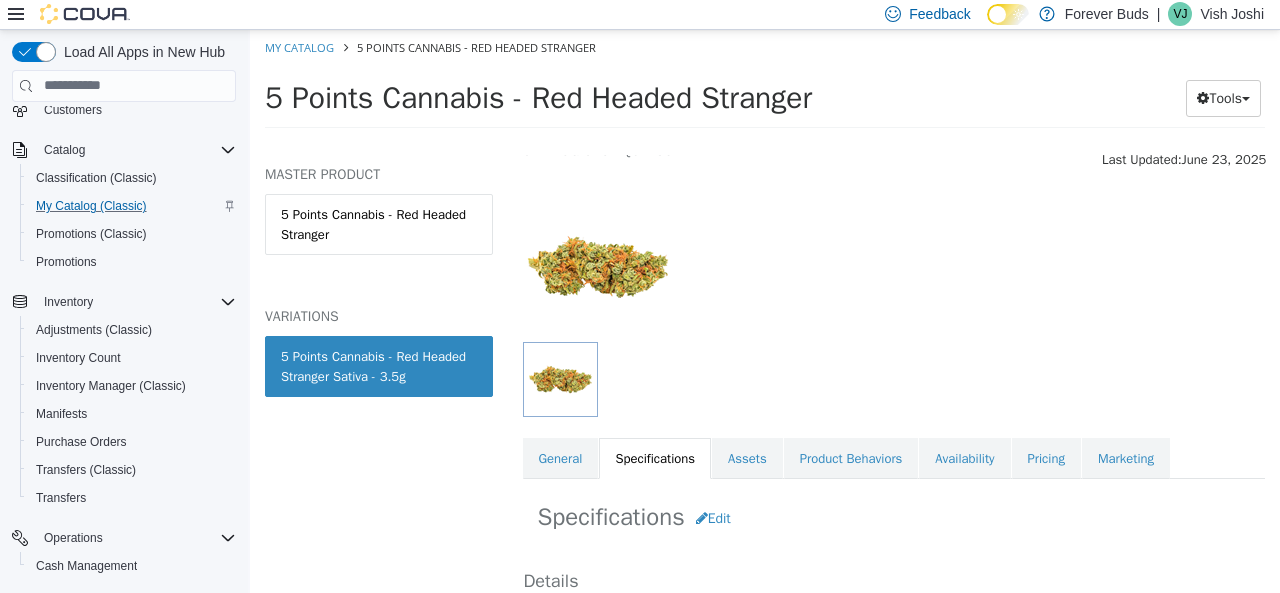 scroll, scrollTop: 400, scrollLeft: 0, axis: vertical 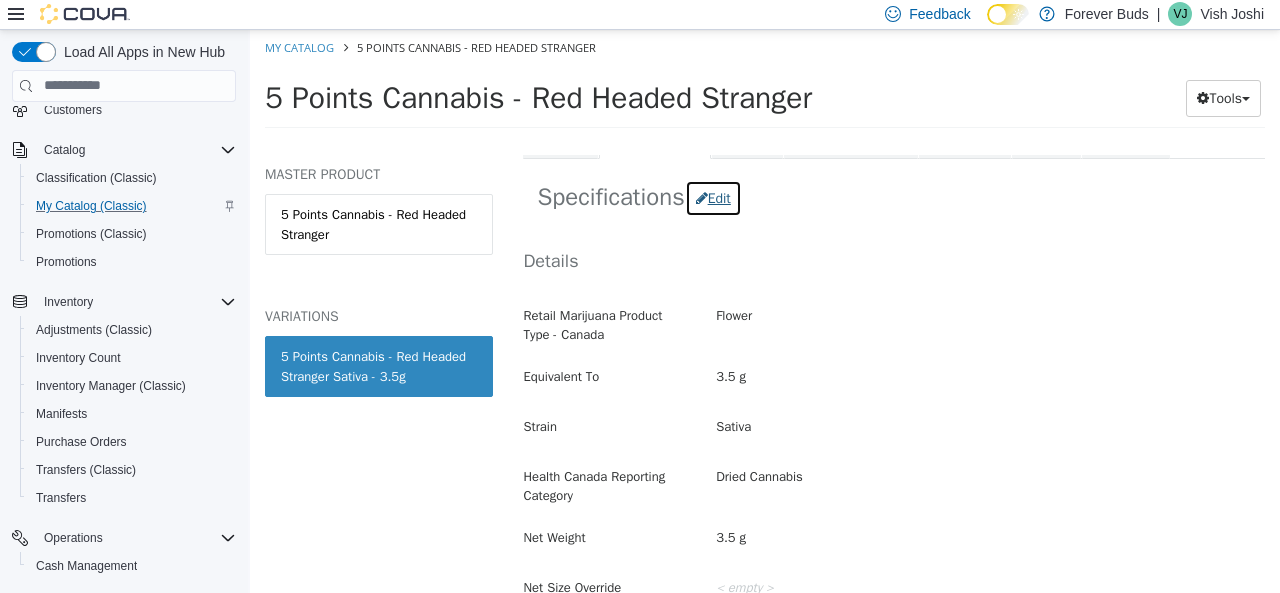 click on "Edit" at bounding box center [713, 197] 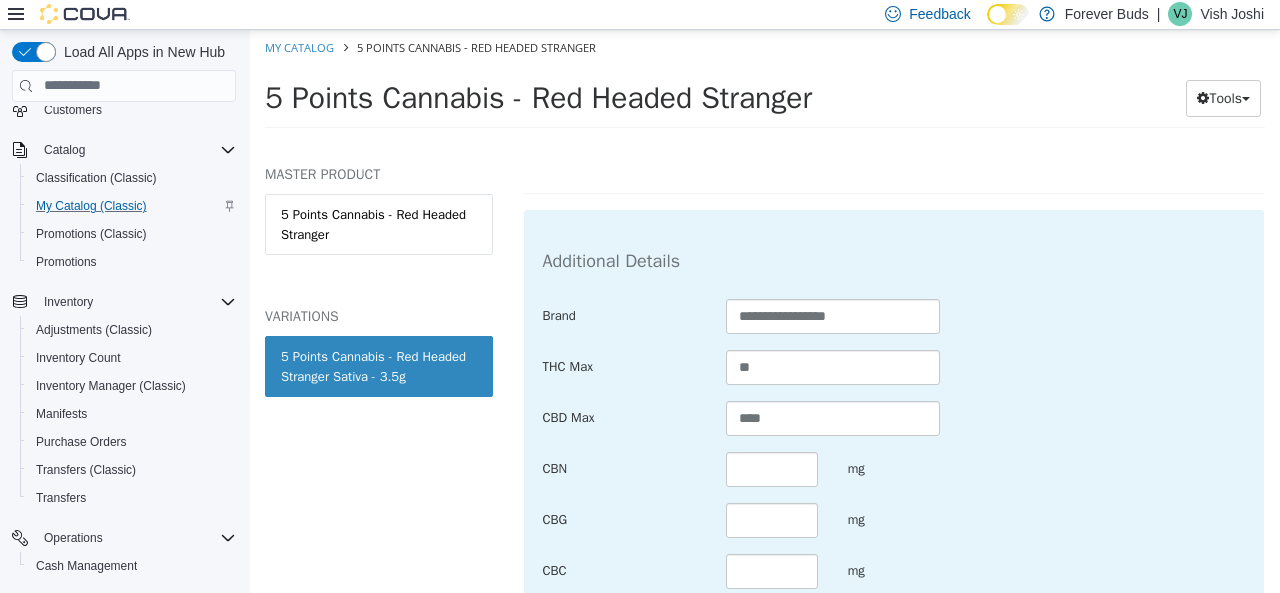 scroll, scrollTop: 1100, scrollLeft: 0, axis: vertical 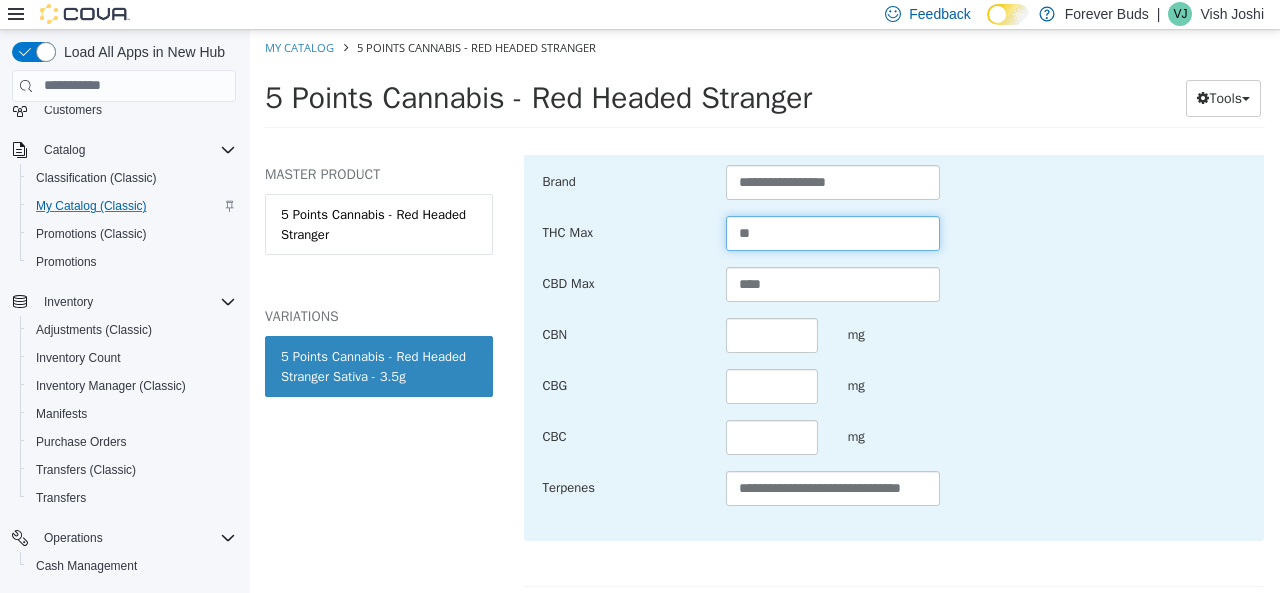 click on "**" at bounding box center [833, 232] 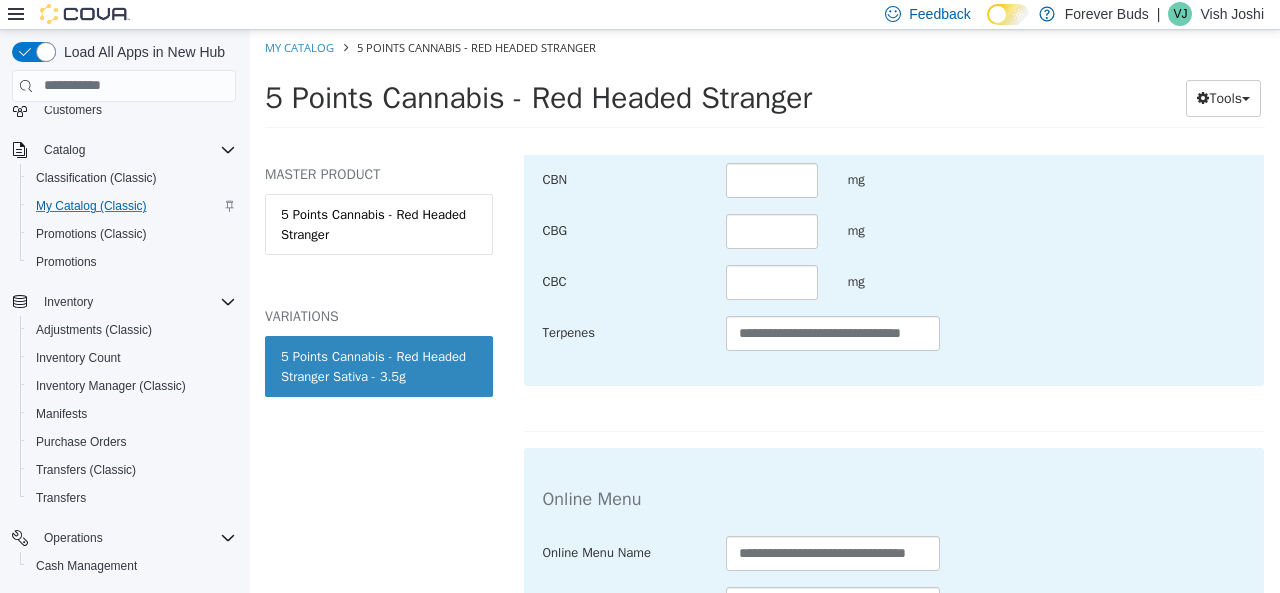 scroll, scrollTop: 1464, scrollLeft: 0, axis: vertical 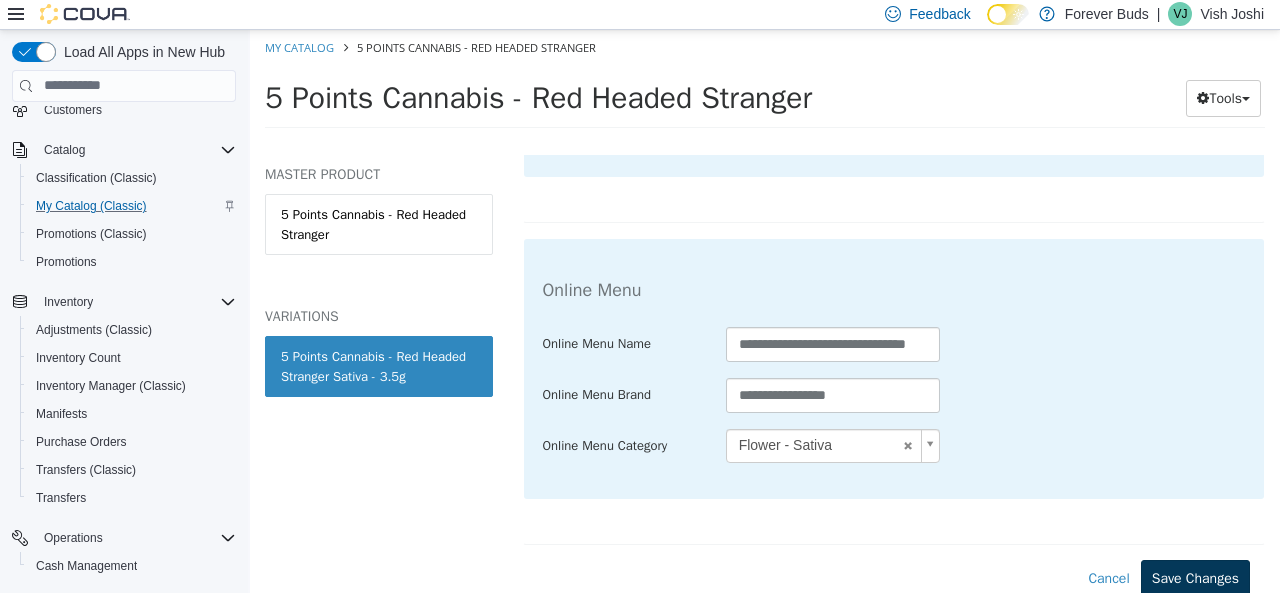 type on "****" 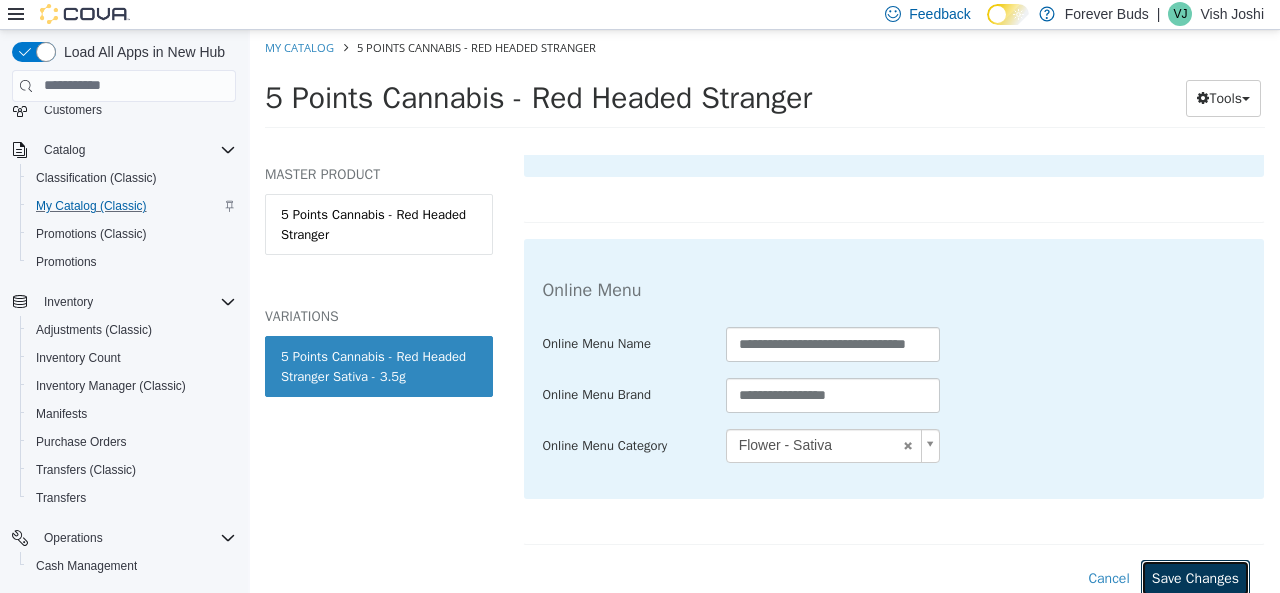 click on "Save Changes" at bounding box center [1195, 577] 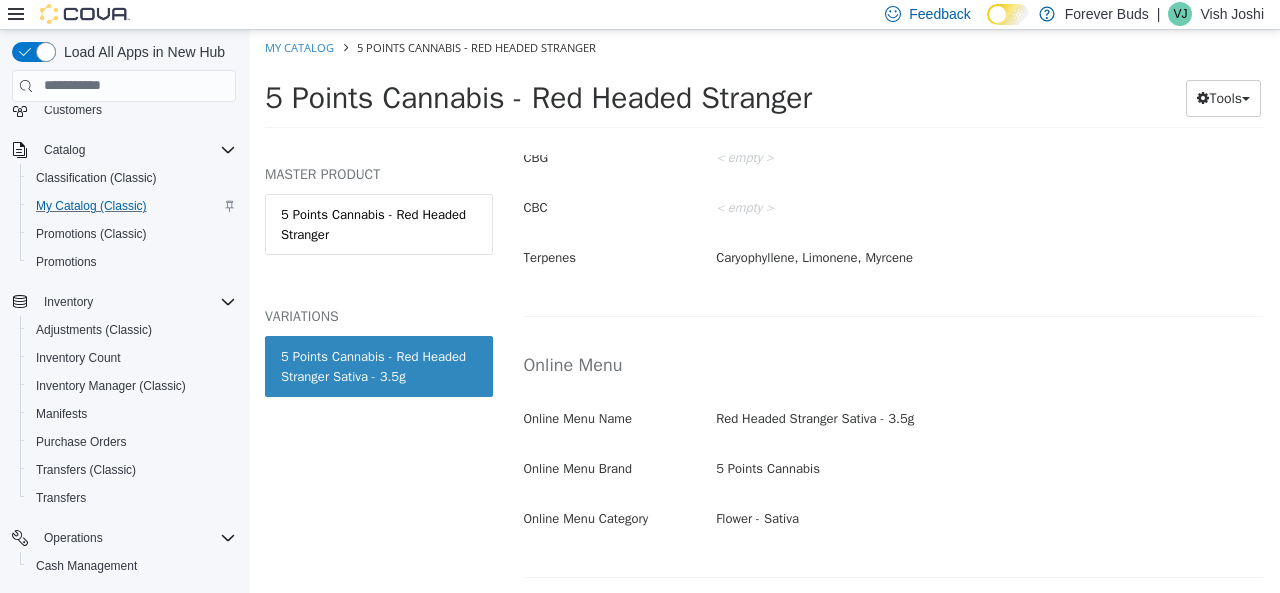 scroll, scrollTop: 1239, scrollLeft: 0, axis: vertical 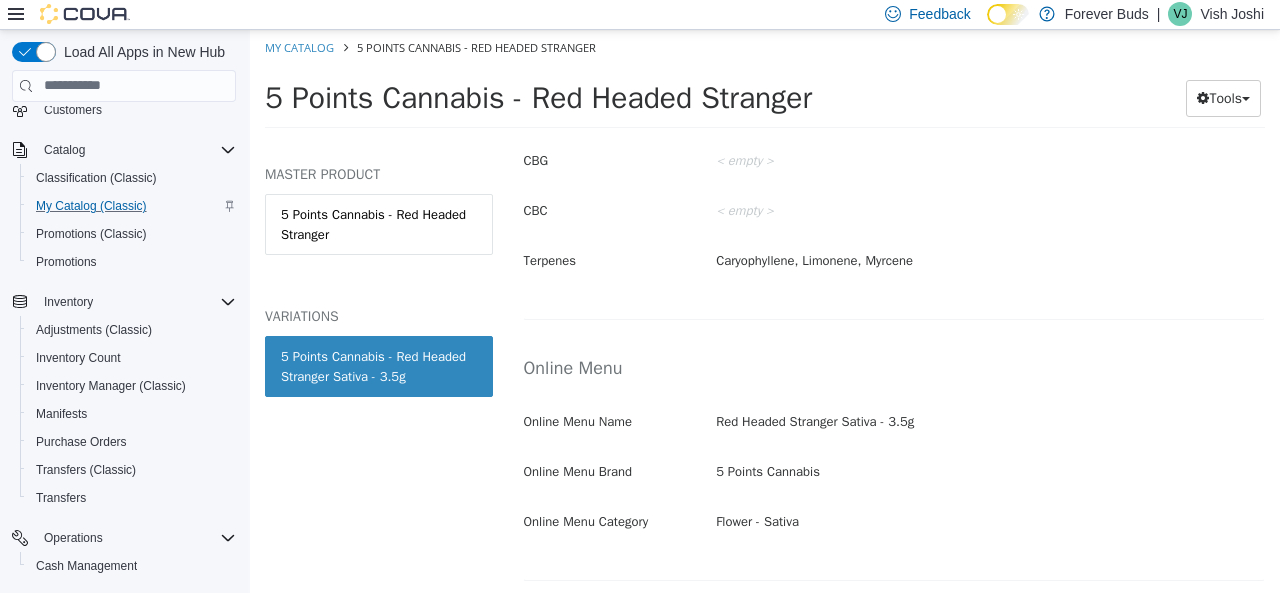 click on "Red Headed Stranger Sativa - 3.5g" at bounding box center (990, 421) 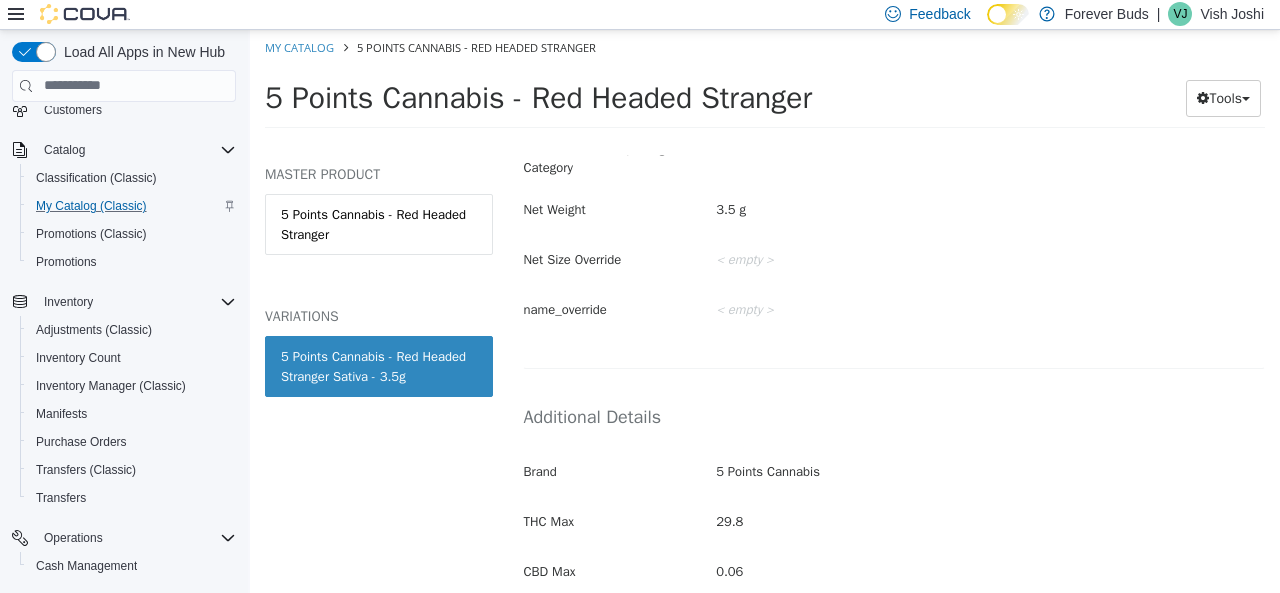 scroll, scrollTop: 539, scrollLeft: 0, axis: vertical 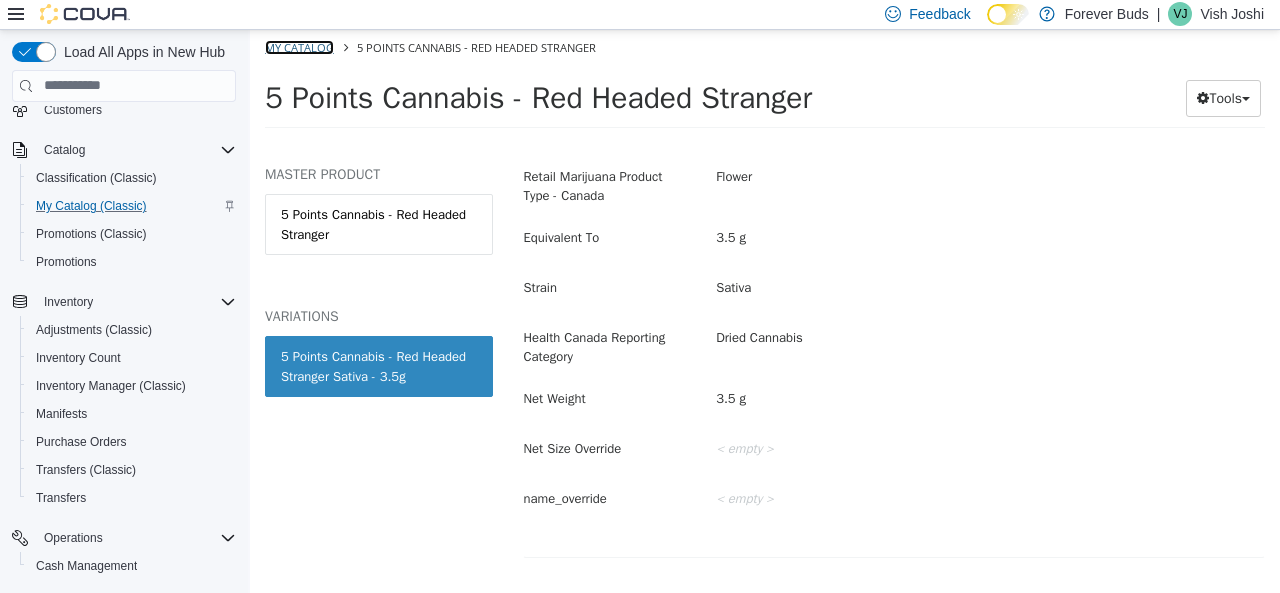 click on "My Catalog" at bounding box center (299, 46) 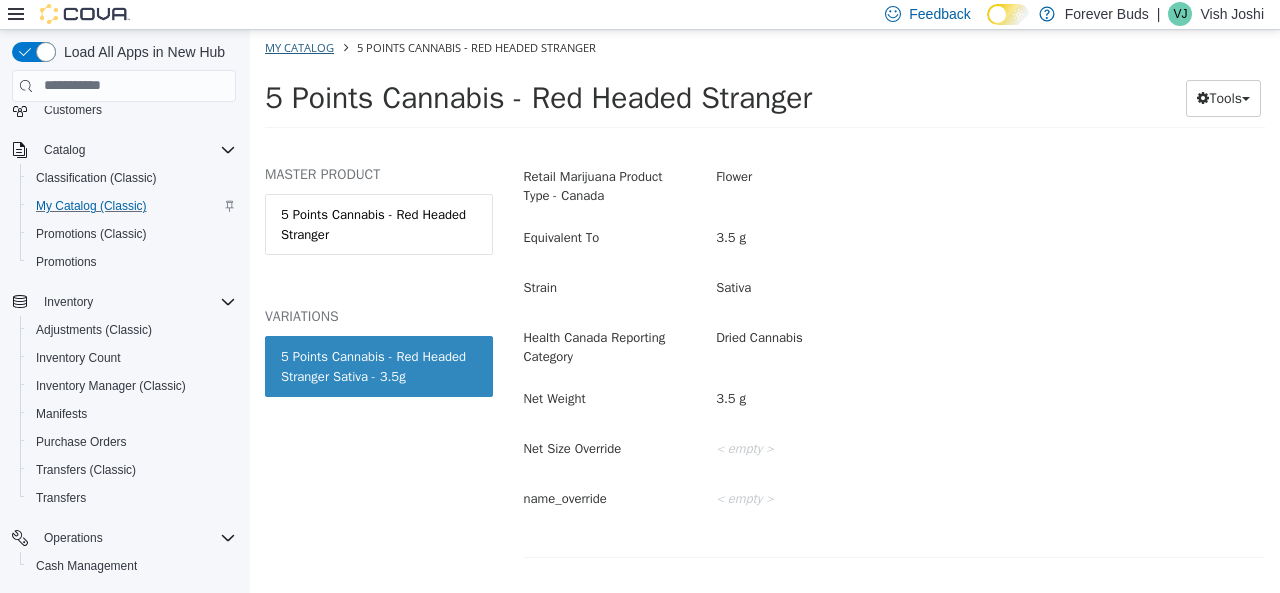 select on "**********" 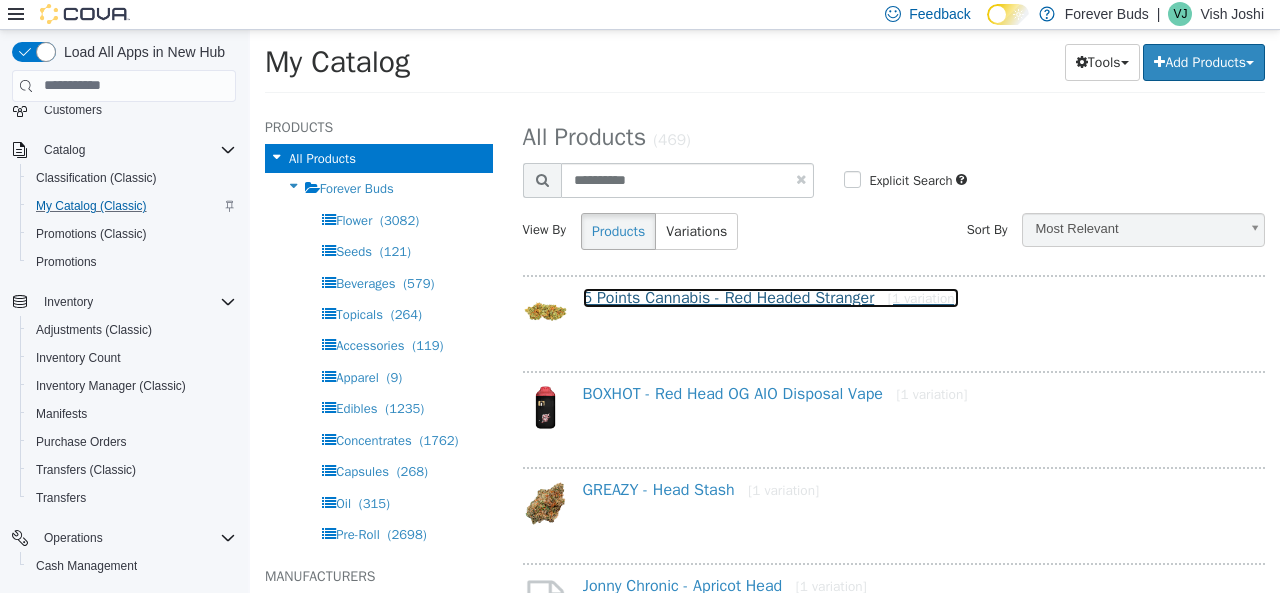click on "5 Points Cannabis - Red Headed Stranger
[1 variation]" at bounding box center (771, 297) 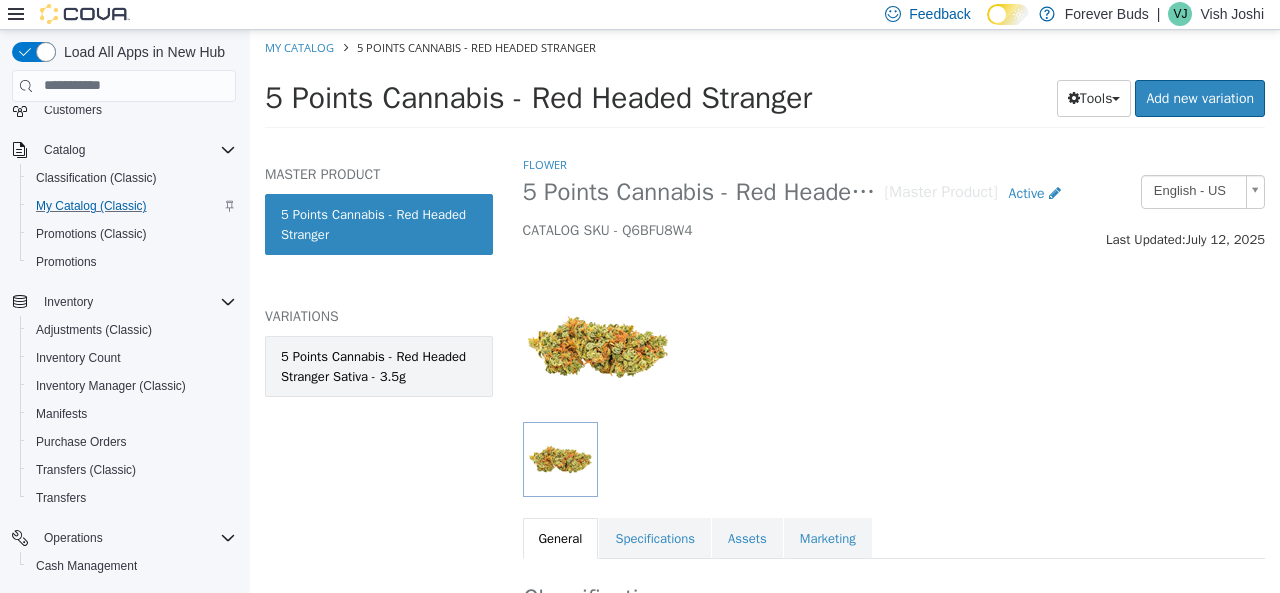 click on "5 Points Cannabis - Red Headed Stranger Sativa - 3.5g" at bounding box center [379, 365] 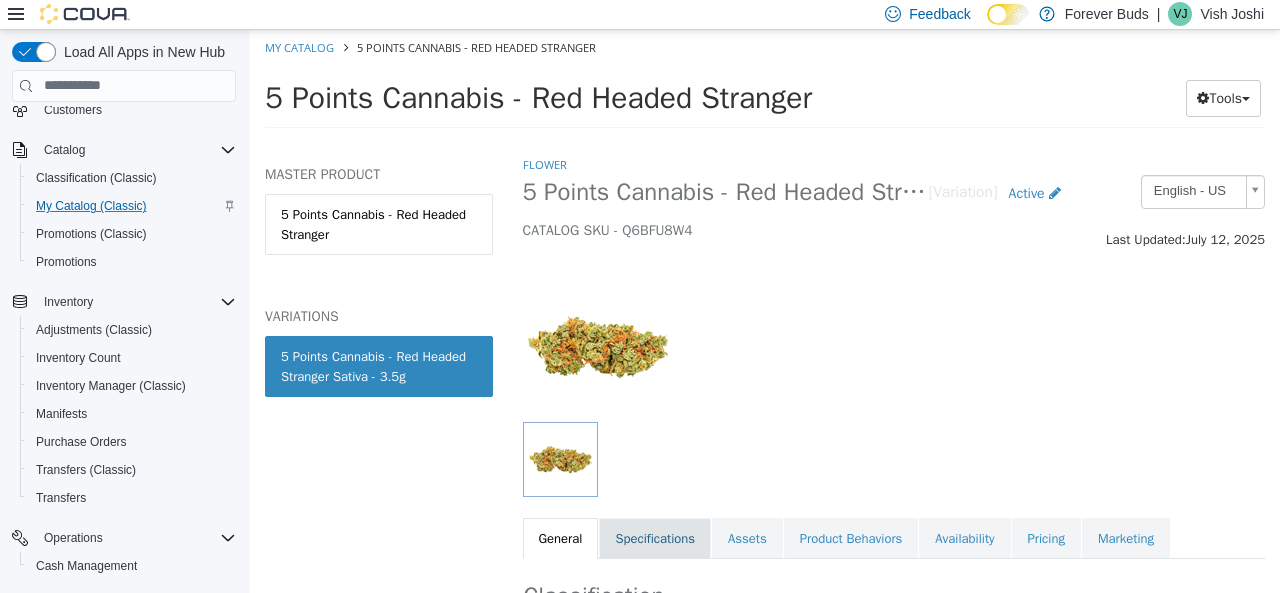 click on "Specifications" at bounding box center [655, 538] 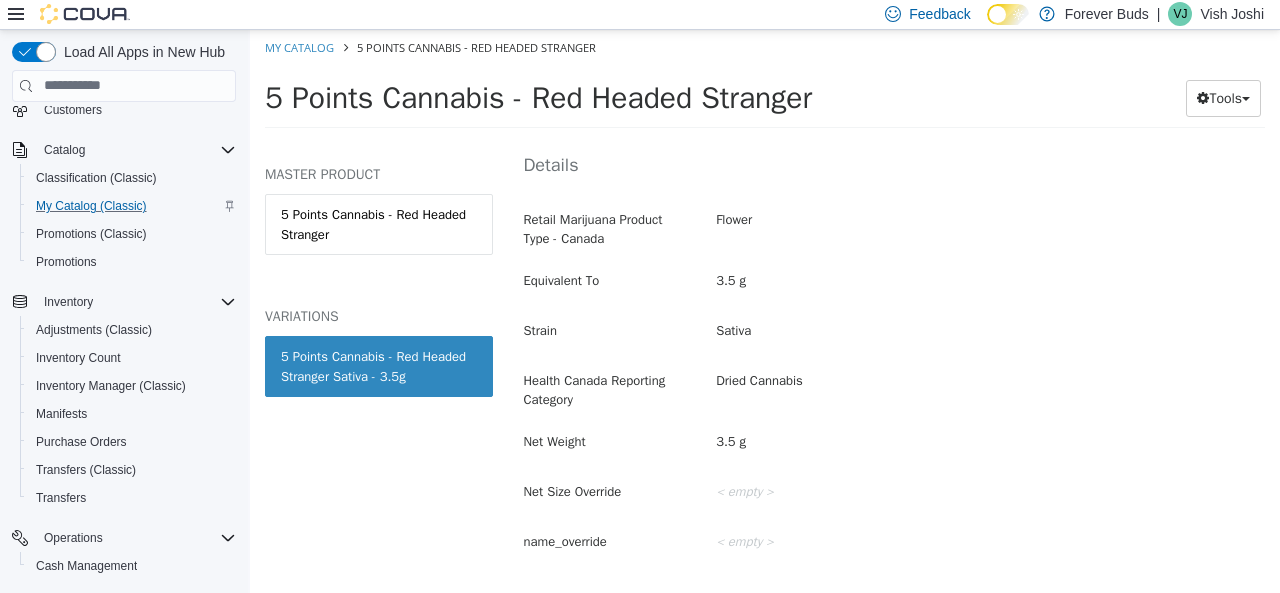 scroll, scrollTop: 200, scrollLeft: 0, axis: vertical 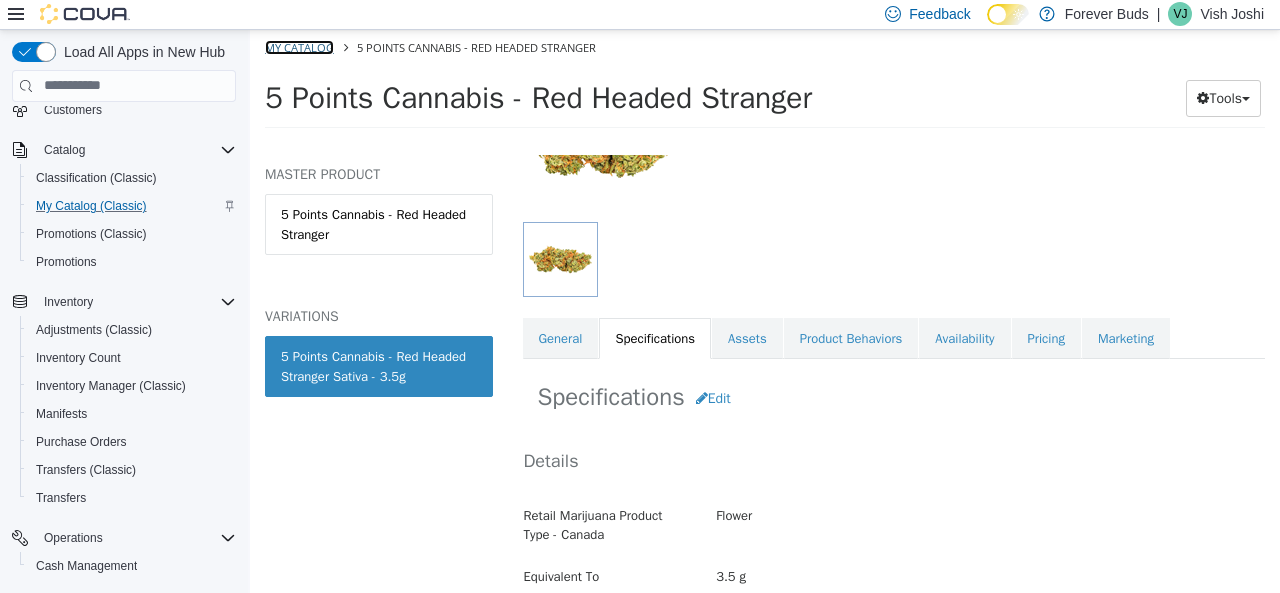 click on "My Catalog" at bounding box center (299, 46) 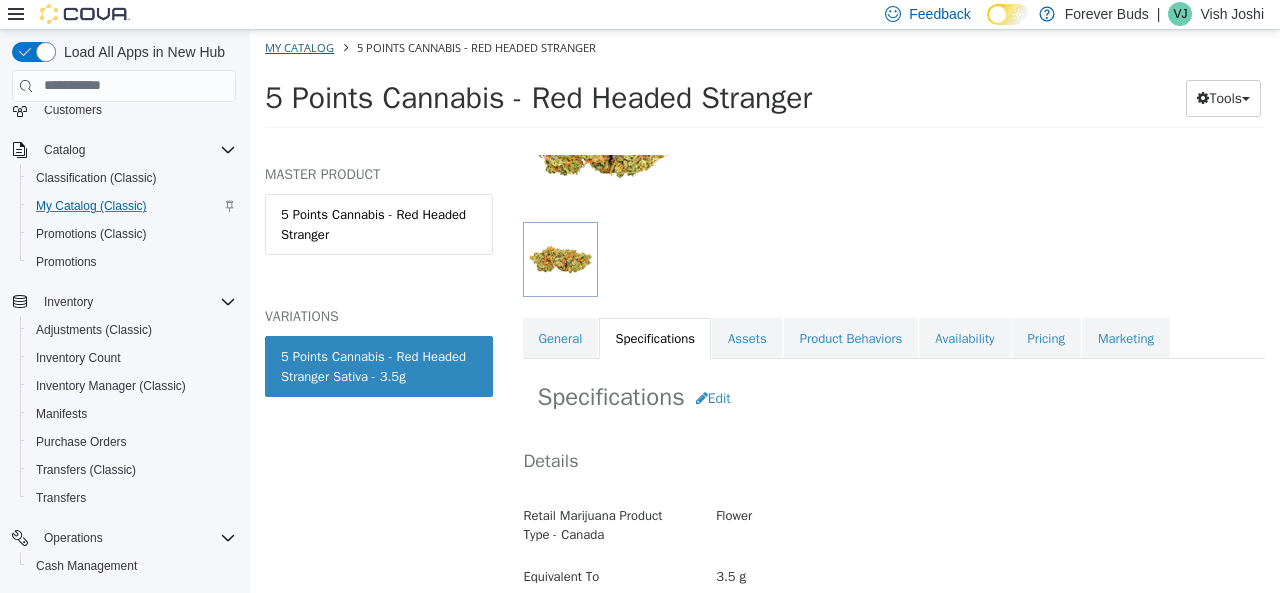 select on "**********" 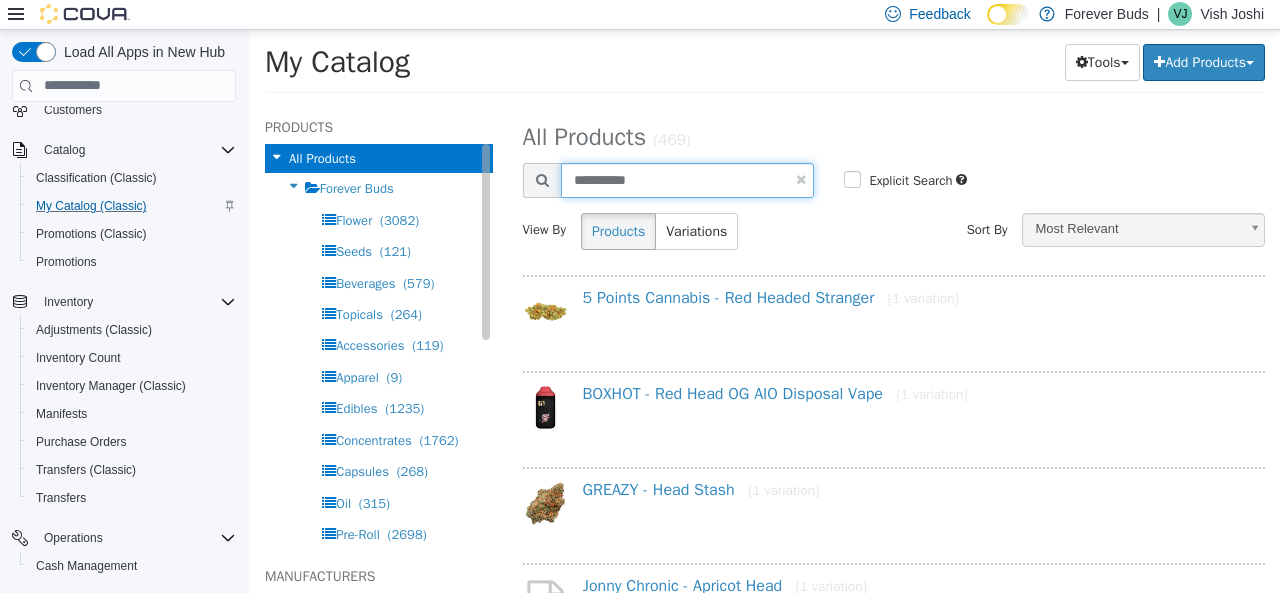 drag, startPoint x: 542, startPoint y: 175, endPoint x: 313, endPoint y: 150, distance: 230.36058 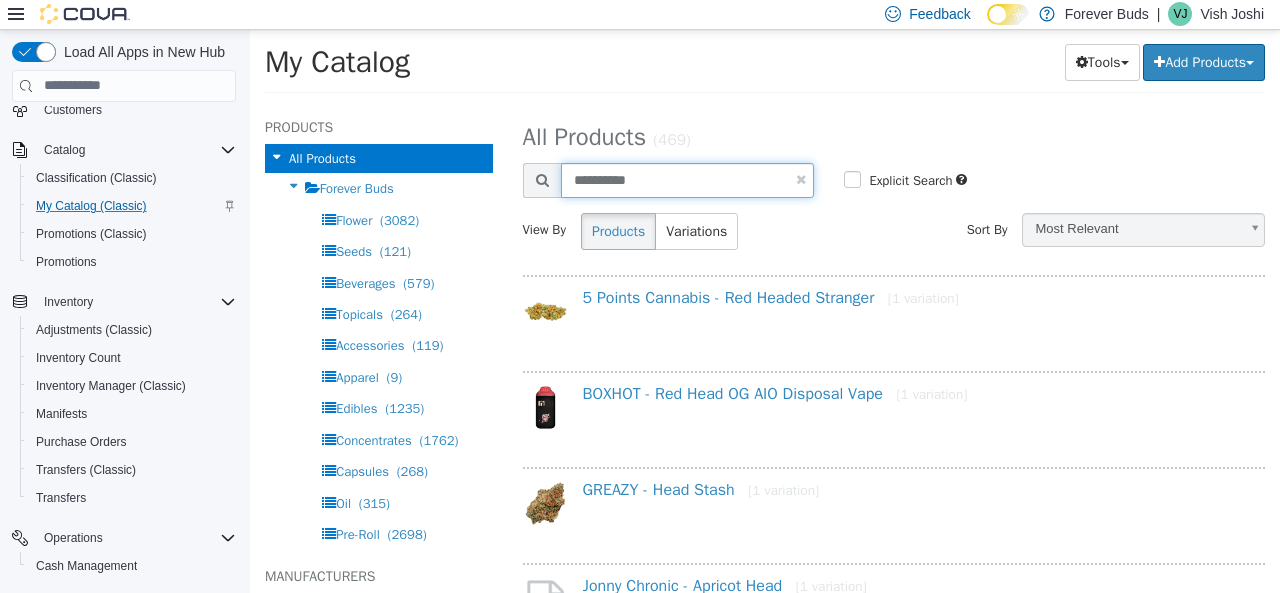 click on "**********" at bounding box center (688, 179) 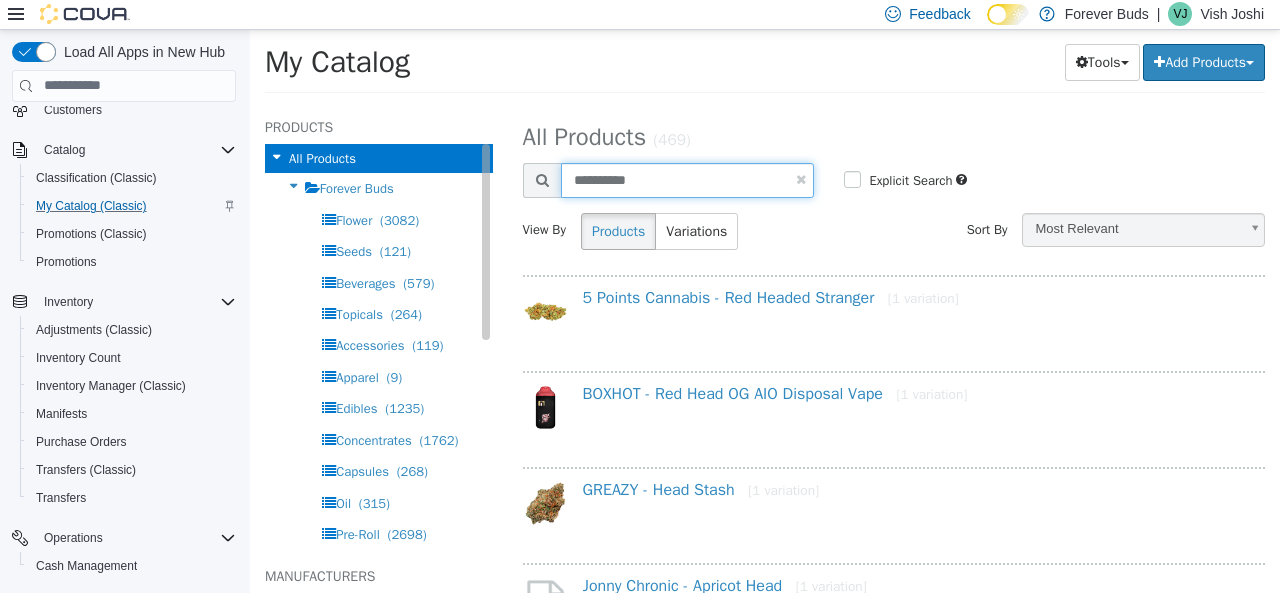 drag, startPoint x: 617, startPoint y: 173, endPoint x: 376, endPoint y: 141, distance: 243.1152 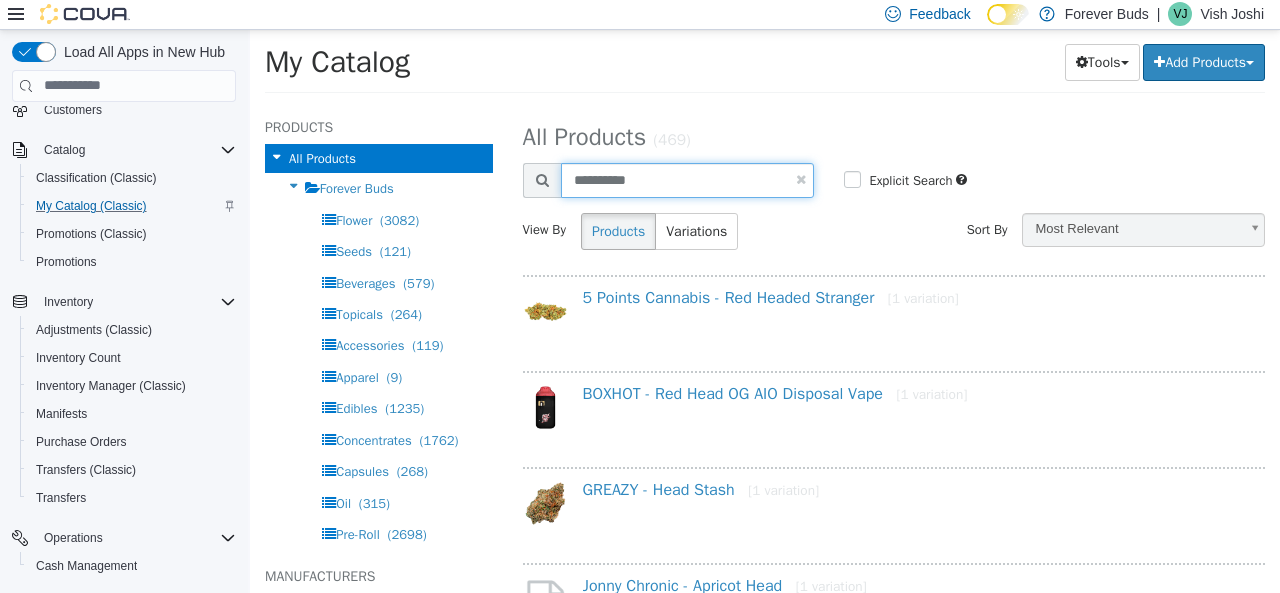 click on "**********" at bounding box center [765, 105] 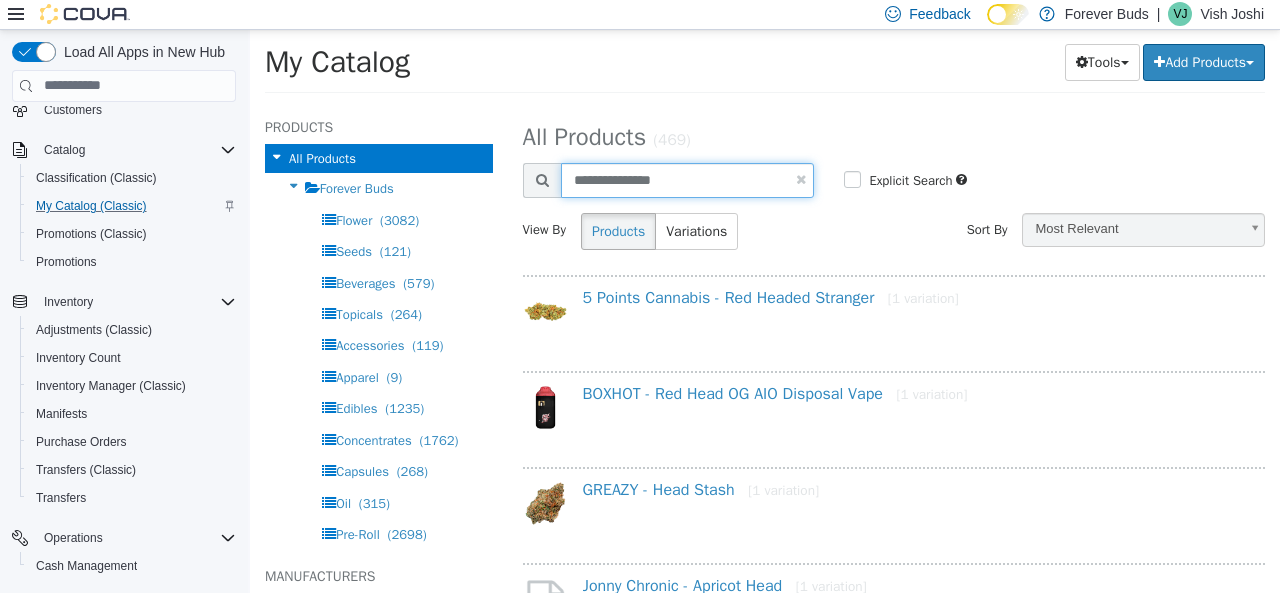 type on "**********" 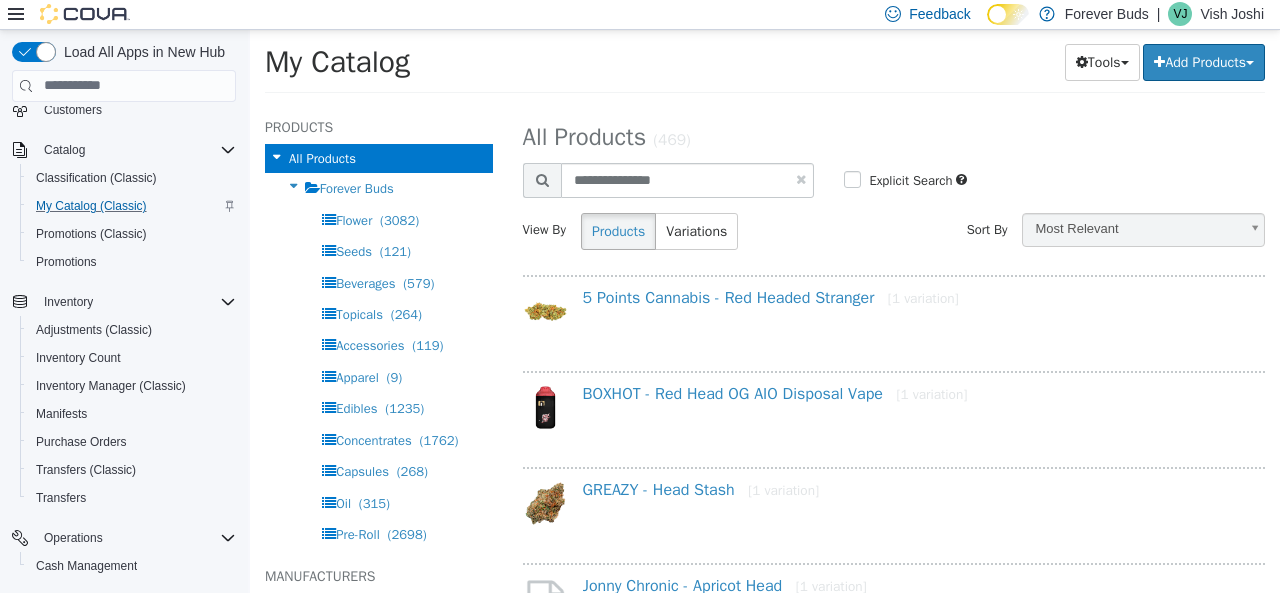 select on "**********" 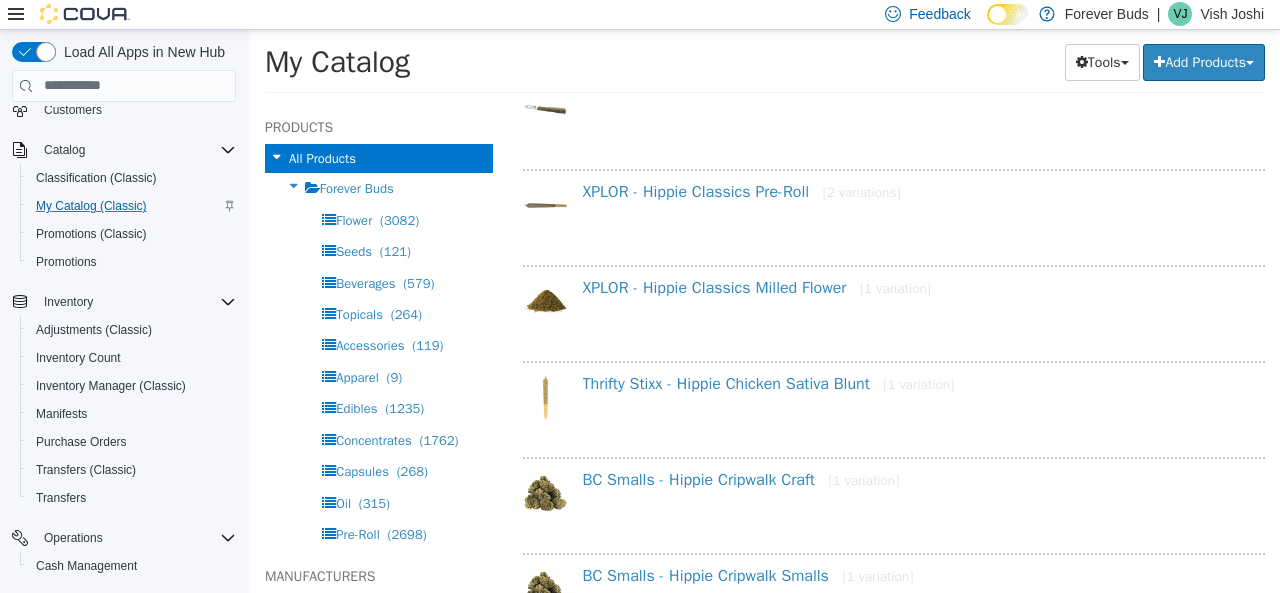 scroll, scrollTop: 500, scrollLeft: 0, axis: vertical 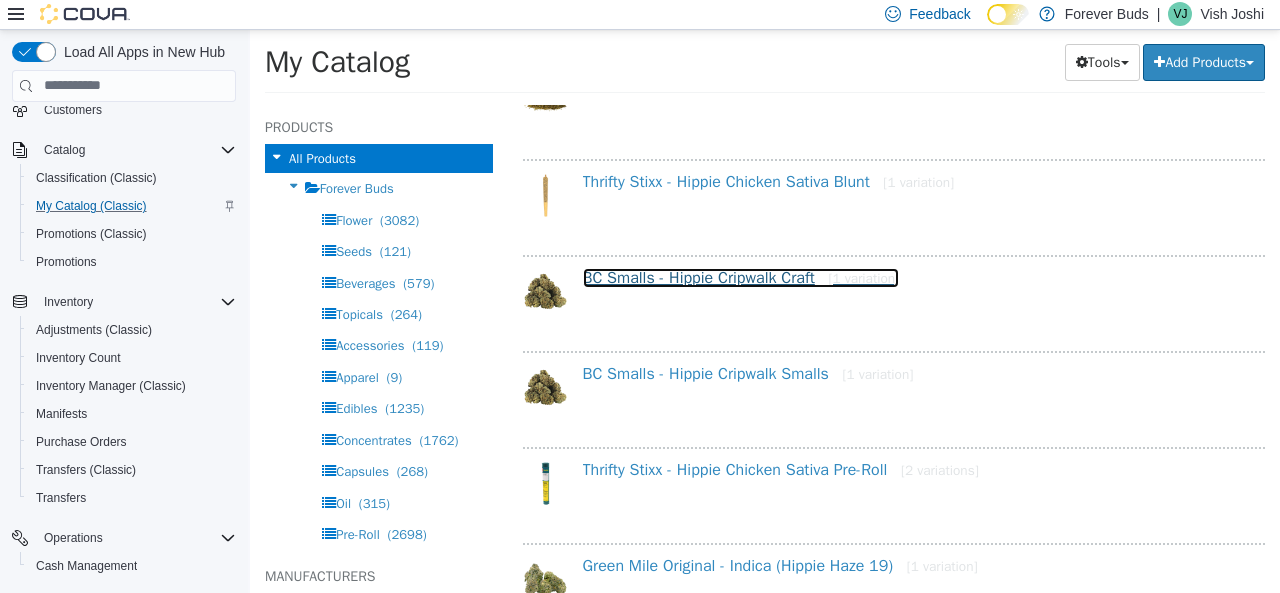 click on "BC Smalls - Hippie Cripwalk Craft
[1 variation]" at bounding box center (741, 277) 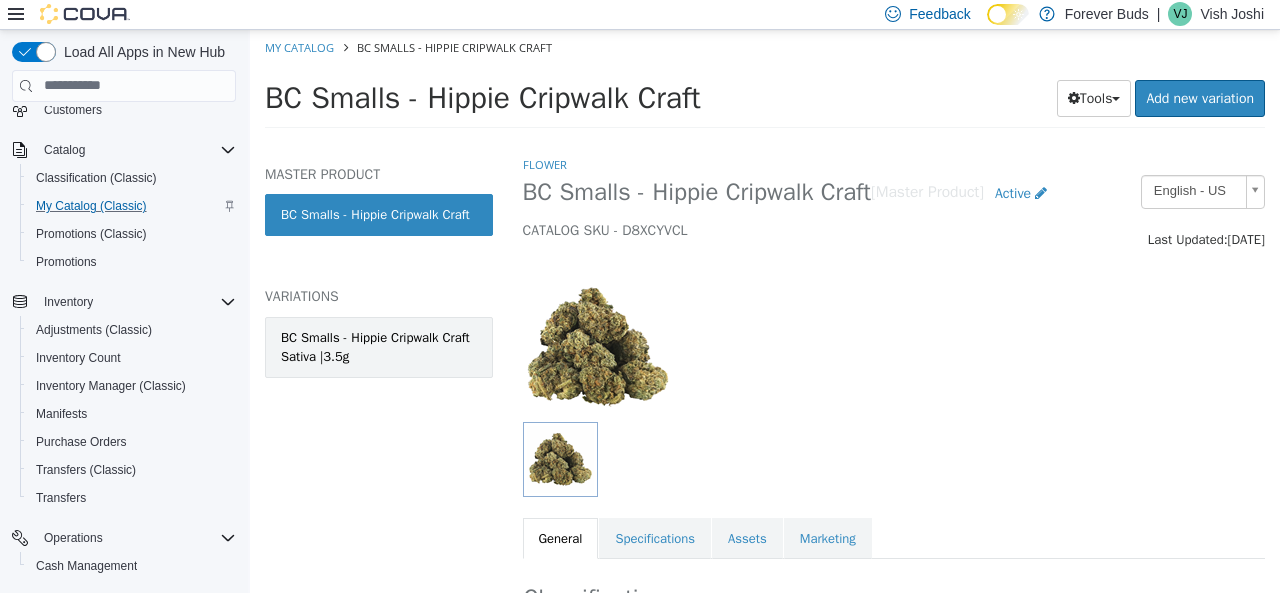 click on "BC Smalls - Hippie Cripwalk Craft Sativa |3.5g" at bounding box center [379, 346] 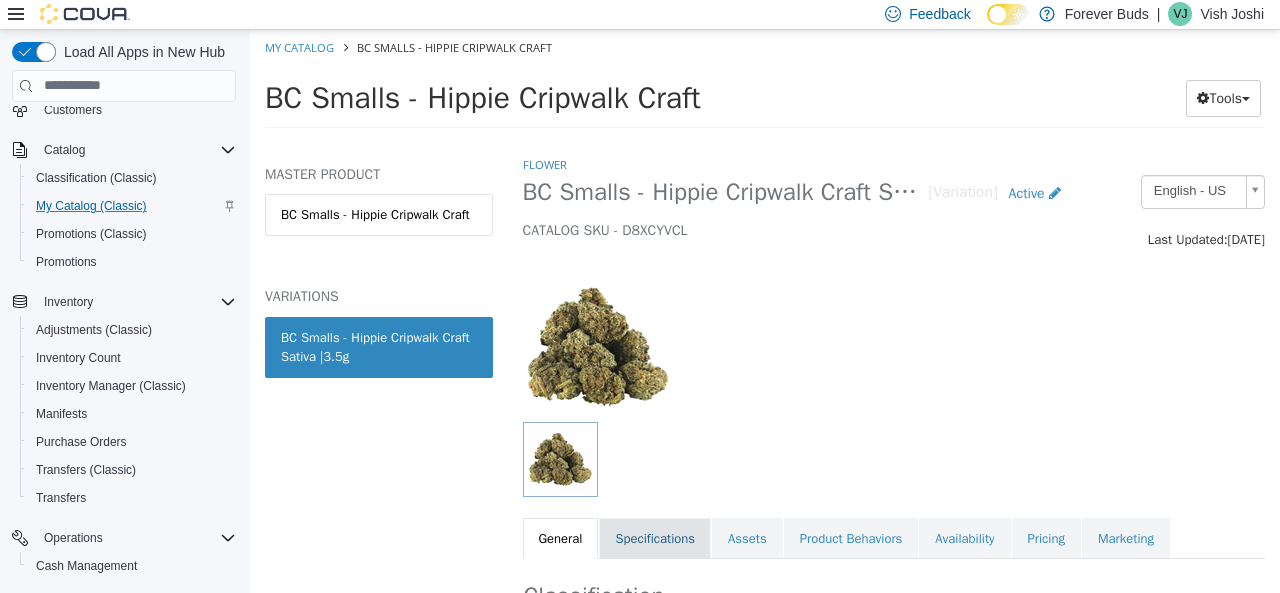 click on "Specifications" at bounding box center [655, 538] 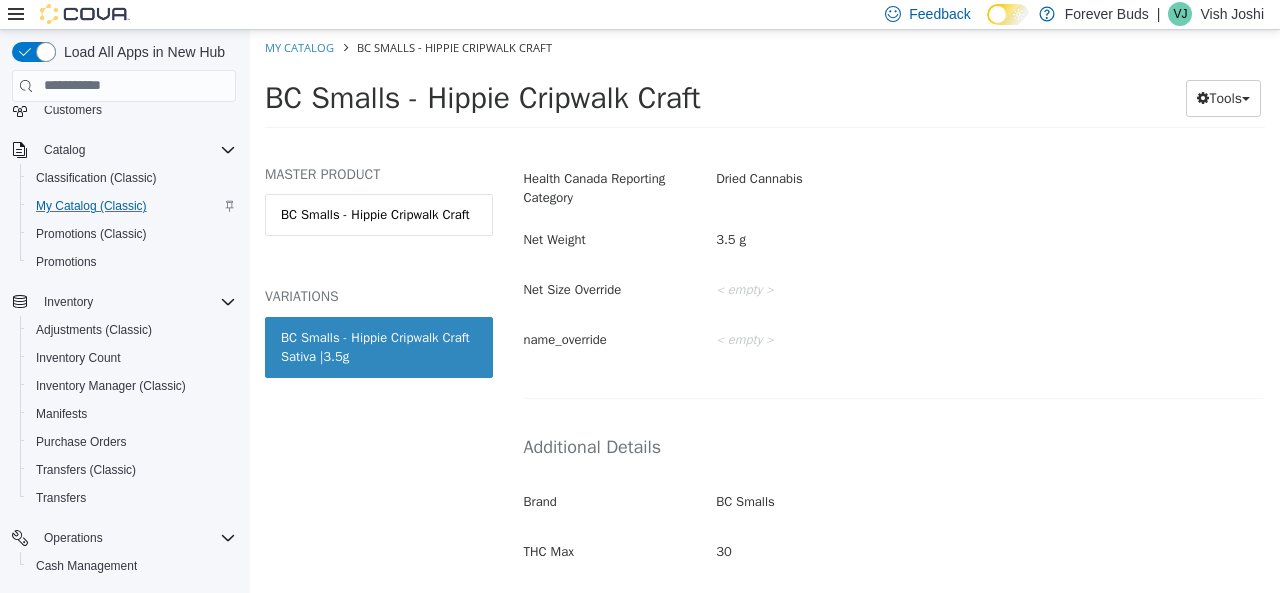 scroll, scrollTop: 366, scrollLeft: 0, axis: vertical 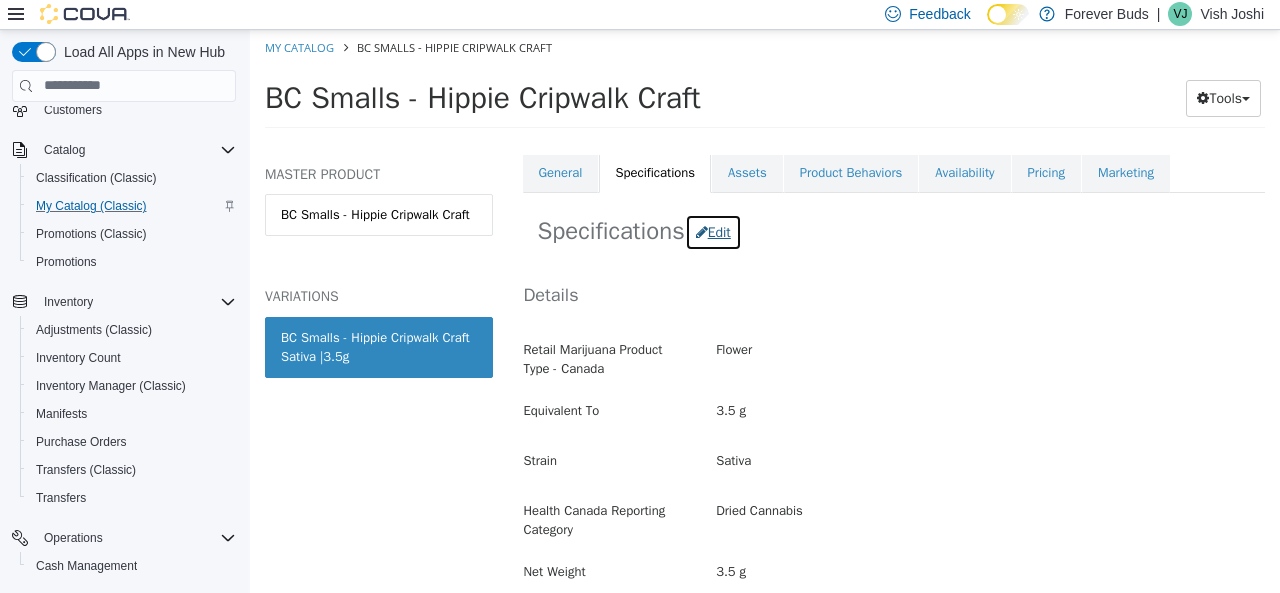 click on "Edit" at bounding box center [713, 231] 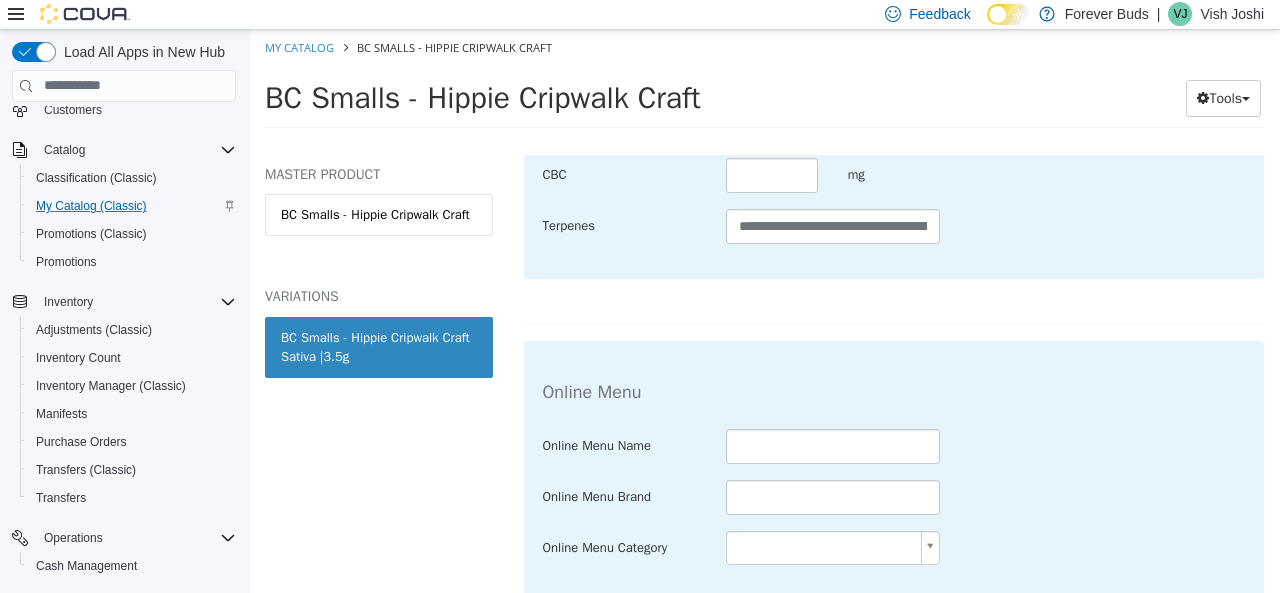 scroll, scrollTop: 1366, scrollLeft: 0, axis: vertical 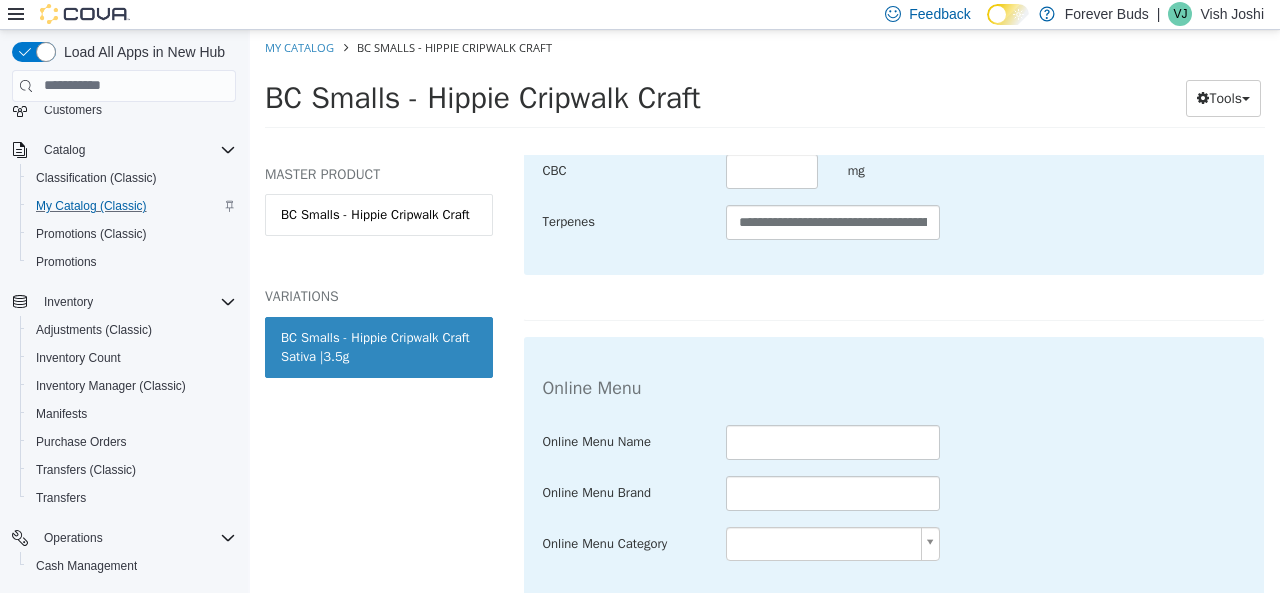 drag, startPoint x: 352, startPoint y: 329, endPoint x: 474, endPoint y: 377, distance: 131.10301 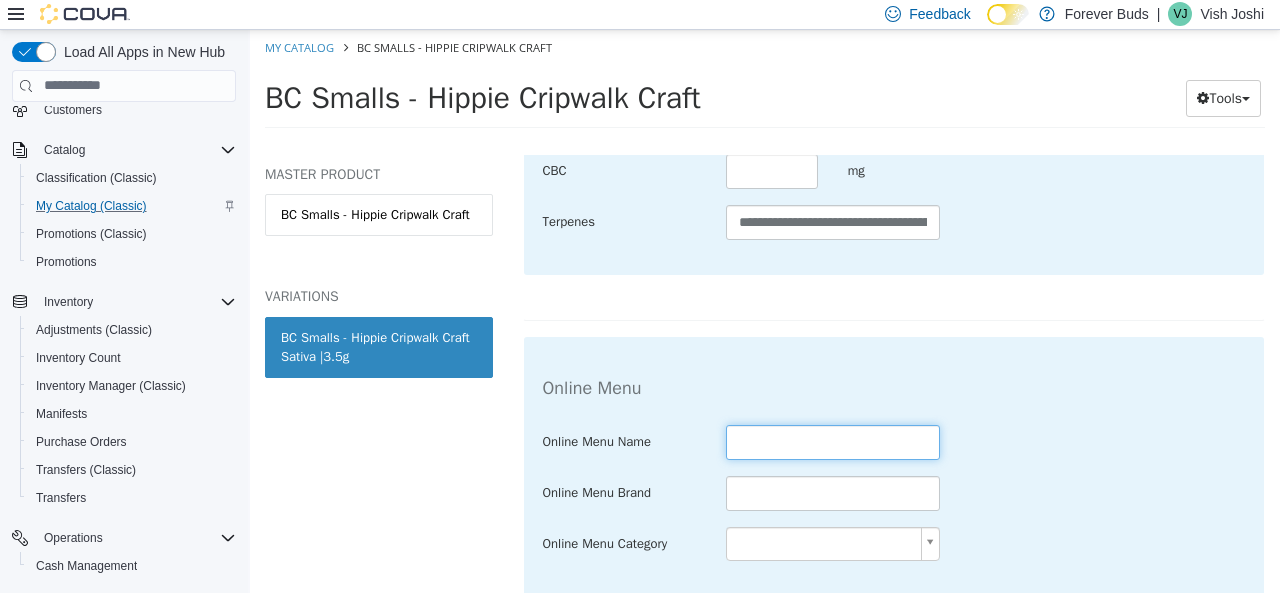 click at bounding box center (833, 441) 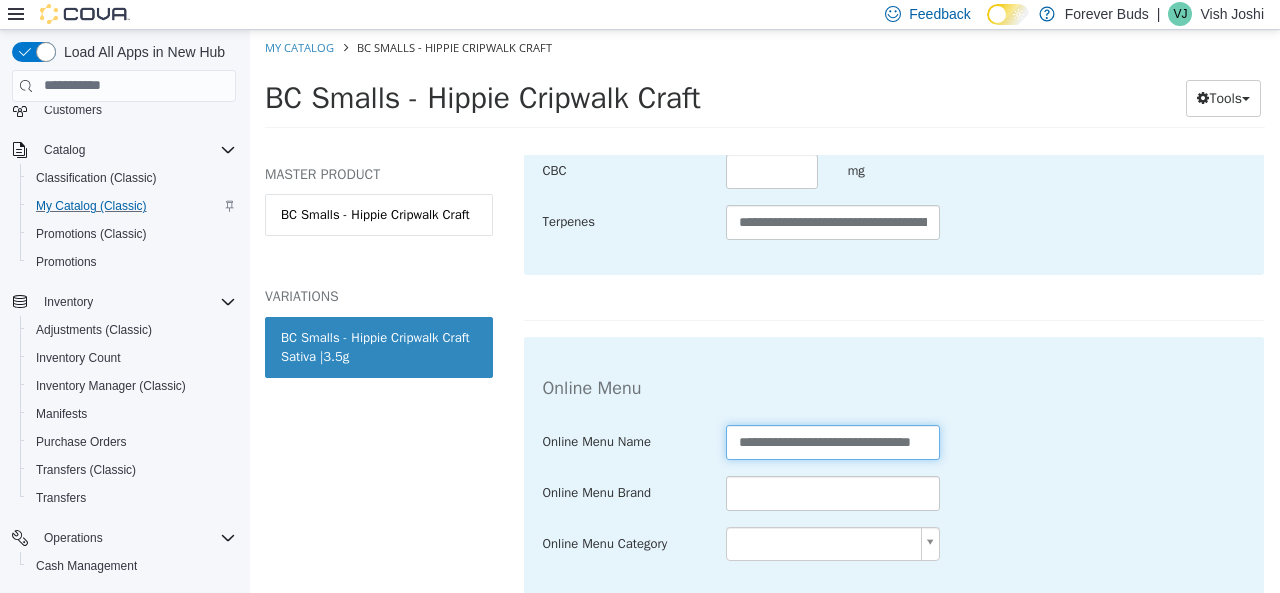 scroll, scrollTop: 0, scrollLeft: 20, axis: horizontal 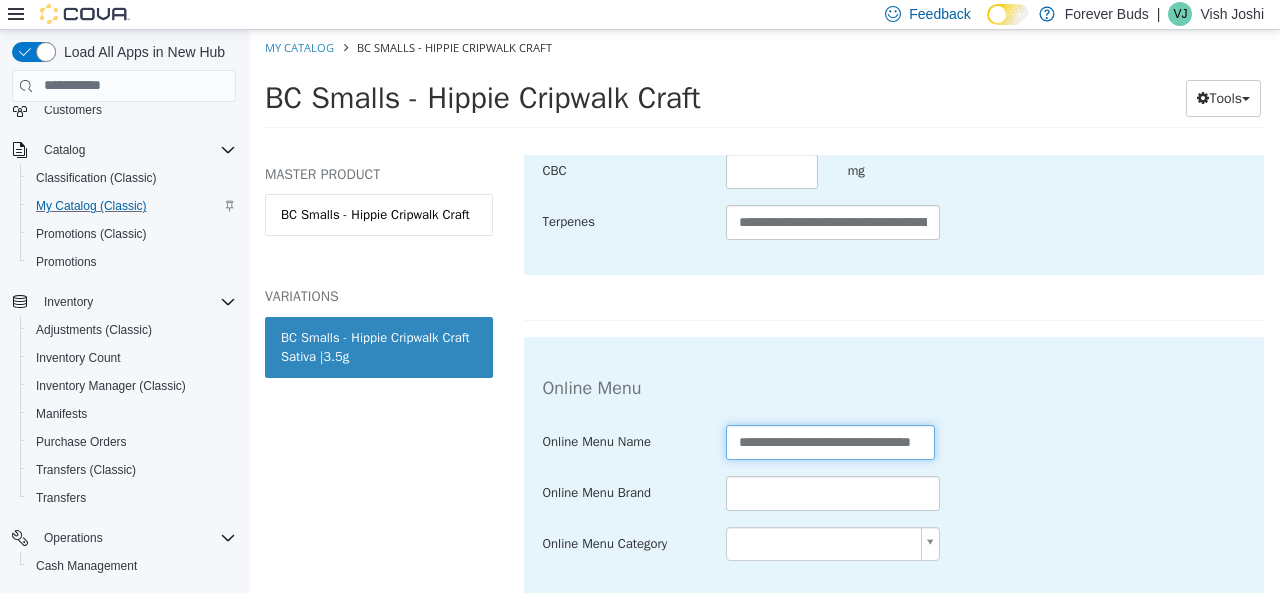 click on "**********" at bounding box center [830, 441] 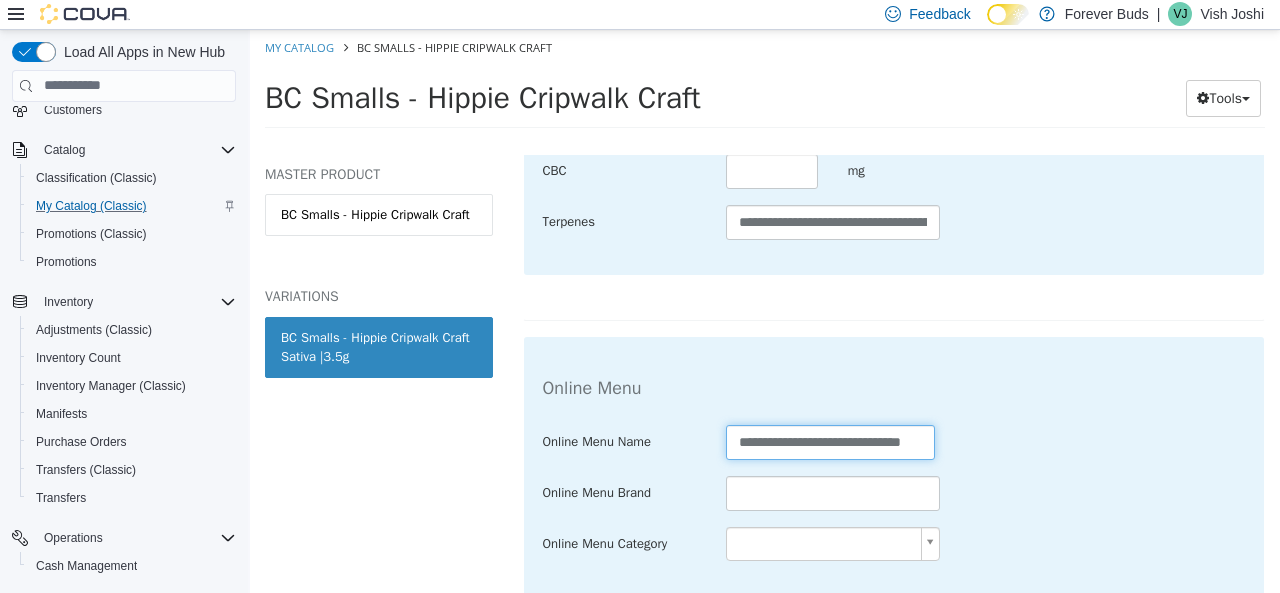 scroll, scrollTop: 0, scrollLeft: 13, axis: horizontal 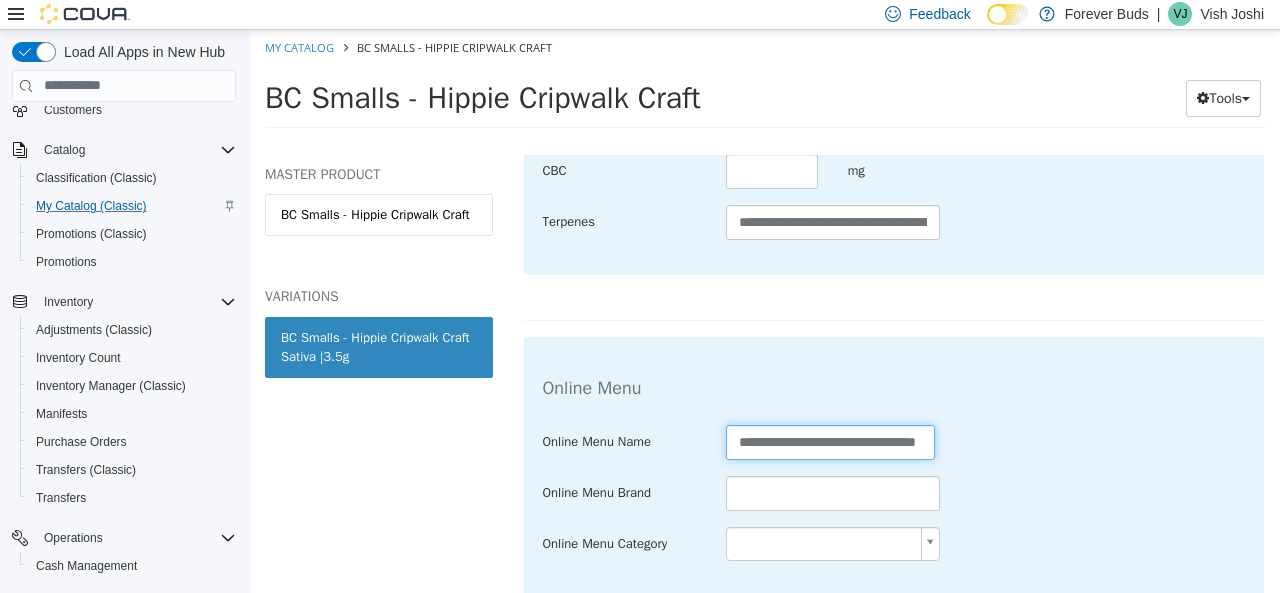 type on "**********" 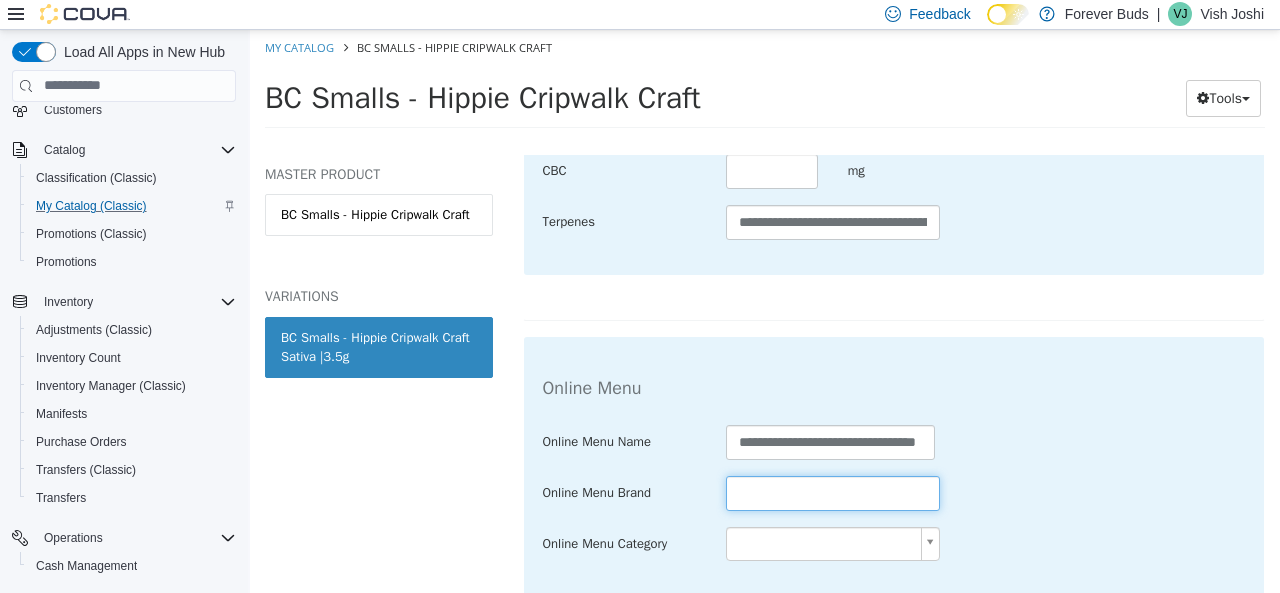 scroll, scrollTop: 0, scrollLeft: 0, axis: both 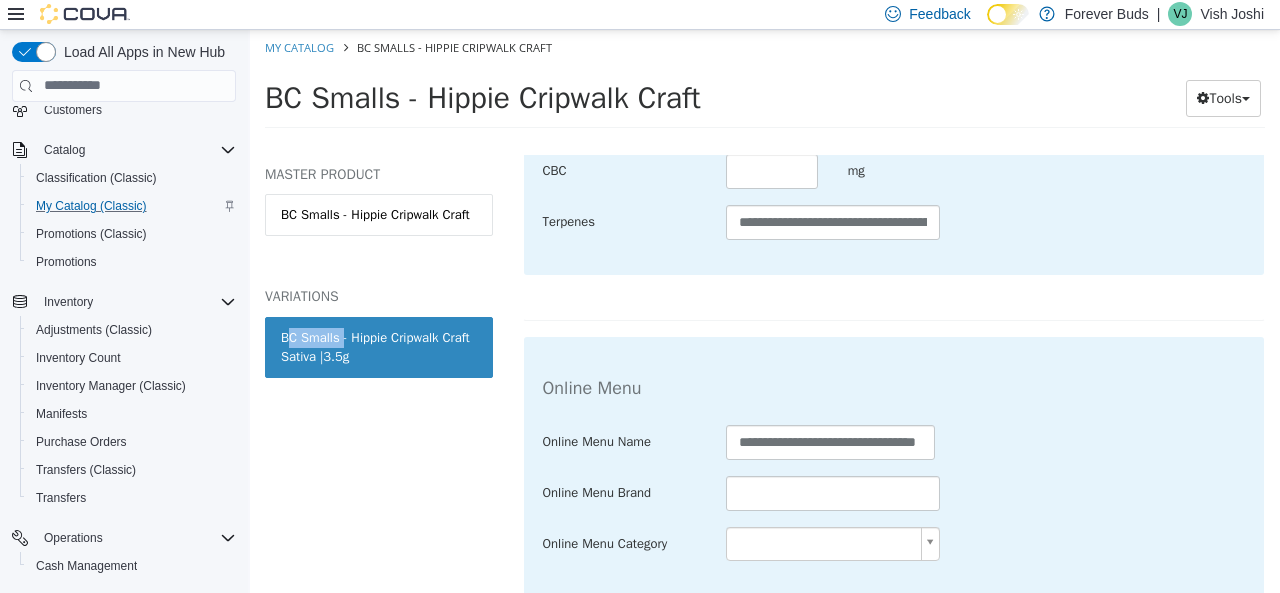 drag, startPoint x: 336, startPoint y: 341, endPoint x: 270, endPoint y: 332, distance: 66.61081 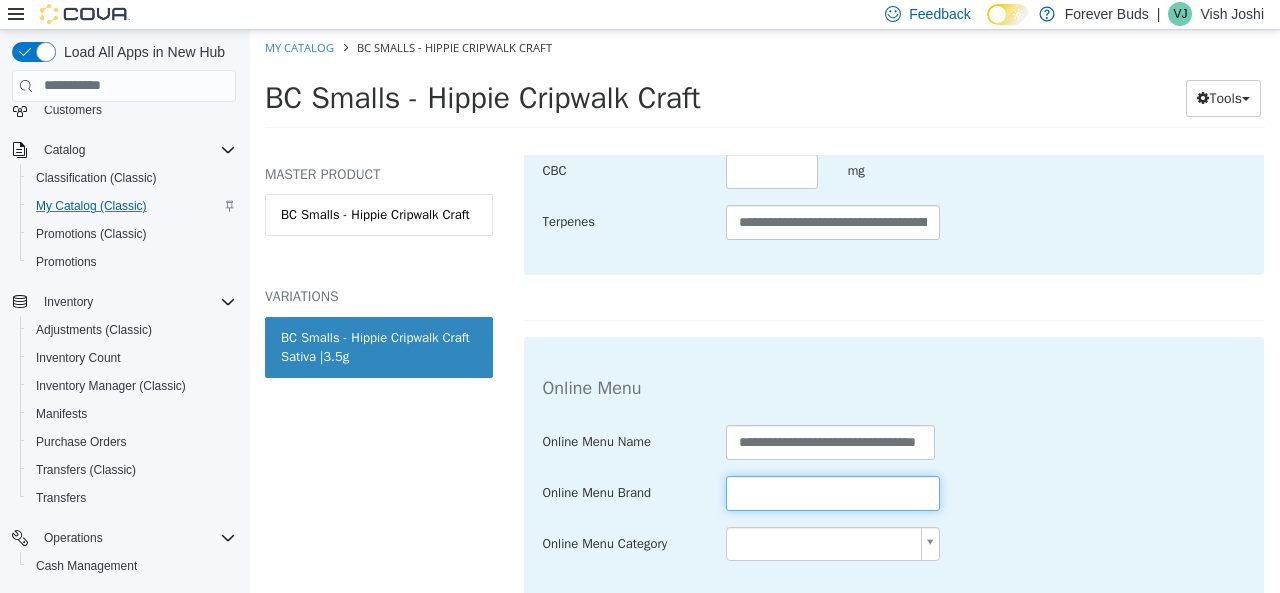 click at bounding box center [833, 492] 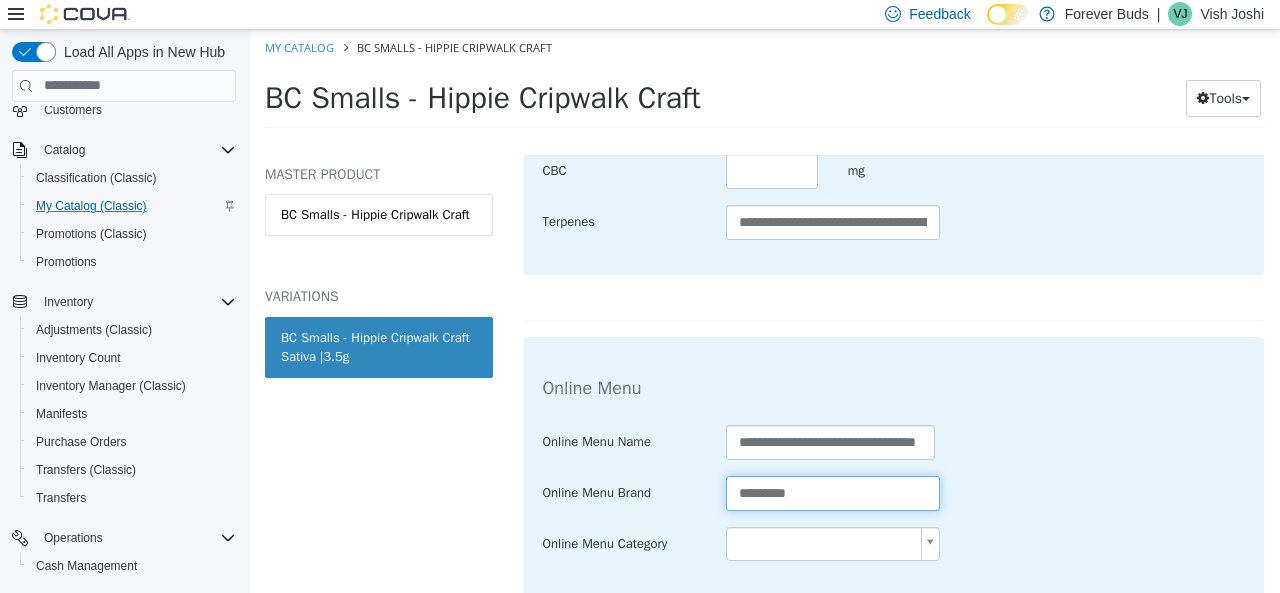 type on "*********" 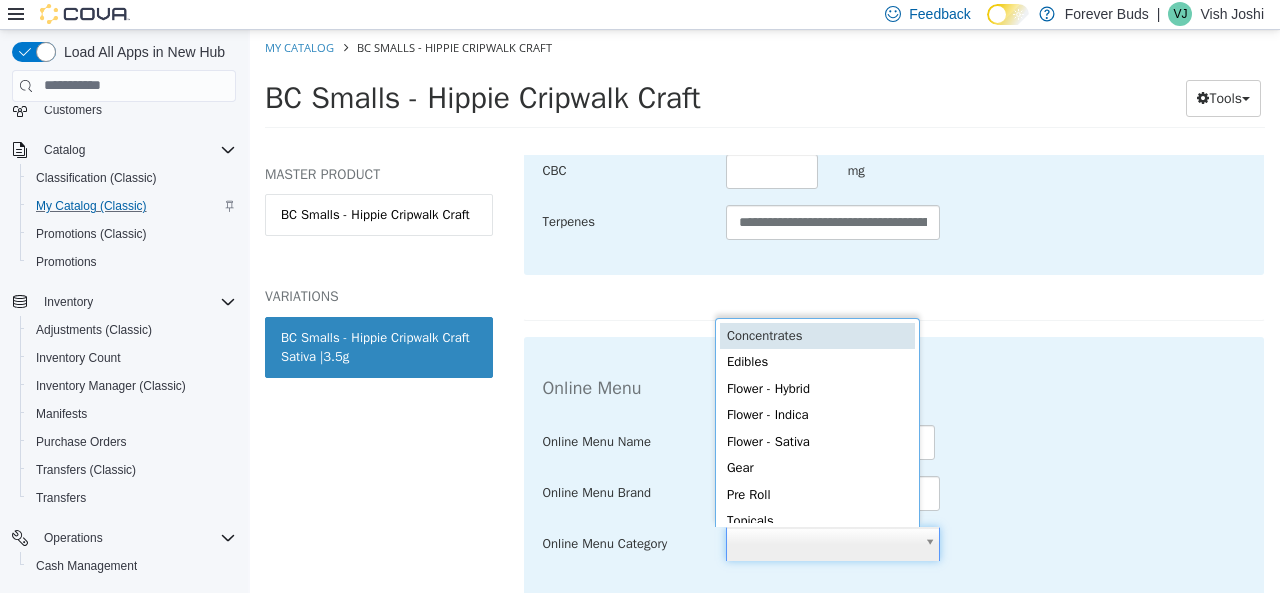 click on "**********" at bounding box center (765, 84) 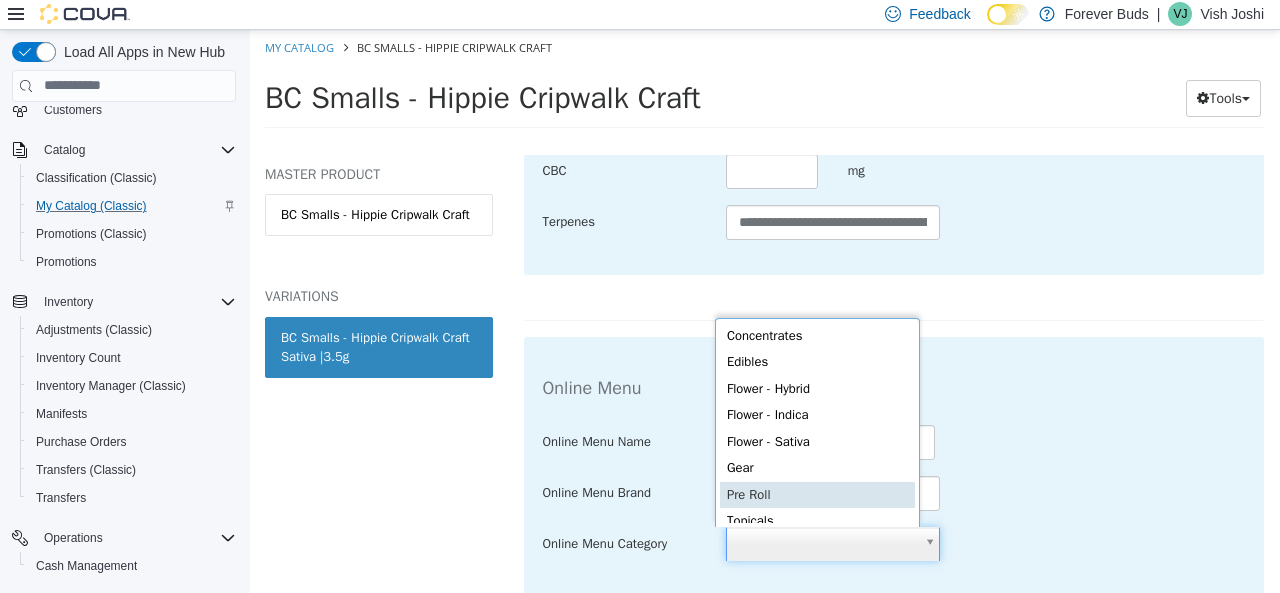 scroll, scrollTop: 4, scrollLeft: 0, axis: vertical 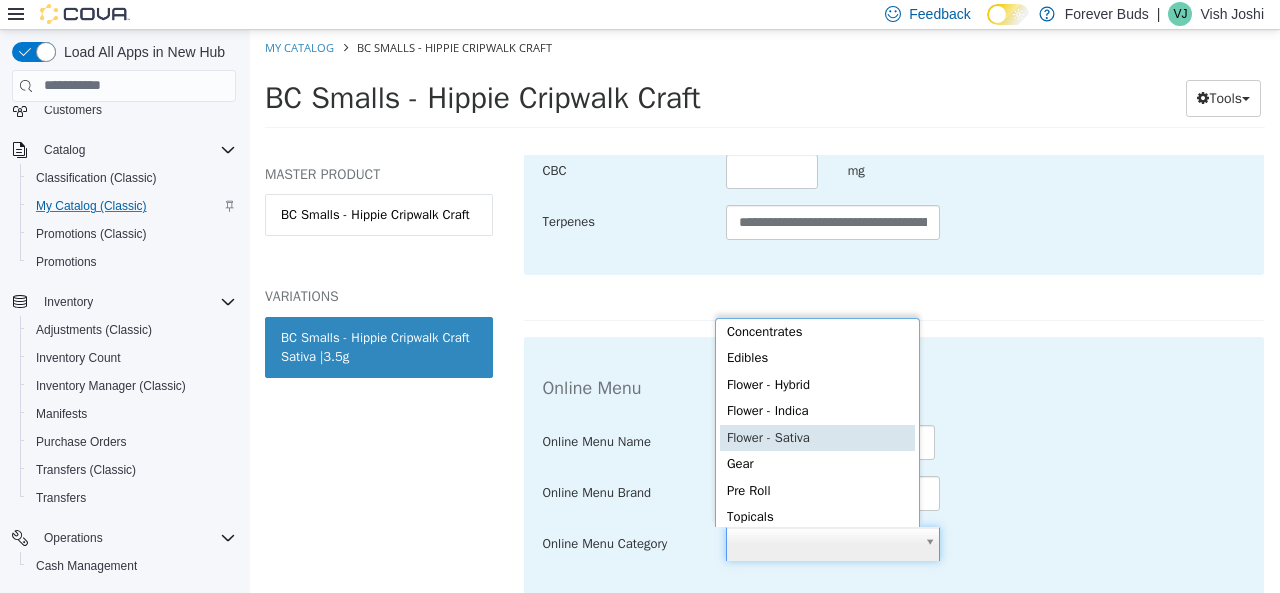 type on "**********" 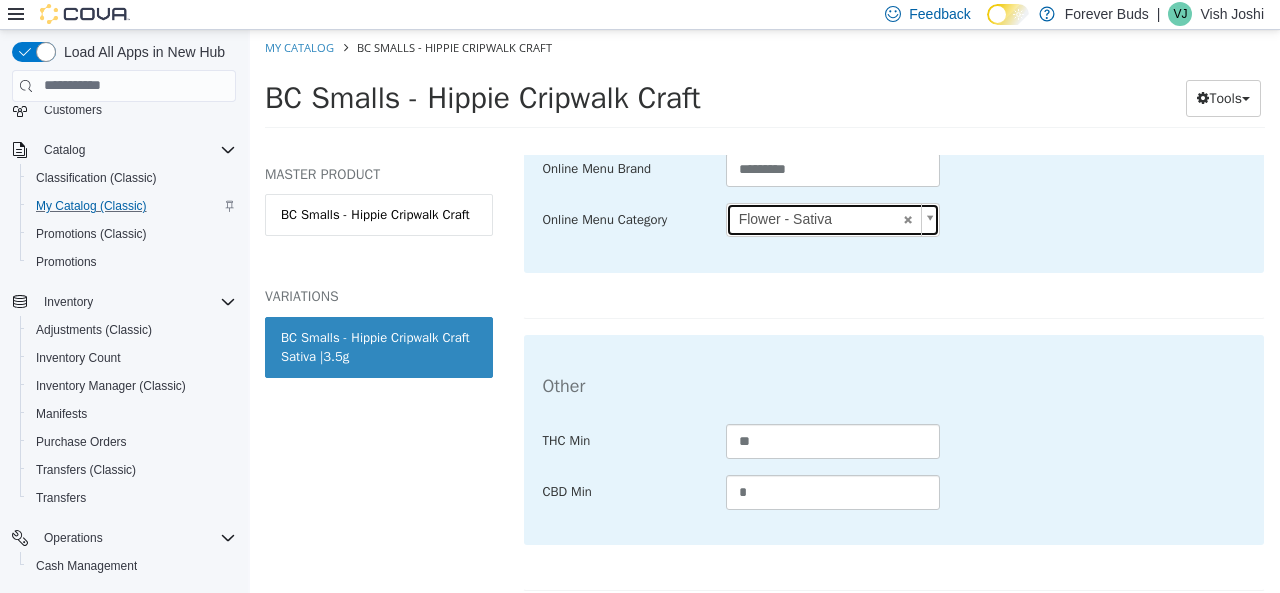 scroll, scrollTop: 1750, scrollLeft: 0, axis: vertical 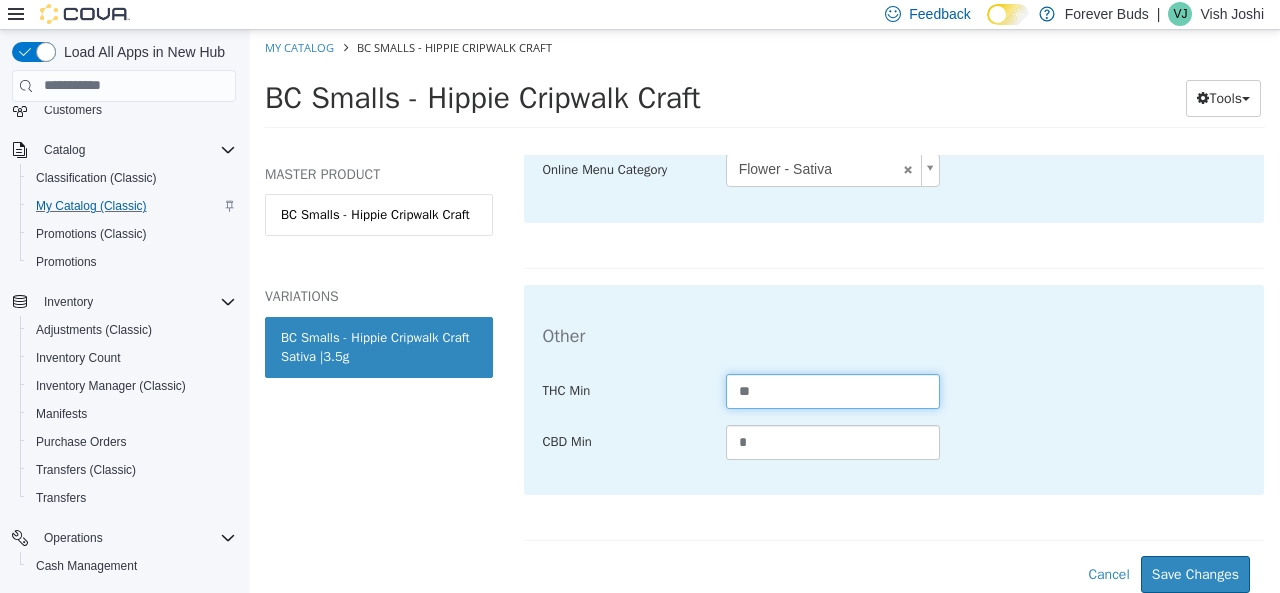 click on "**" at bounding box center [833, 390] 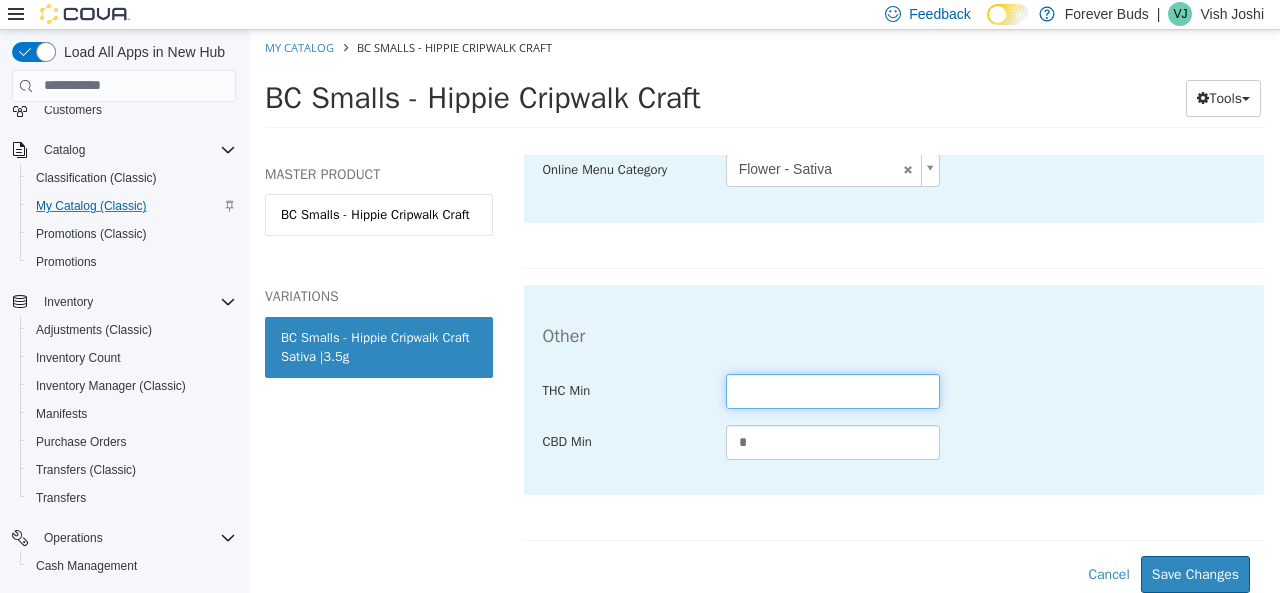 type 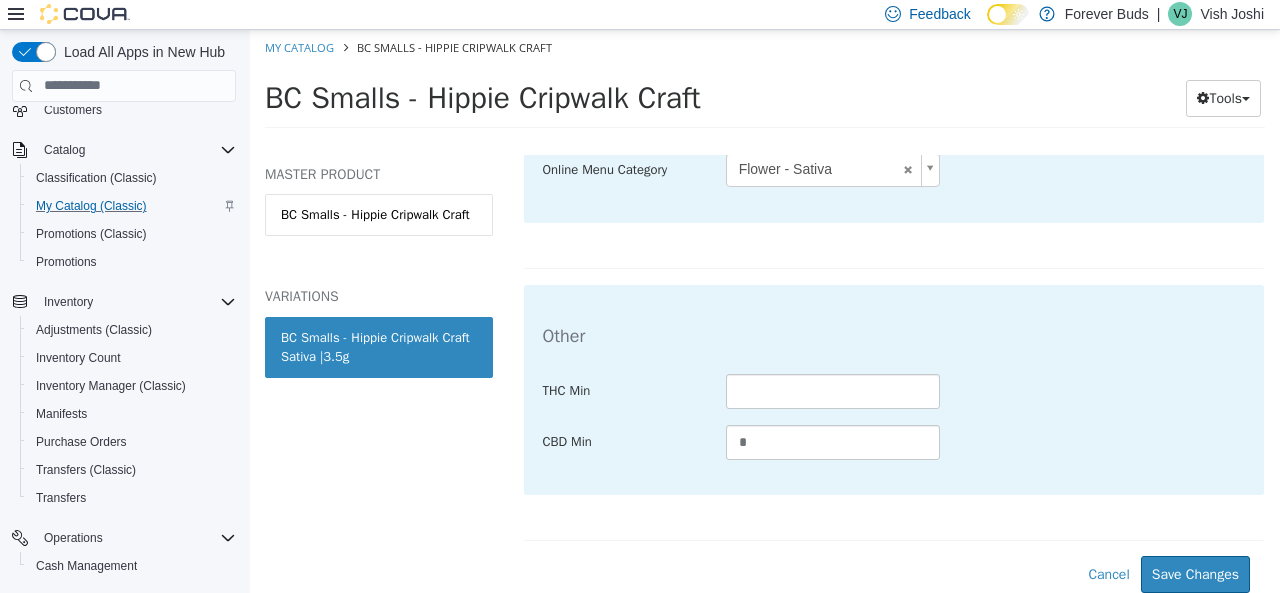 click at bounding box center (833, 459) 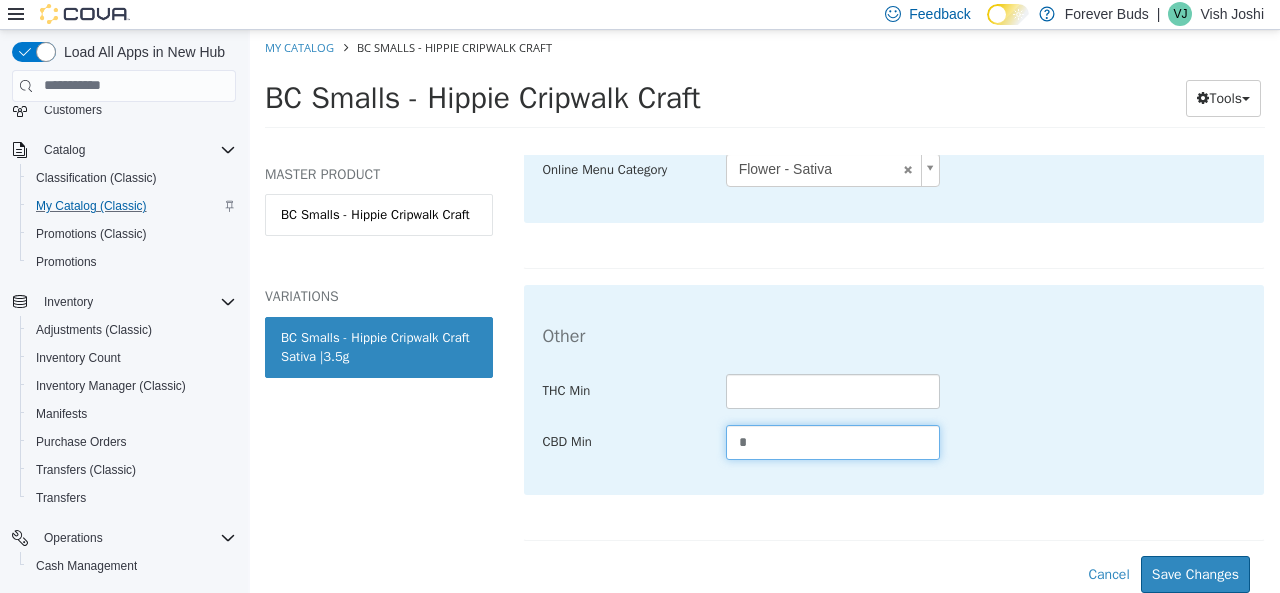 click on "*" at bounding box center [833, 441] 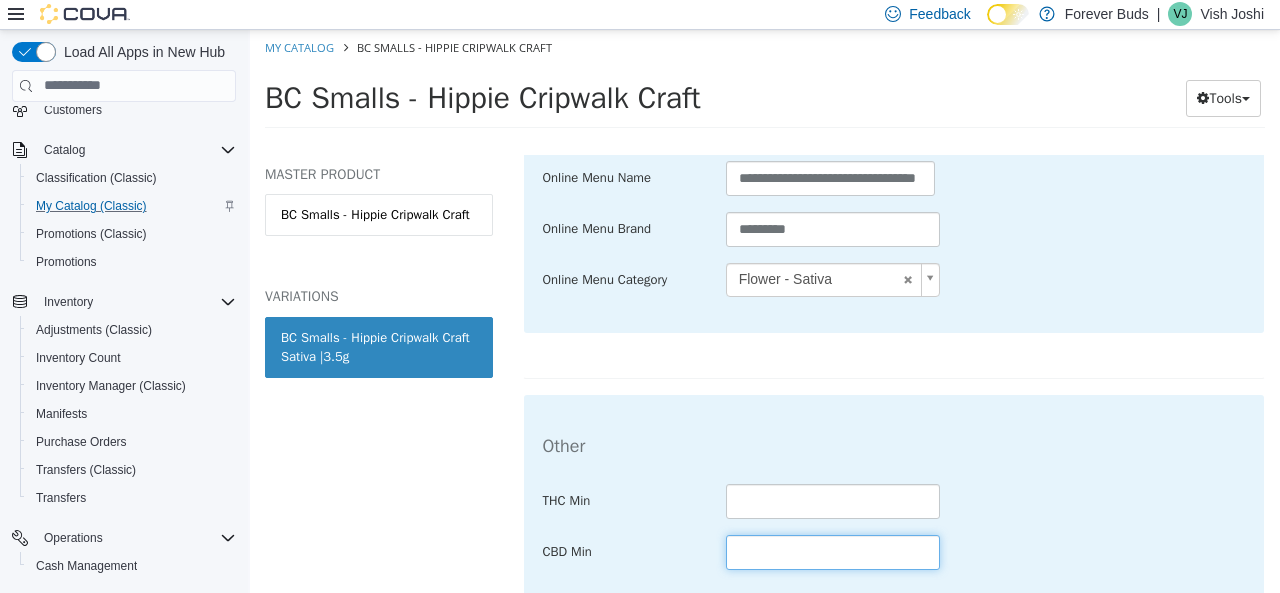 scroll, scrollTop: 1750, scrollLeft: 0, axis: vertical 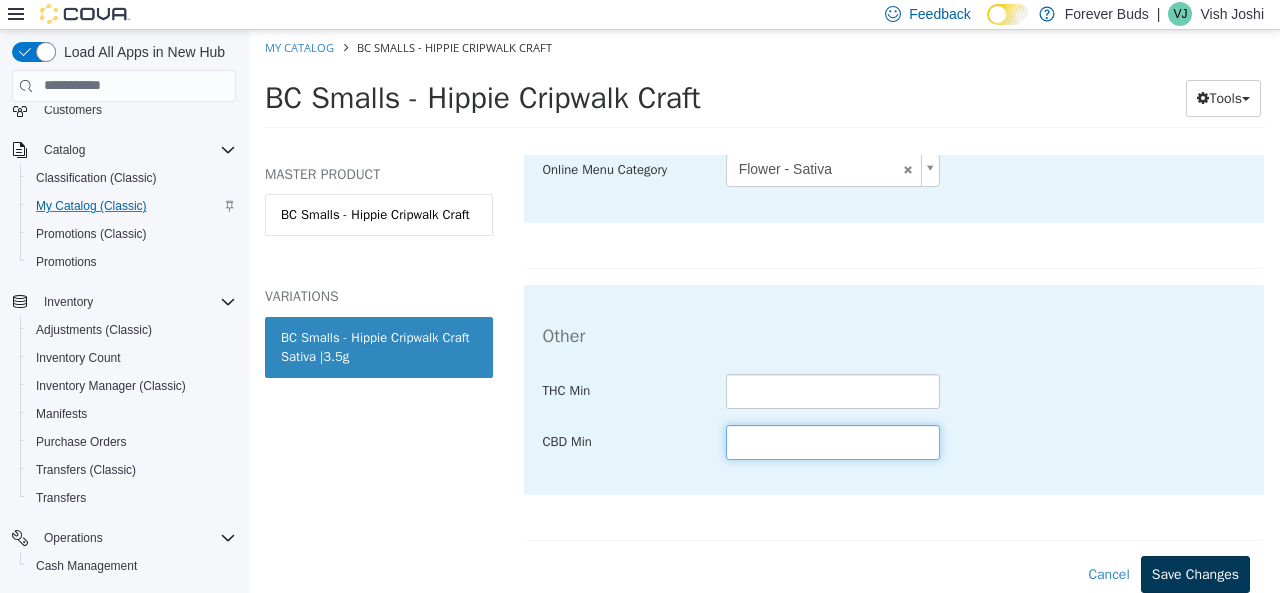 type 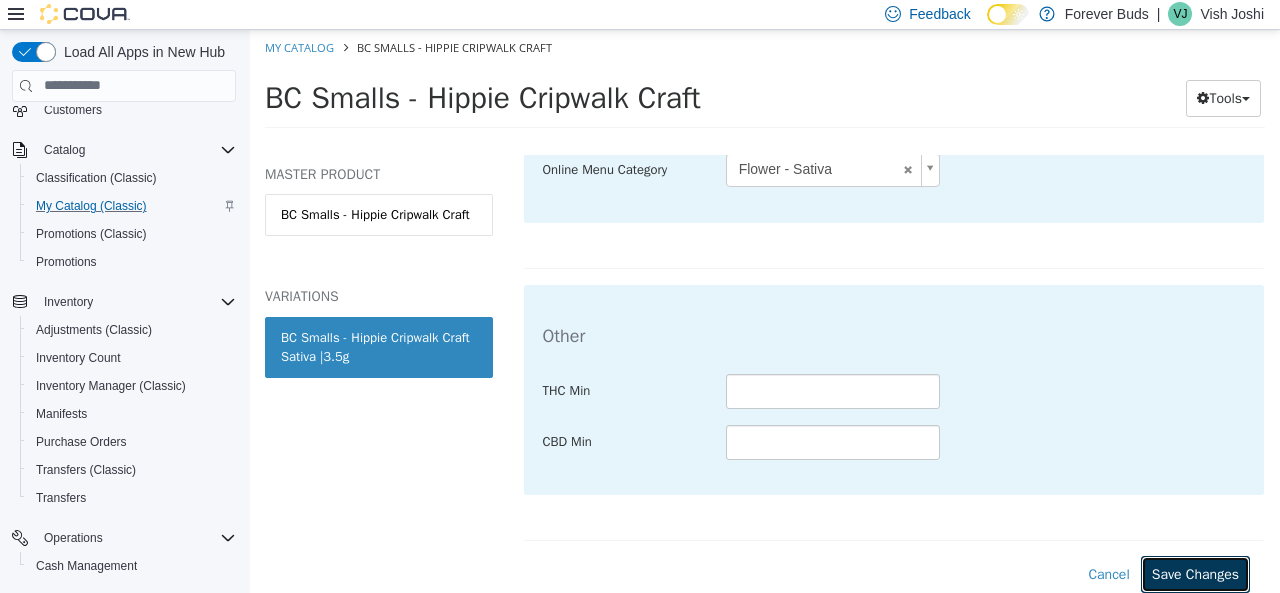 click on "Save Changes" at bounding box center (1195, 573) 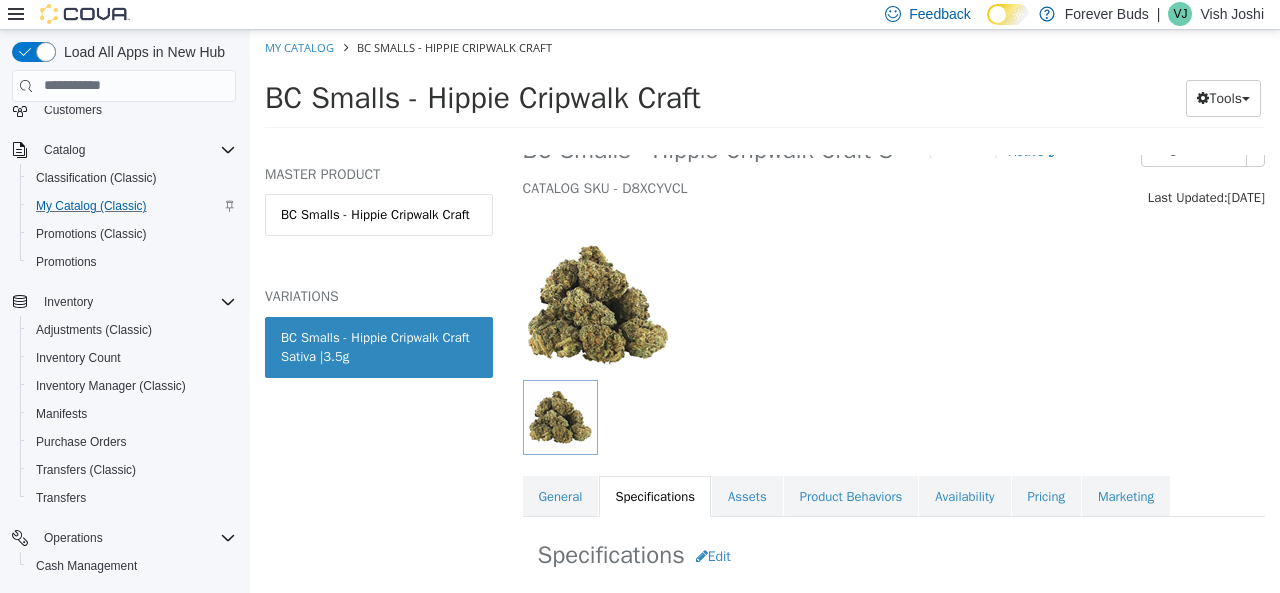 scroll, scrollTop: 0, scrollLeft: 0, axis: both 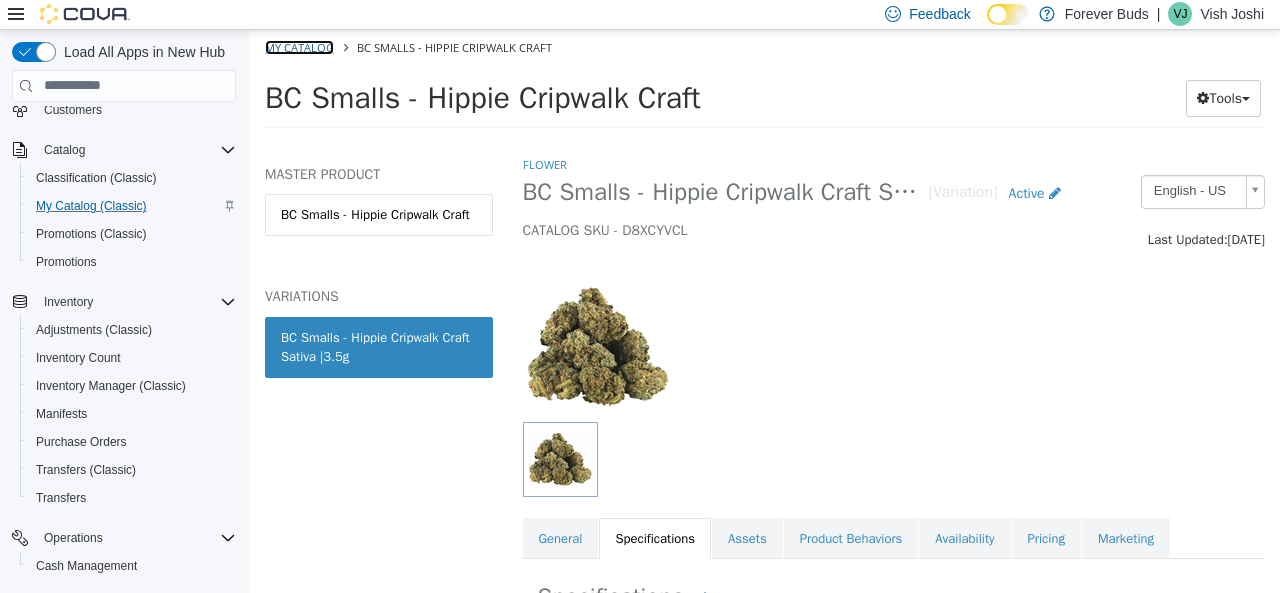 click on "My Catalog" at bounding box center (299, 46) 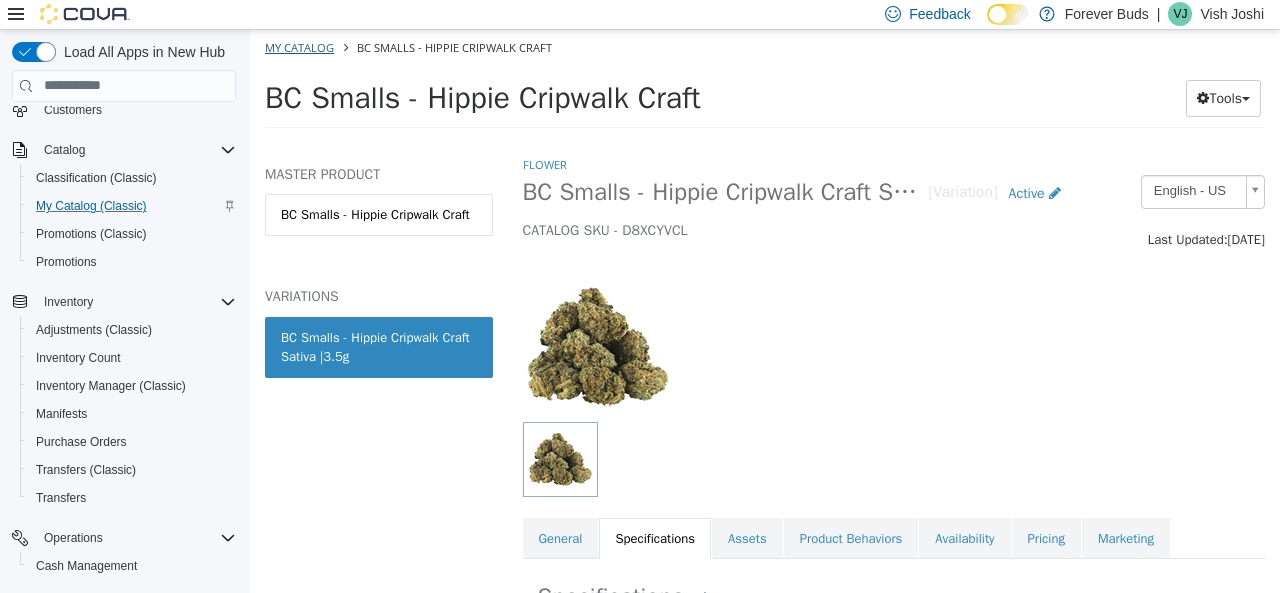 select on "**********" 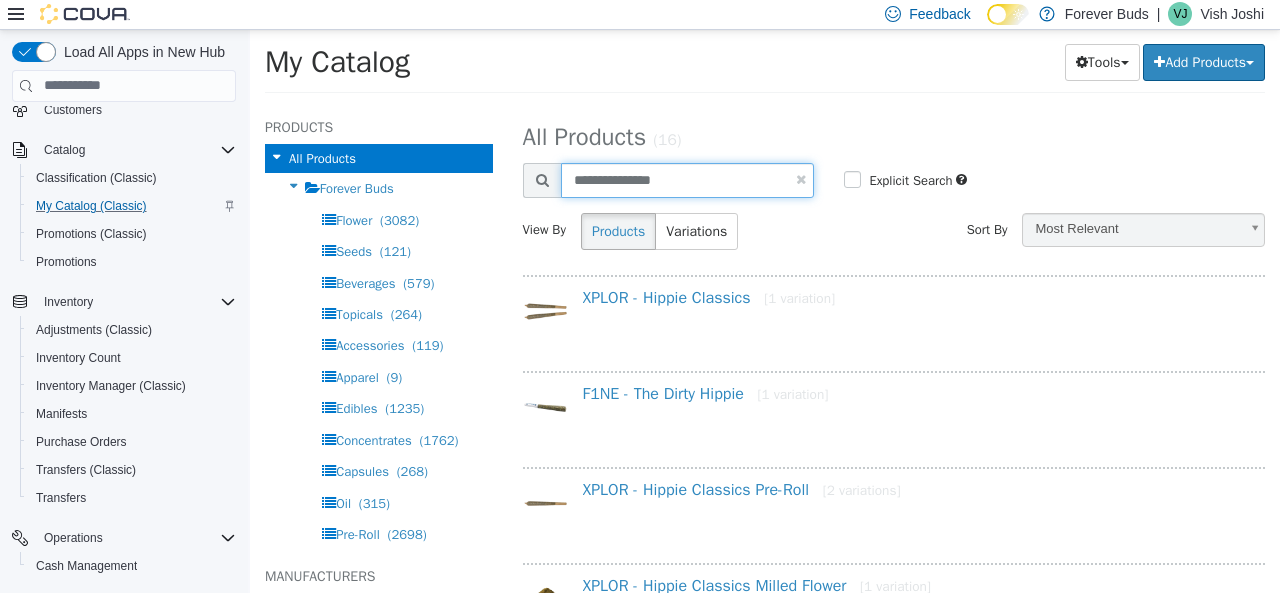 drag, startPoint x: 429, startPoint y: 133, endPoint x: 377, endPoint y: 123, distance: 52.95281 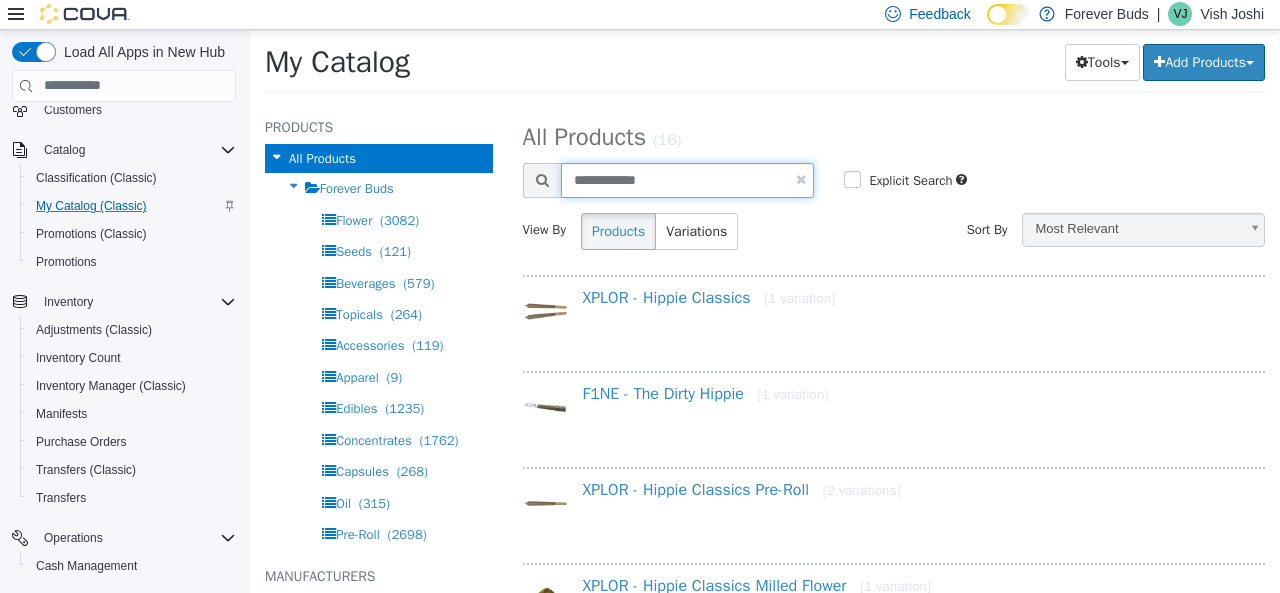 type on "**********" 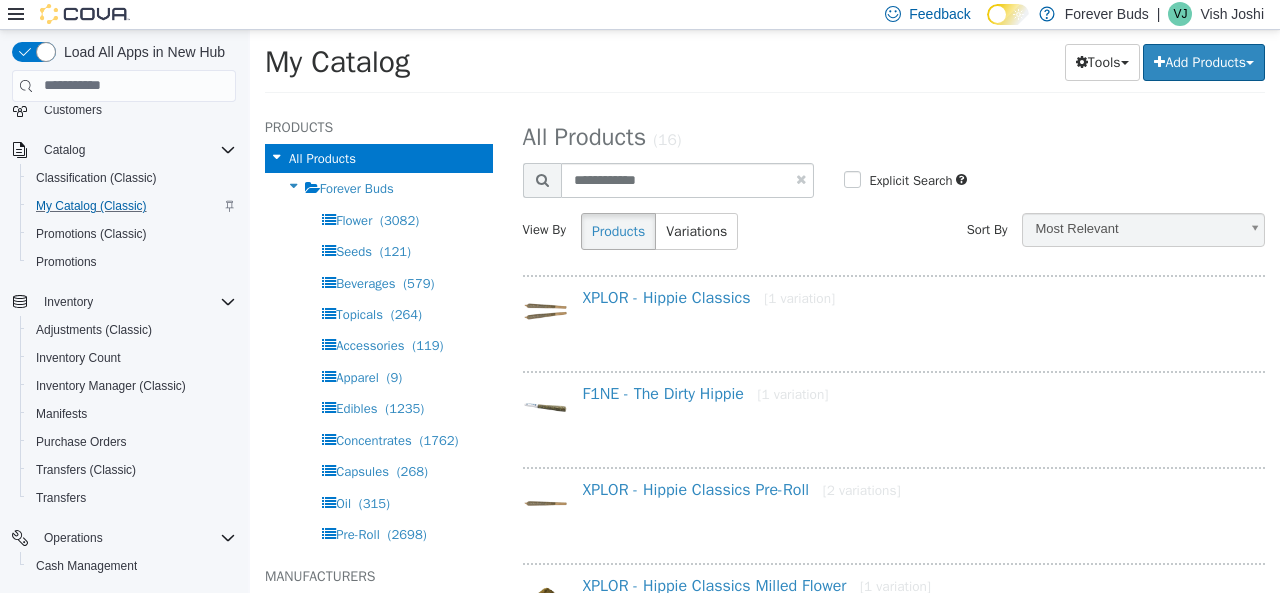 select on "**********" 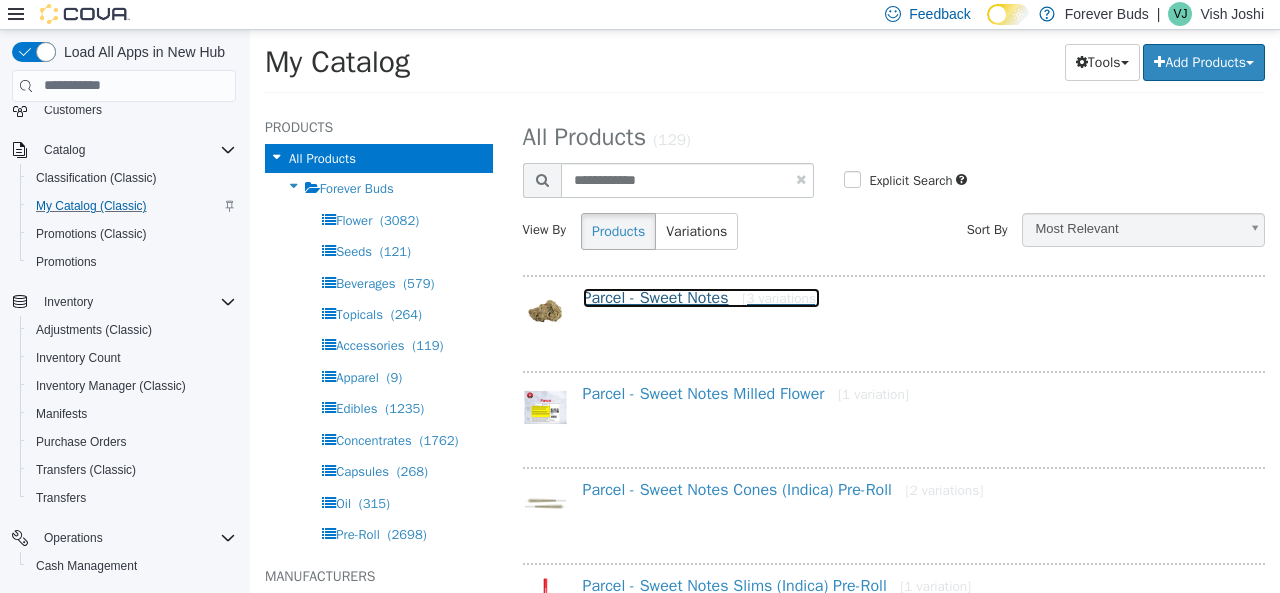 click on "Parcel - Sweet Notes
[3 variations]" at bounding box center (702, 297) 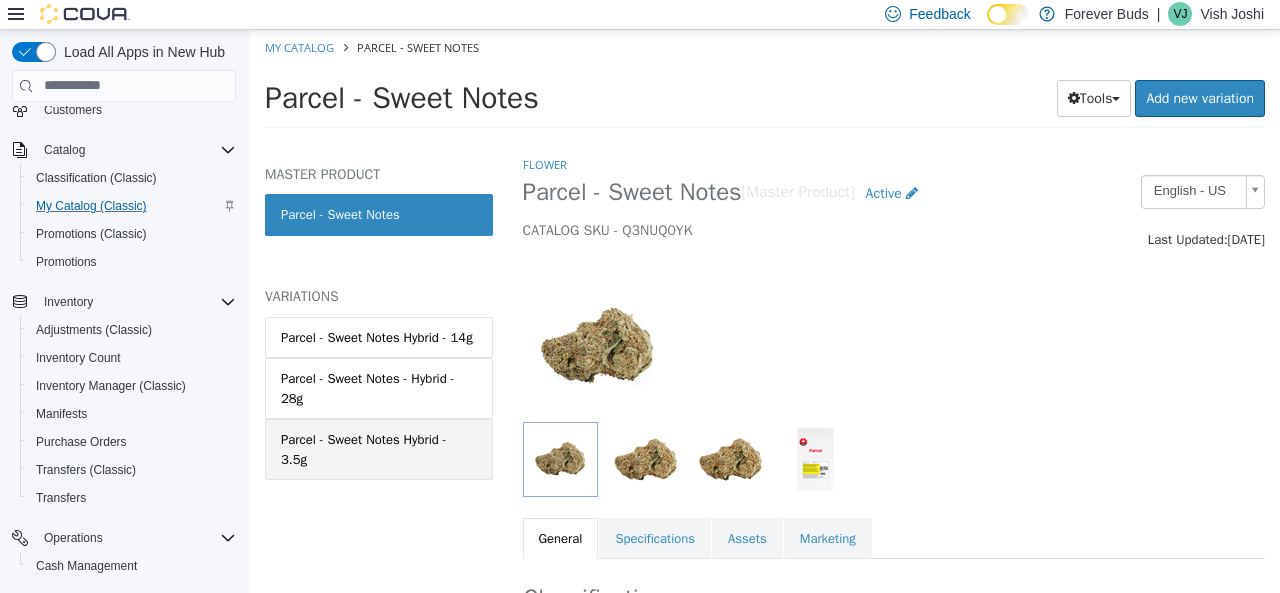 click on "Parcel - Sweet Notes Hybrid - 3.5g" at bounding box center (379, 448) 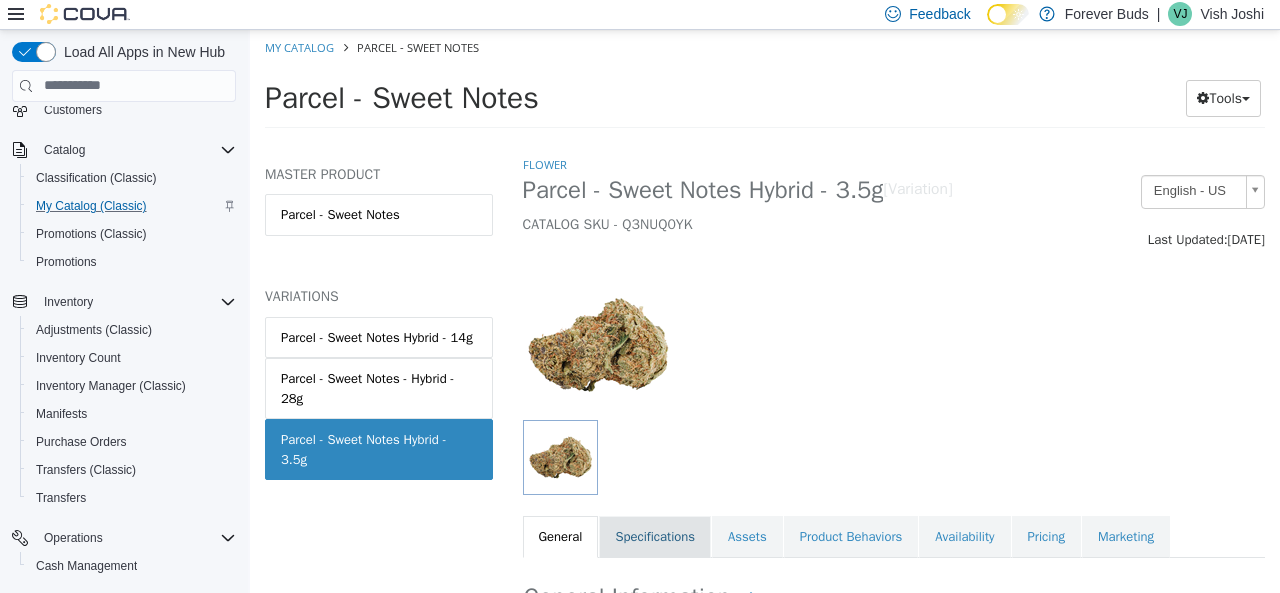click on "Specifications" at bounding box center (655, 536) 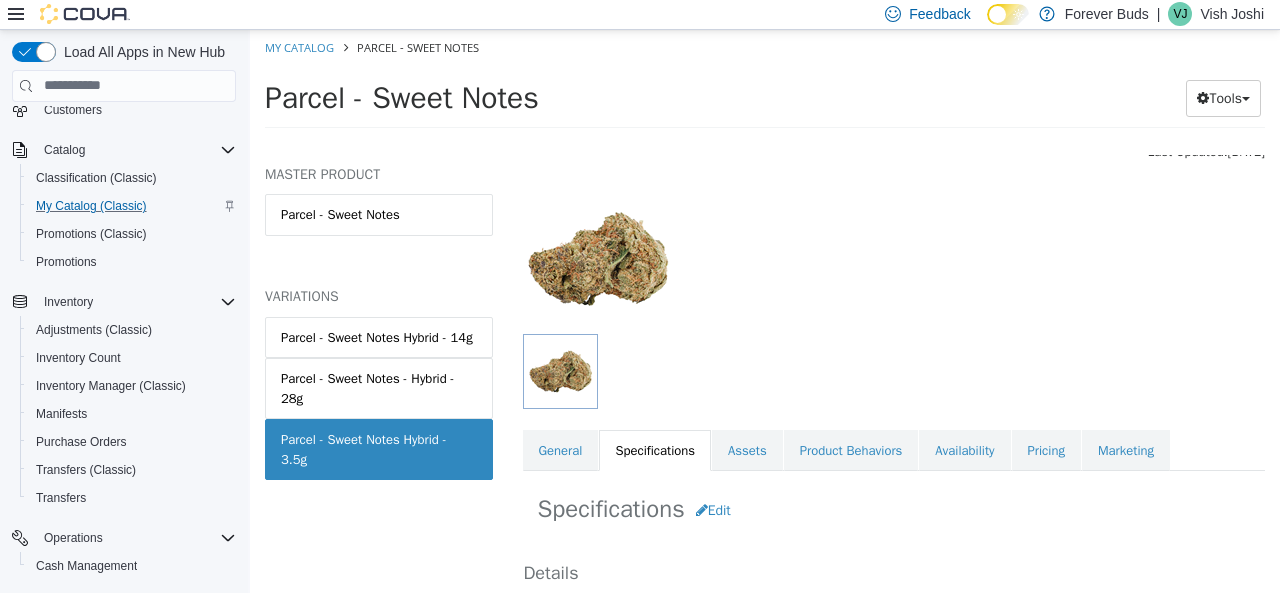 scroll, scrollTop: 0, scrollLeft: 0, axis: both 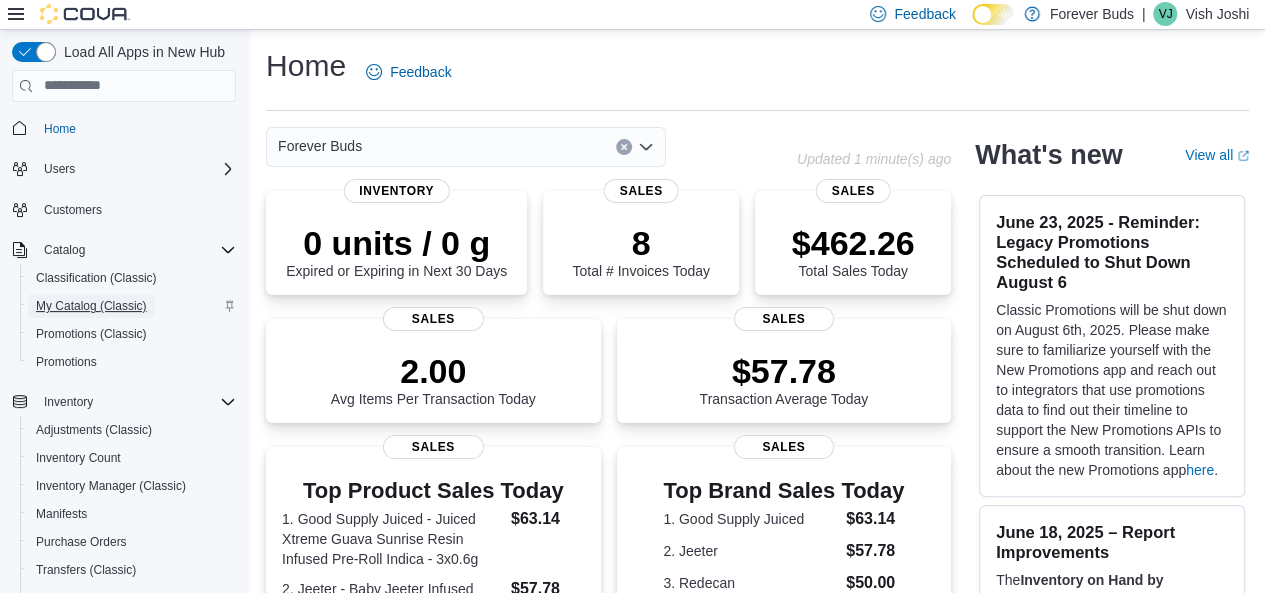 click on "My Catalog (Classic)" at bounding box center (91, 306) 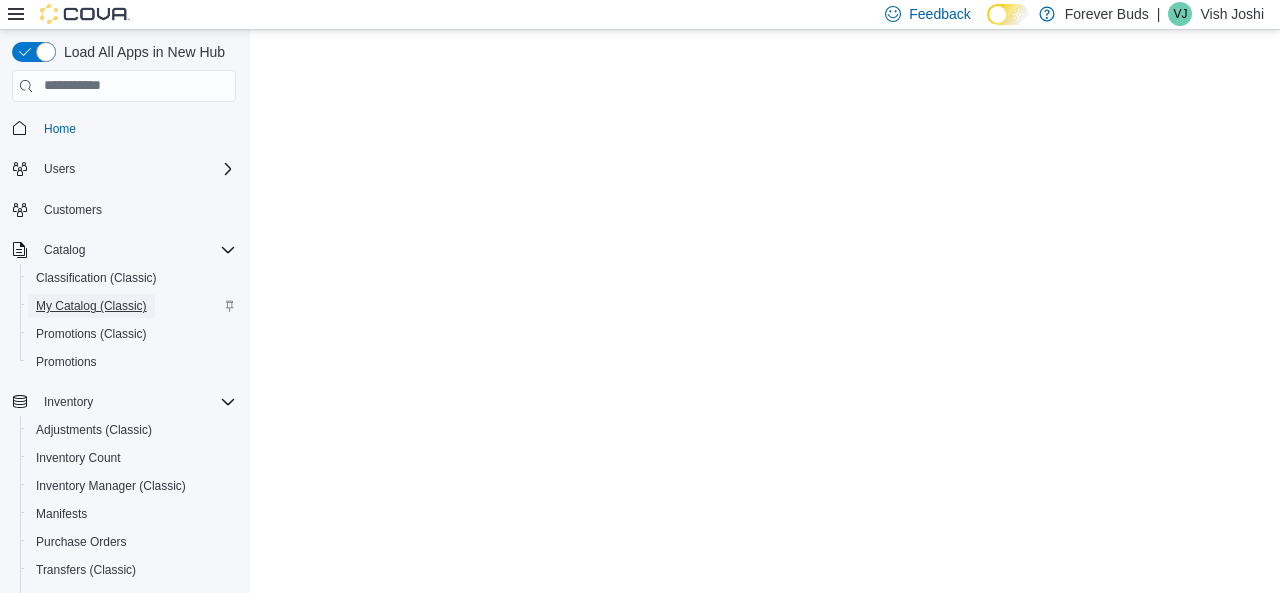 scroll, scrollTop: 0, scrollLeft: 0, axis: both 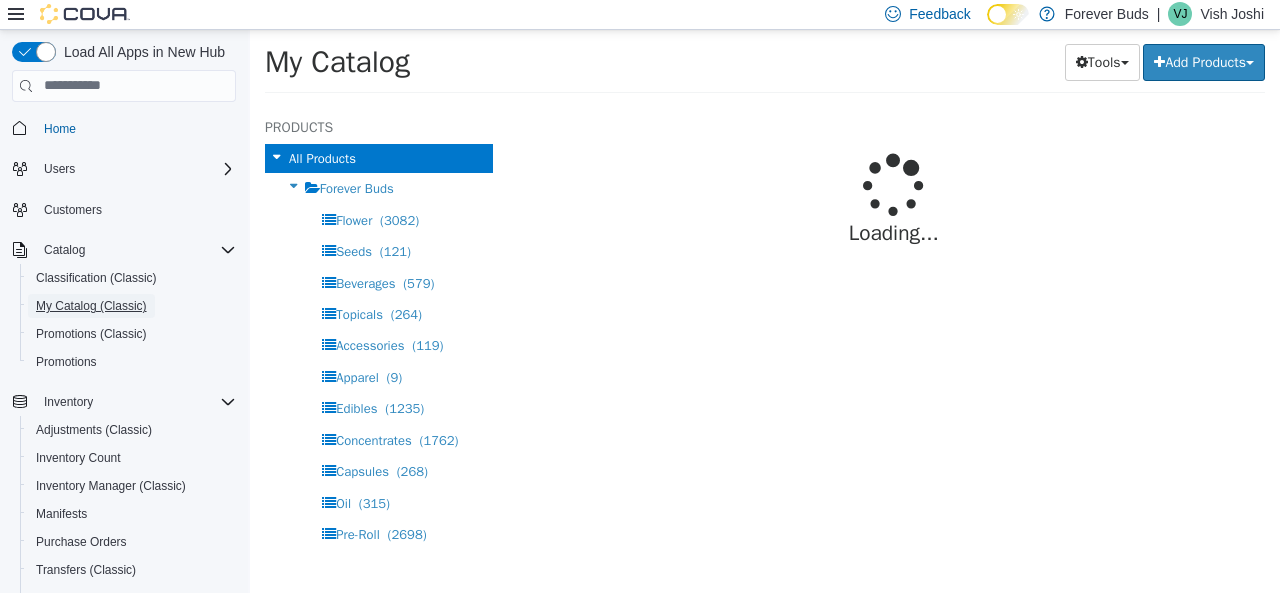 select on "**********" 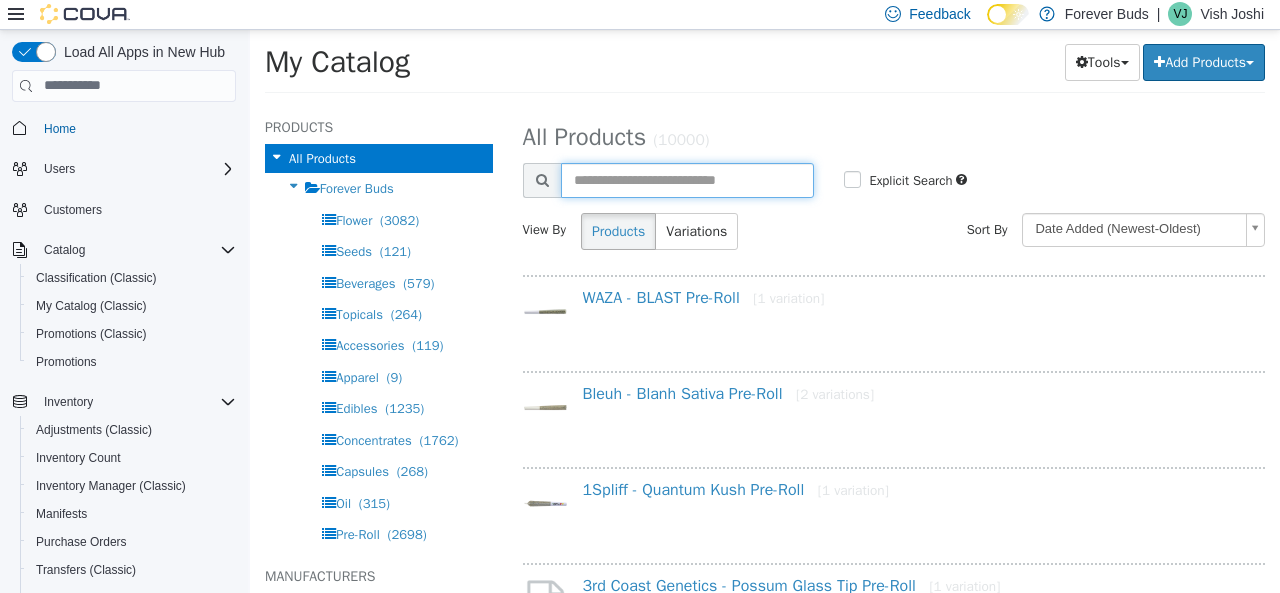 click at bounding box center (688, 179) 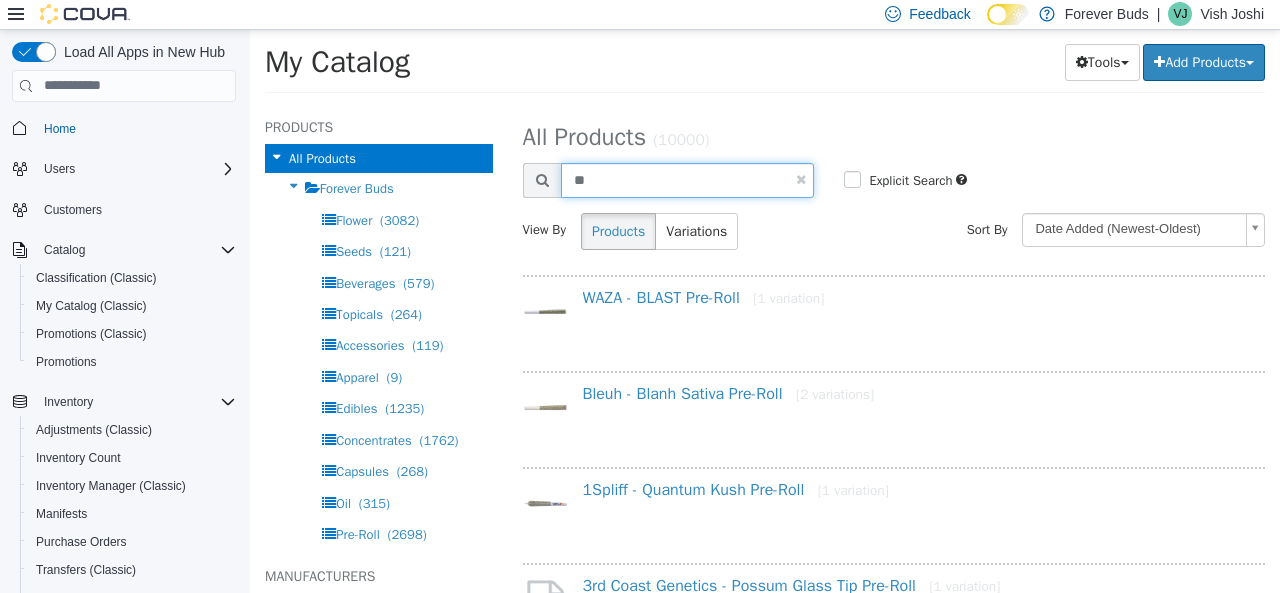 type on "*" 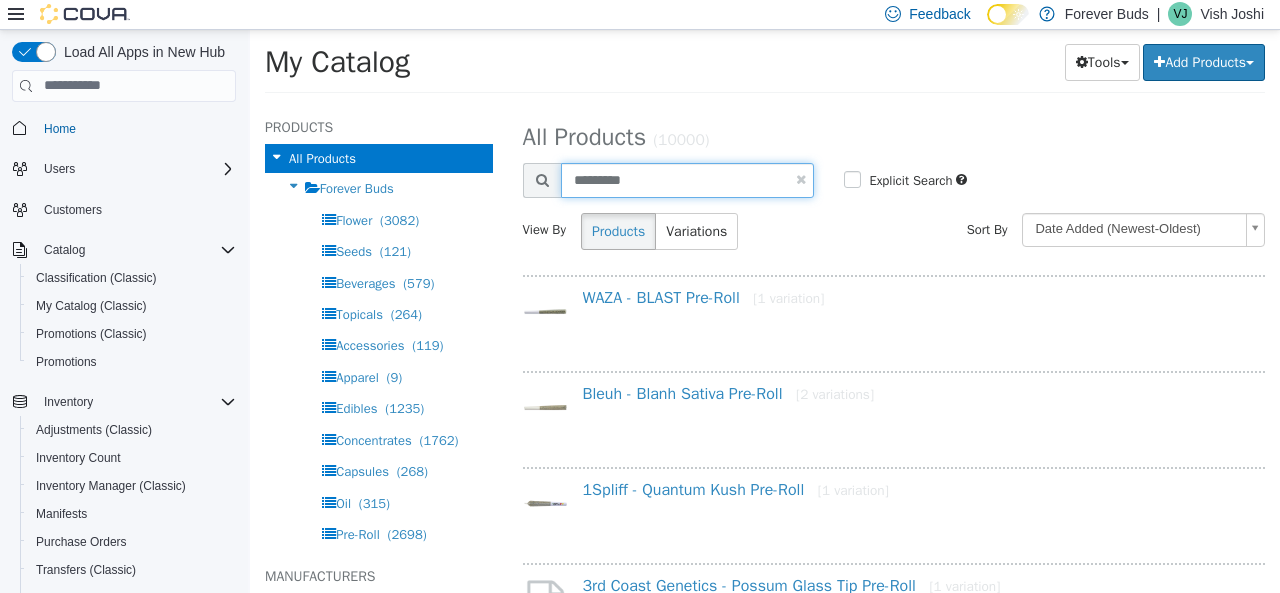 type on "*********" 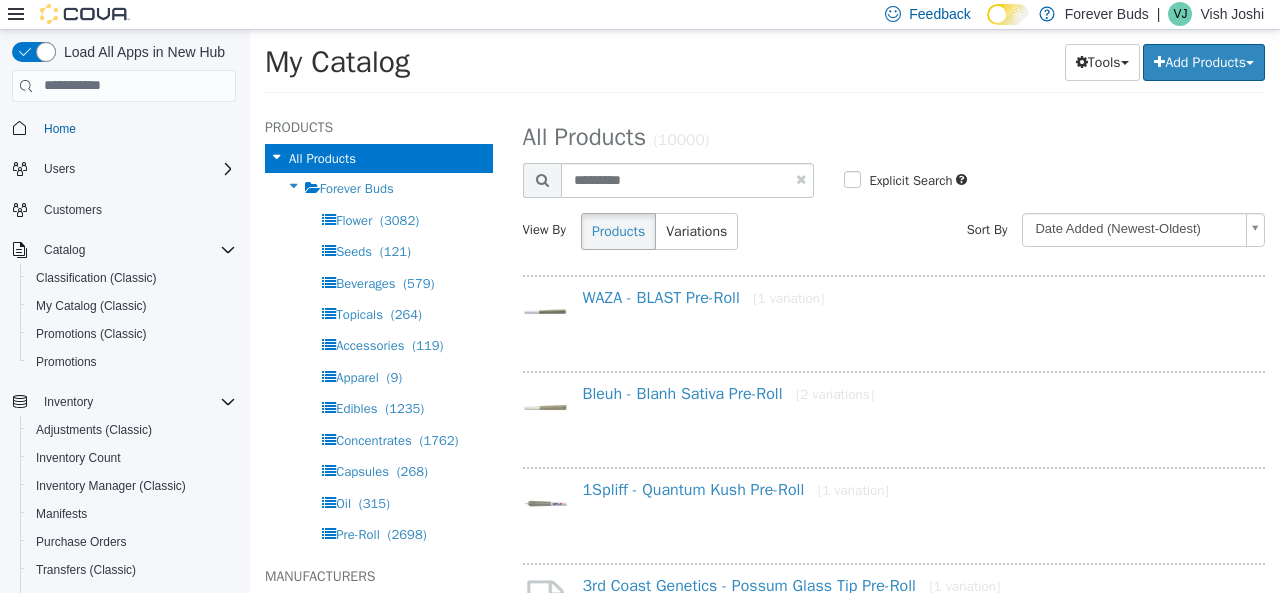 select on "**********" 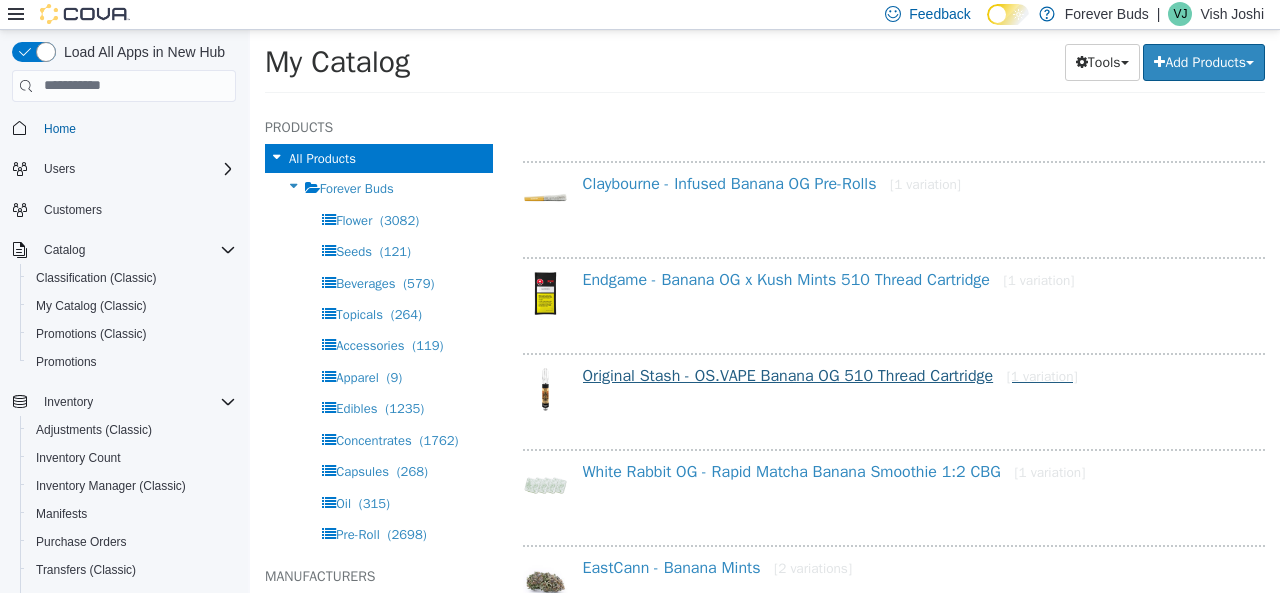 scroll, scrollTop: 600, scrollLeft: 0, axis: vertical 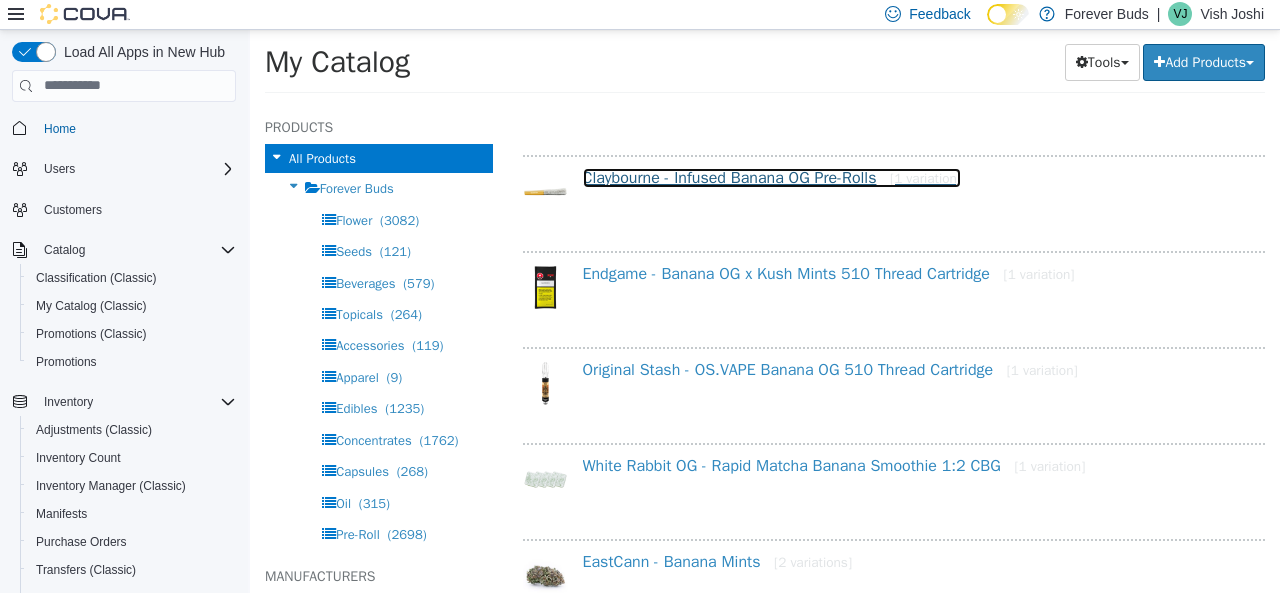 click on "Claybourne - Infused Banana OG Pre-Rolls
[1 variation]" at bounding box center (772, 177) 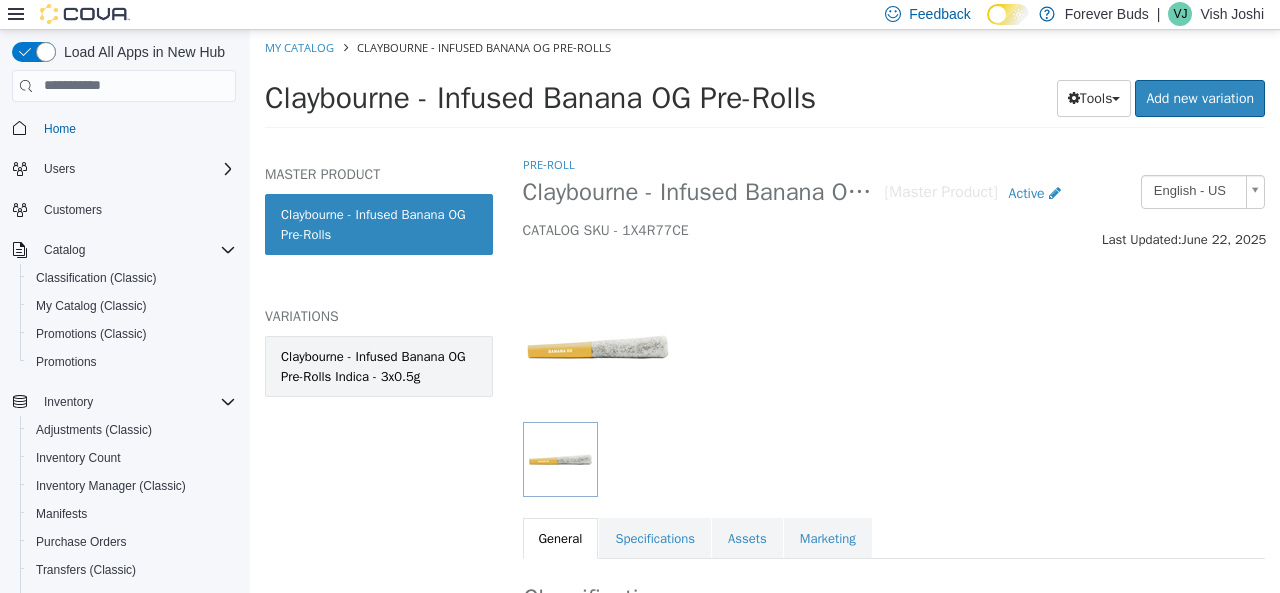click on "Claybourne - Infused Banana OG Pre-Rolls Indica - 3x0.5g" at bounding box center [379, 365] 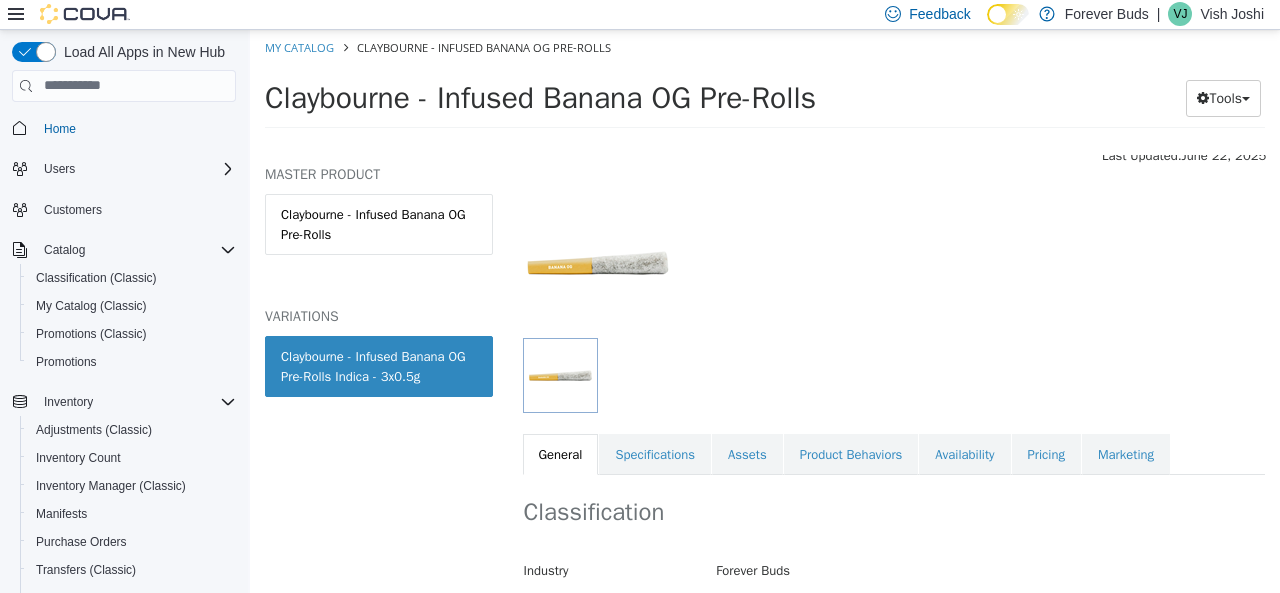 scroll, scrollTop: 200, scrollLeft: 0, axis: vertical 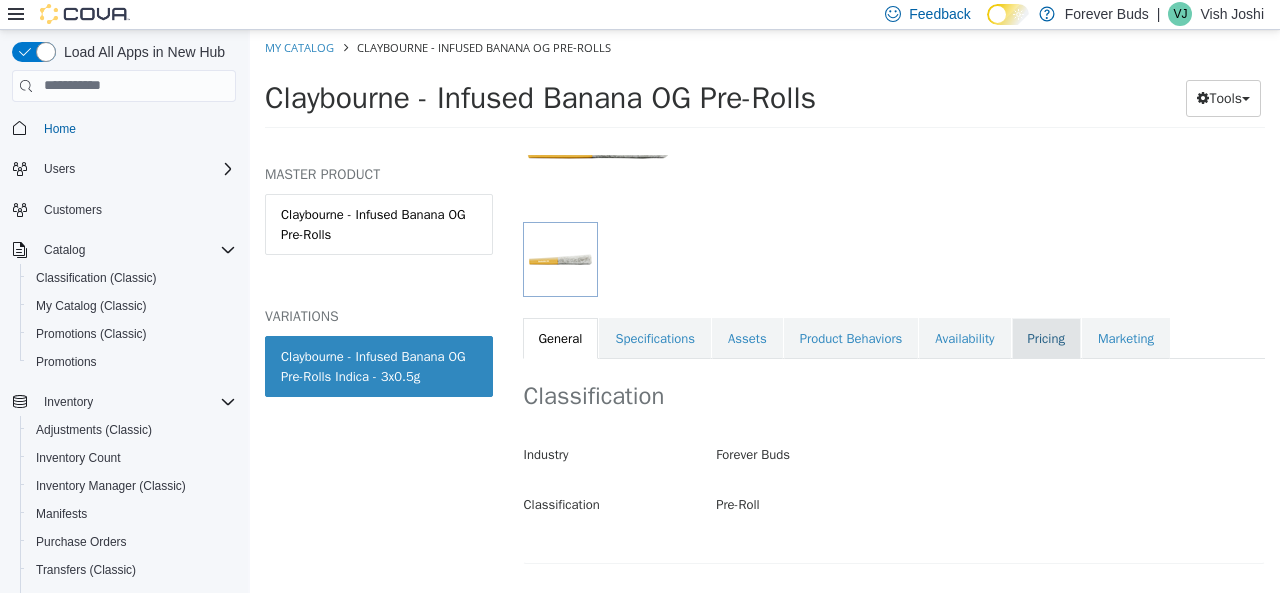 click on "Pricing" at bounding box center [1046, 338] 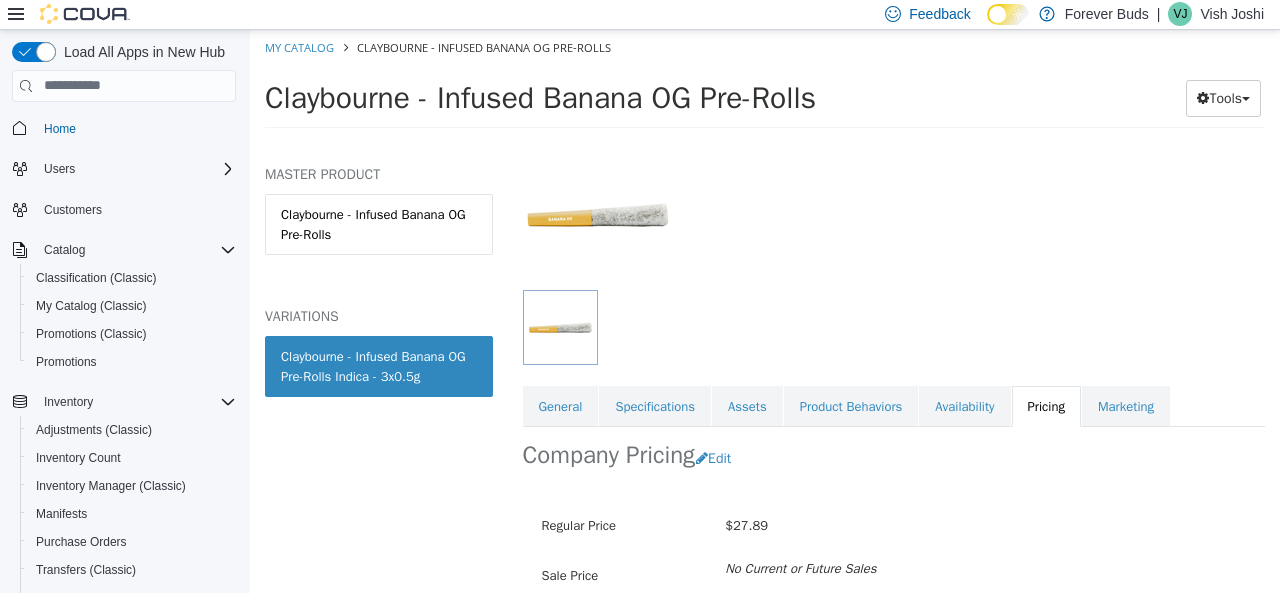 scroll, scrollTop: 0, scrollLeft: 0, axis: both 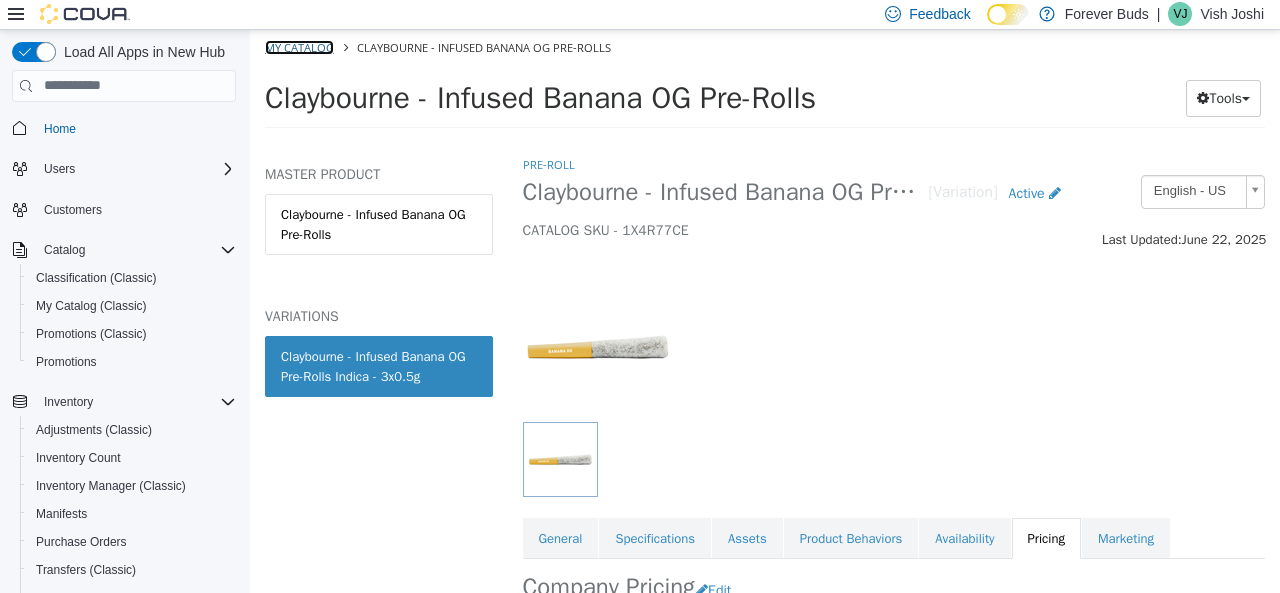 click on "My Catalog" at bounding box center [299, 46] 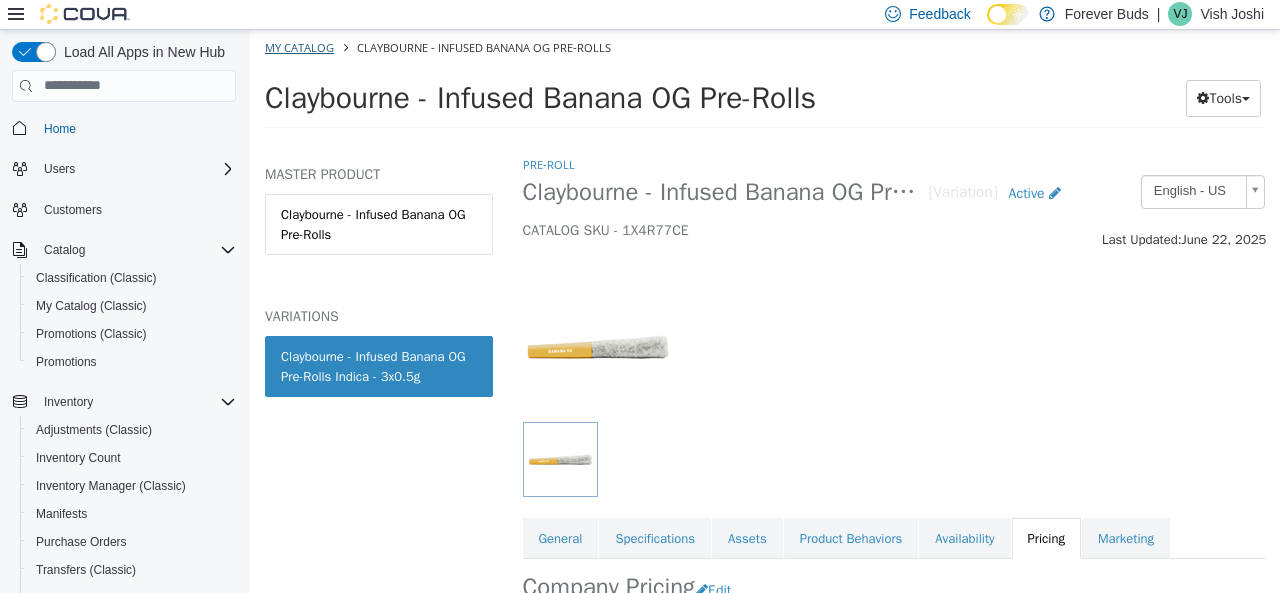 select on "**********" 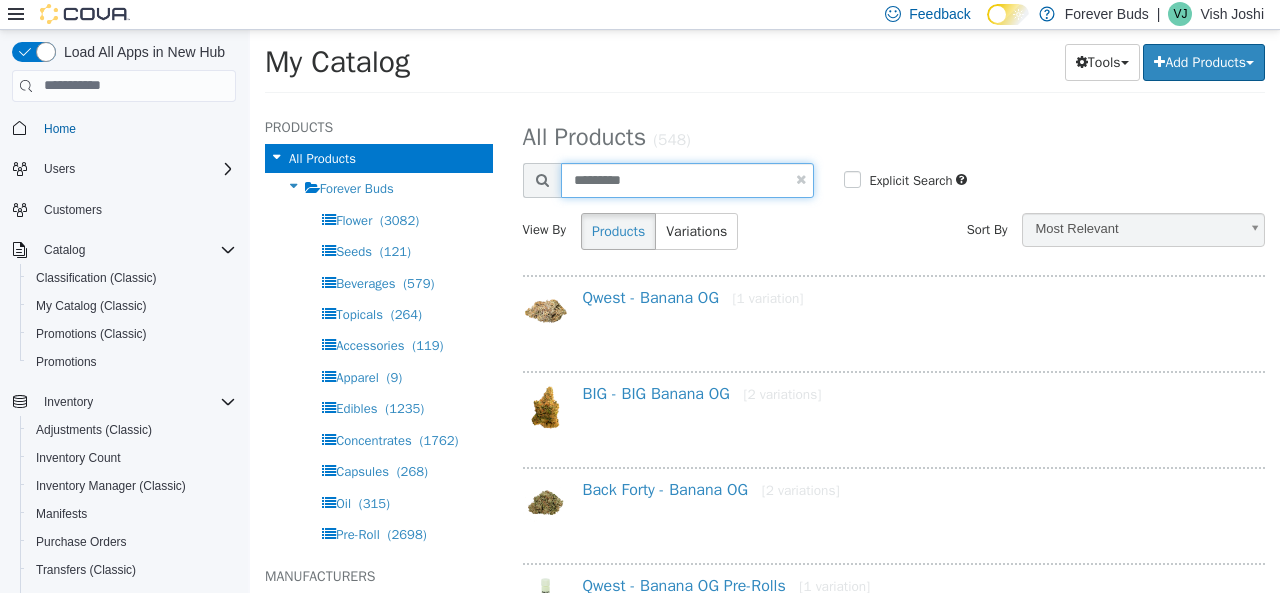 drag, startPoint x: 659, startPoint y: 187, endPoint x: 495, endPoint y: 153, distance: 167.48732 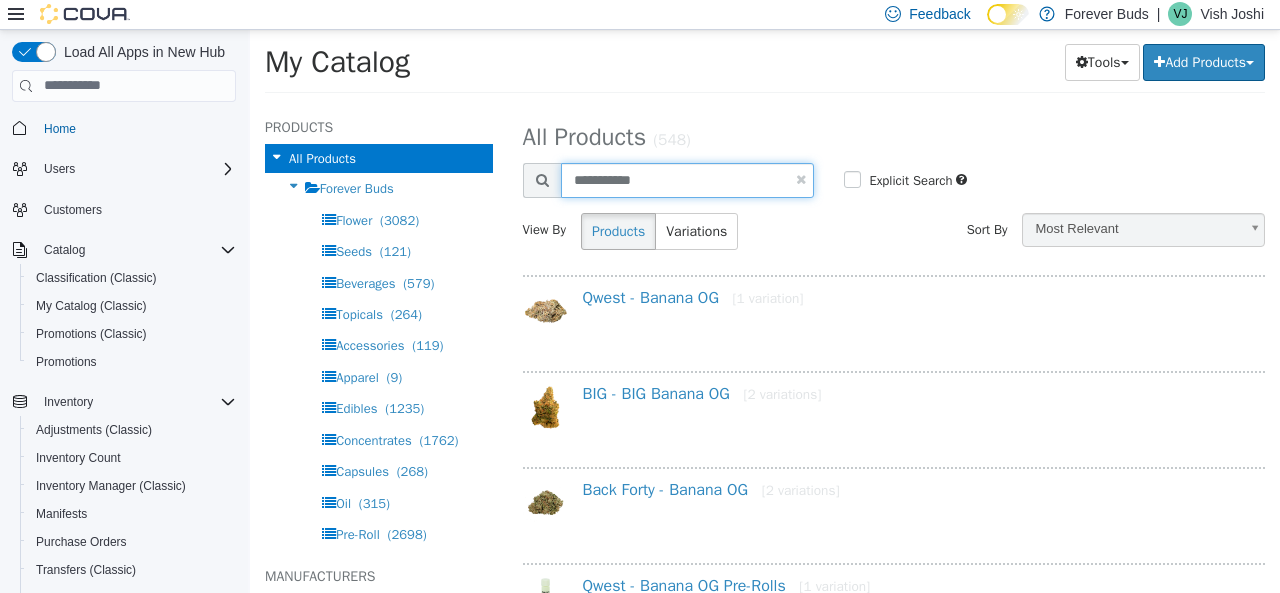 type on "**********" 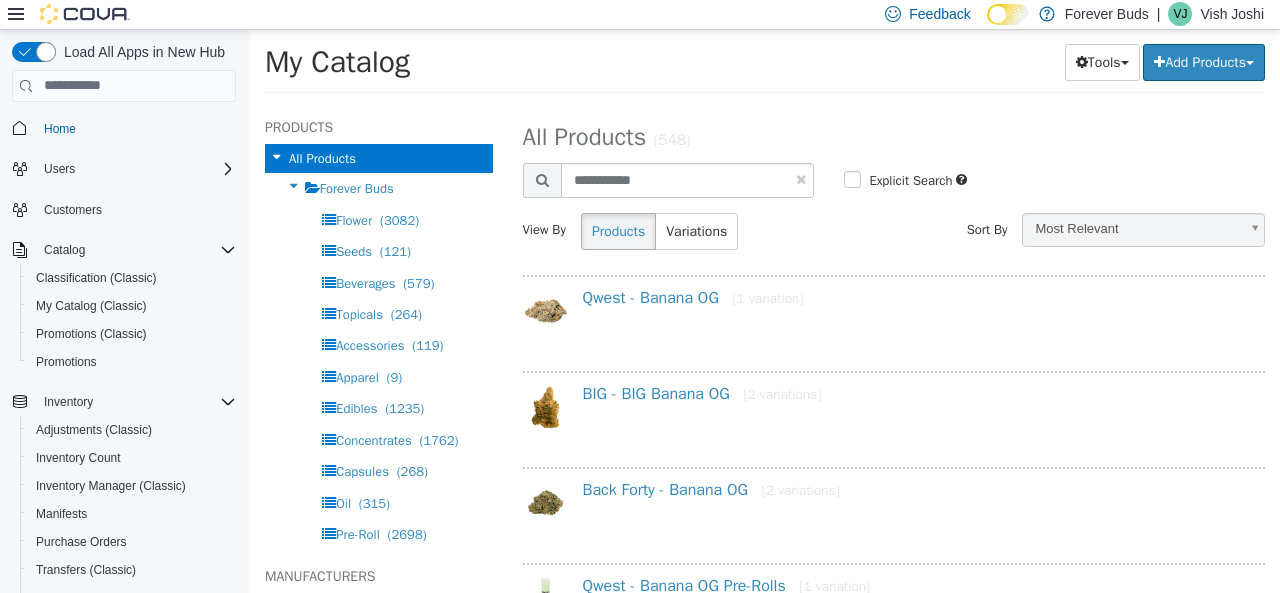 select on "**********" 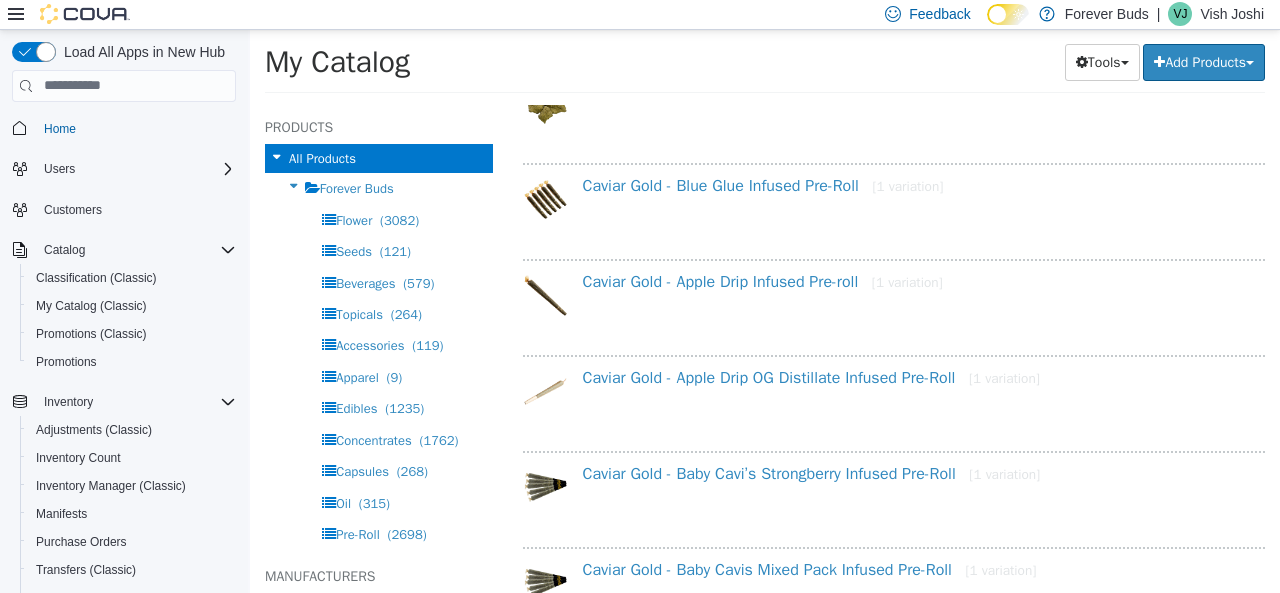 scroll, scrollTop: 600, scrollLeft: 0, axis: vertical 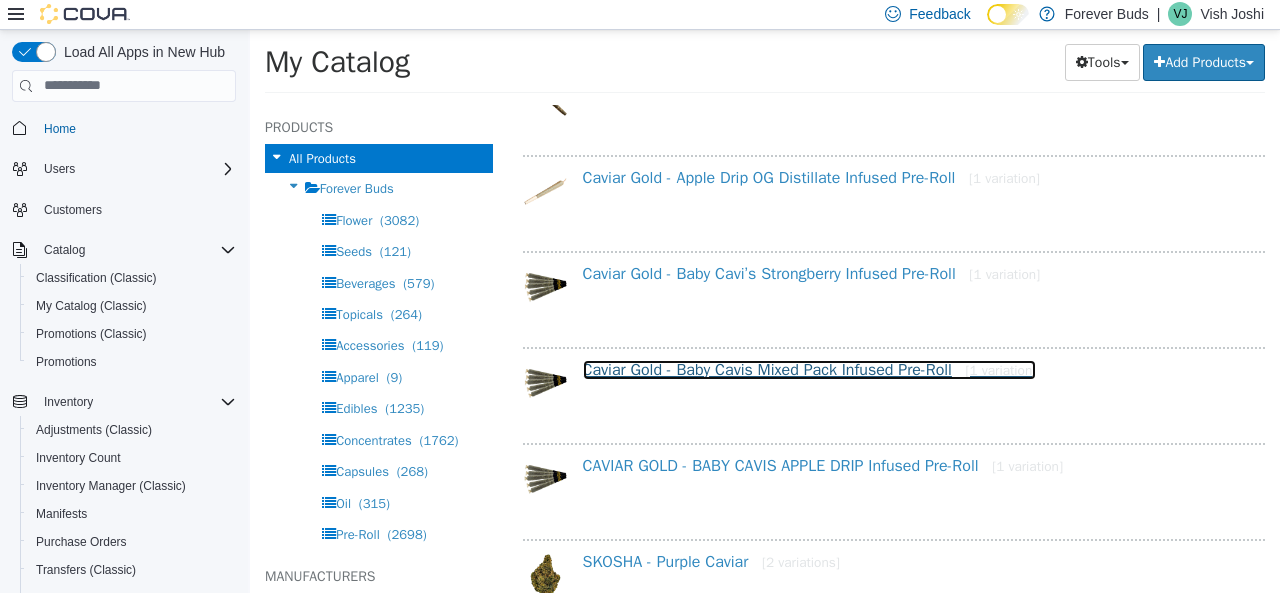 click on "Caviar Gold - Baby Cavis Mixed Pack Infused Pre-Roll
[1 variation]" at bounding box center [810, 369] 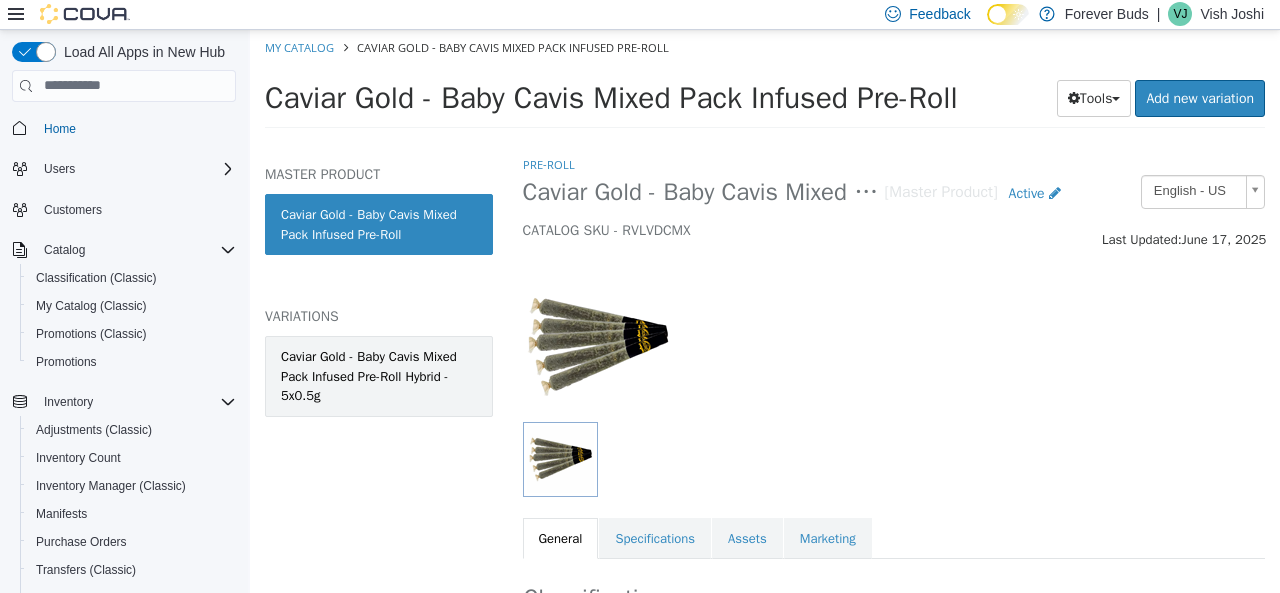 click on "Caviar Gold - Baby Cavis Mixed Pack Infused Pre-Roll Hybrid - 5x0.5g" at bounding box center (379, 375) 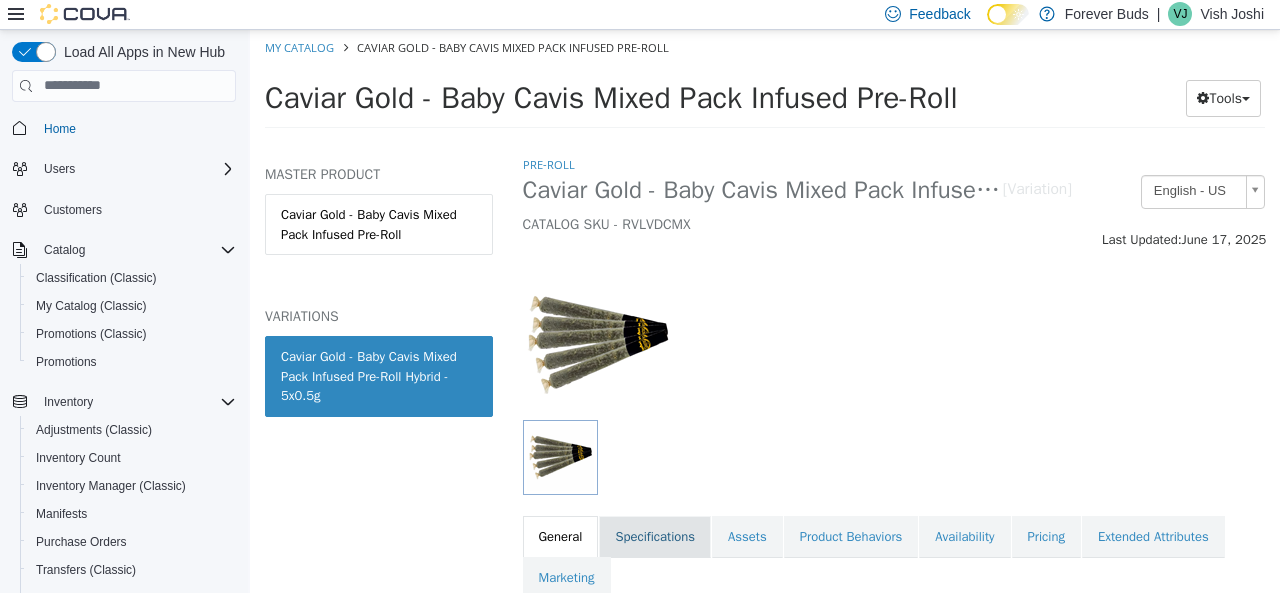 click on "Specifications" at bounding box center (655, 536) 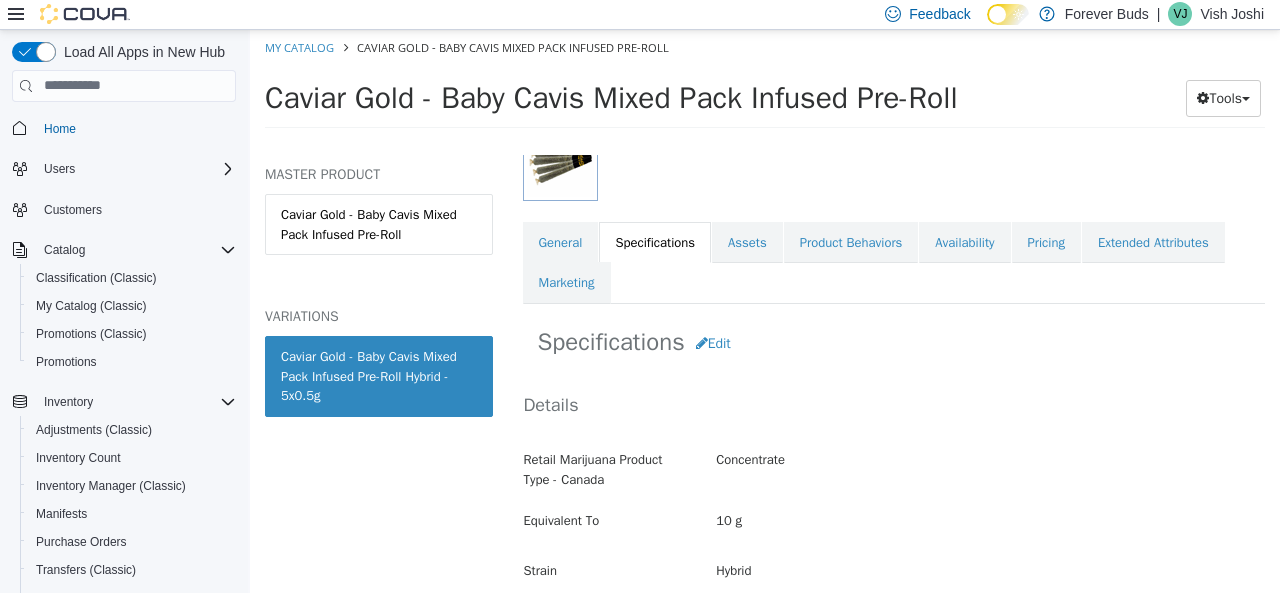 scroll, scrollTop: 300, scrollLeft: 0, axis: vertical 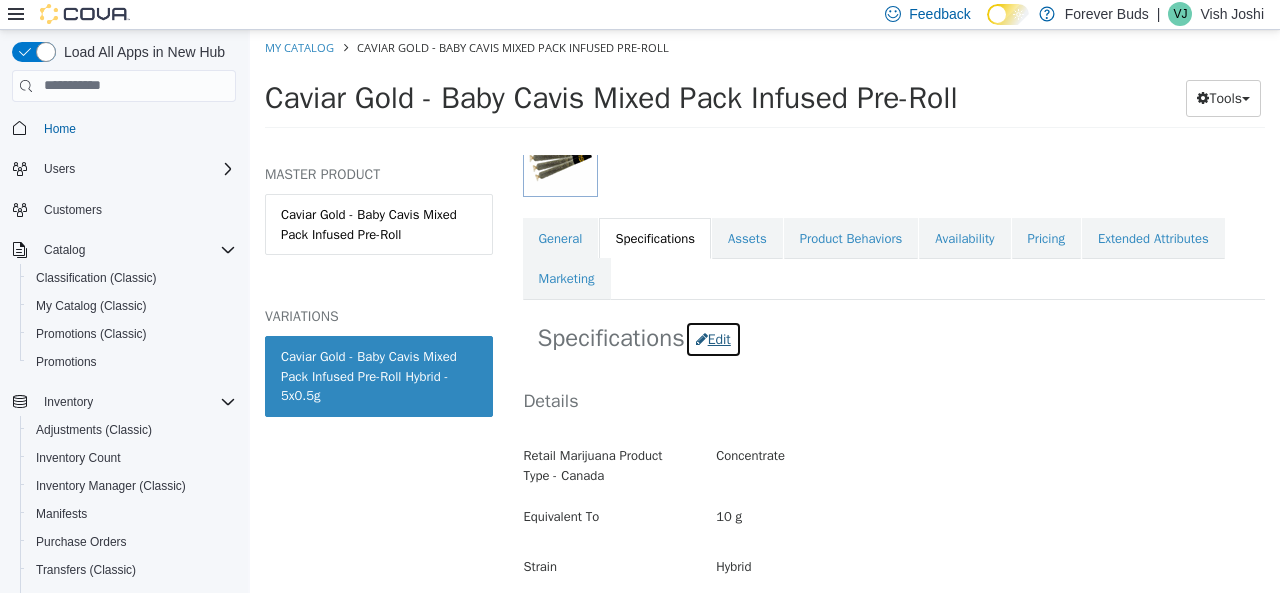 click on "Edit" at bounding box center [713, 338] 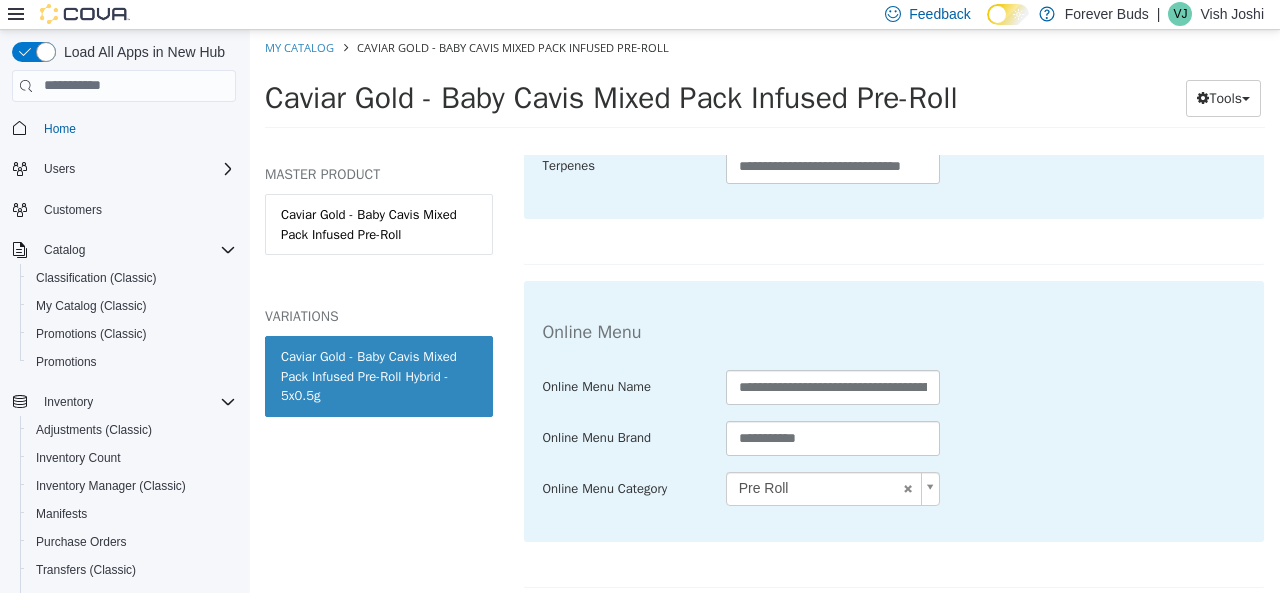 scroll, scrollTop: 1504, scrollLeft: 0, axis: vertical 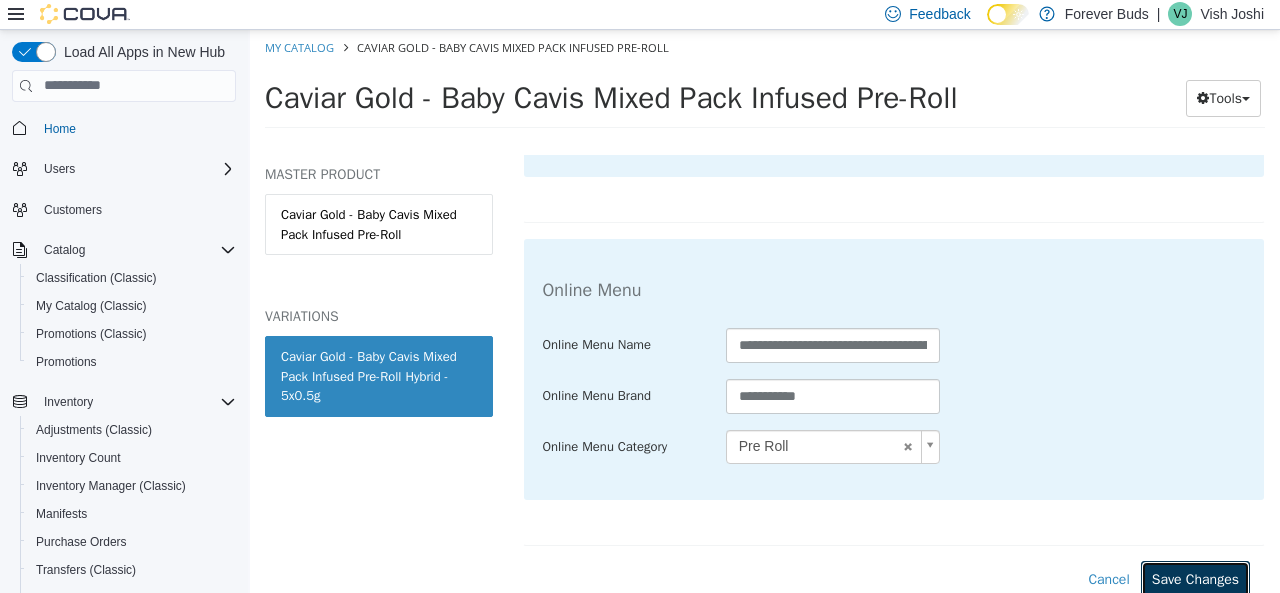 click on "Save Changes" at bounding box center [1195, 578] 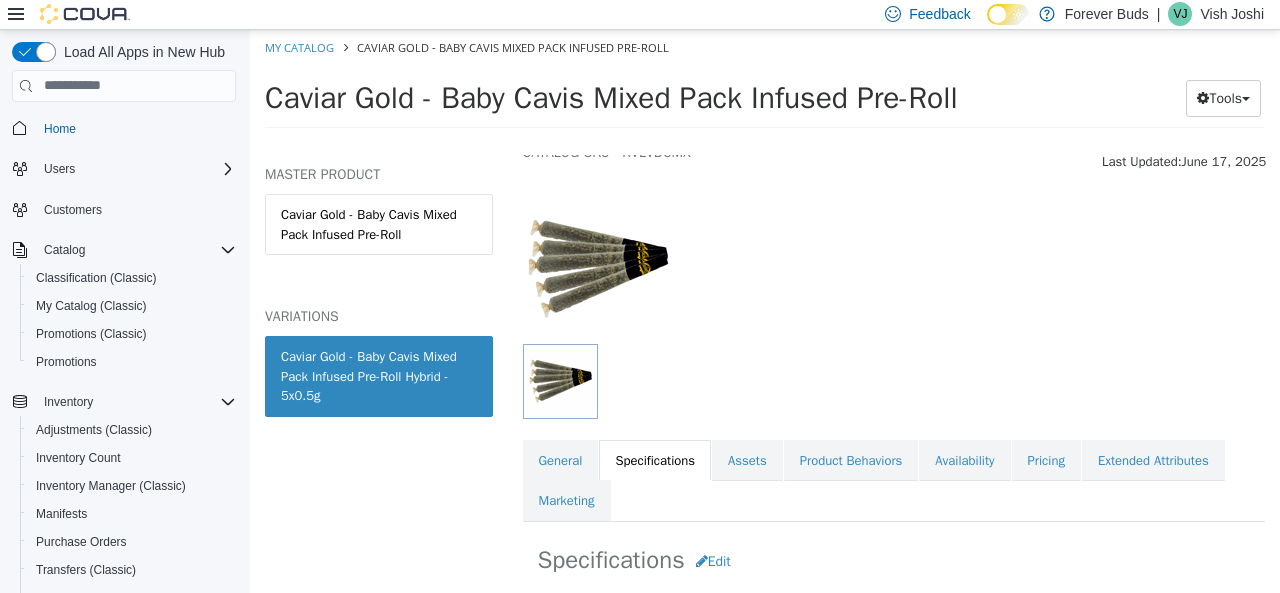 scroll, scrollTop: 0, scrollLeft: 0, axis: both 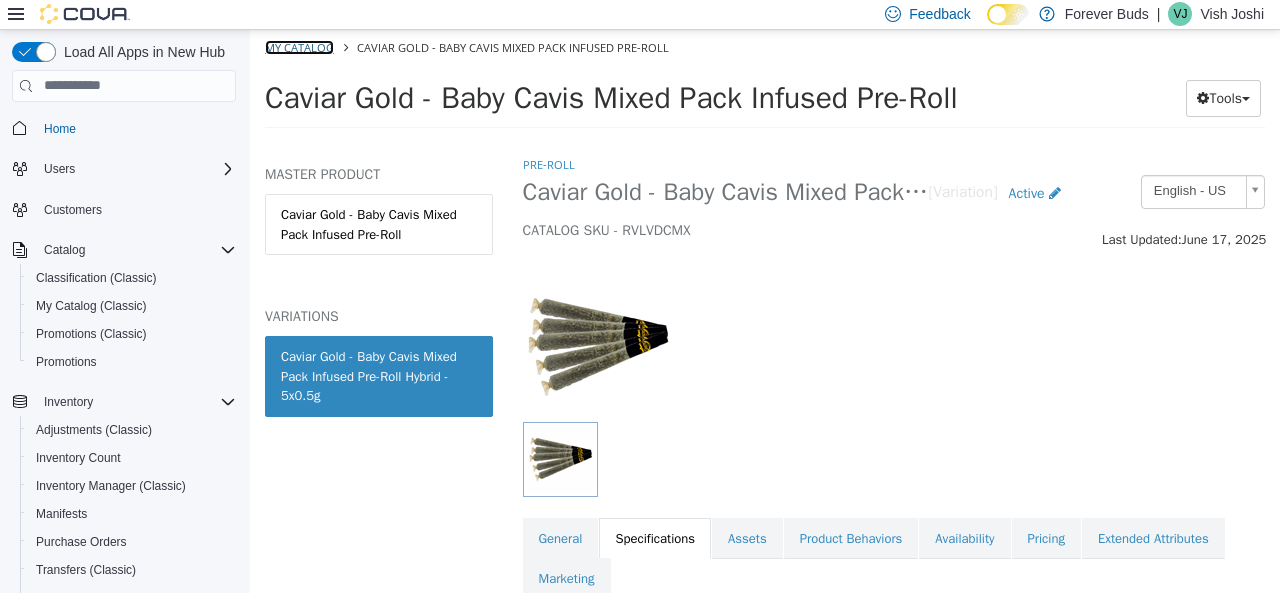 click on "My Catalog" at bounding box center [299, 46] 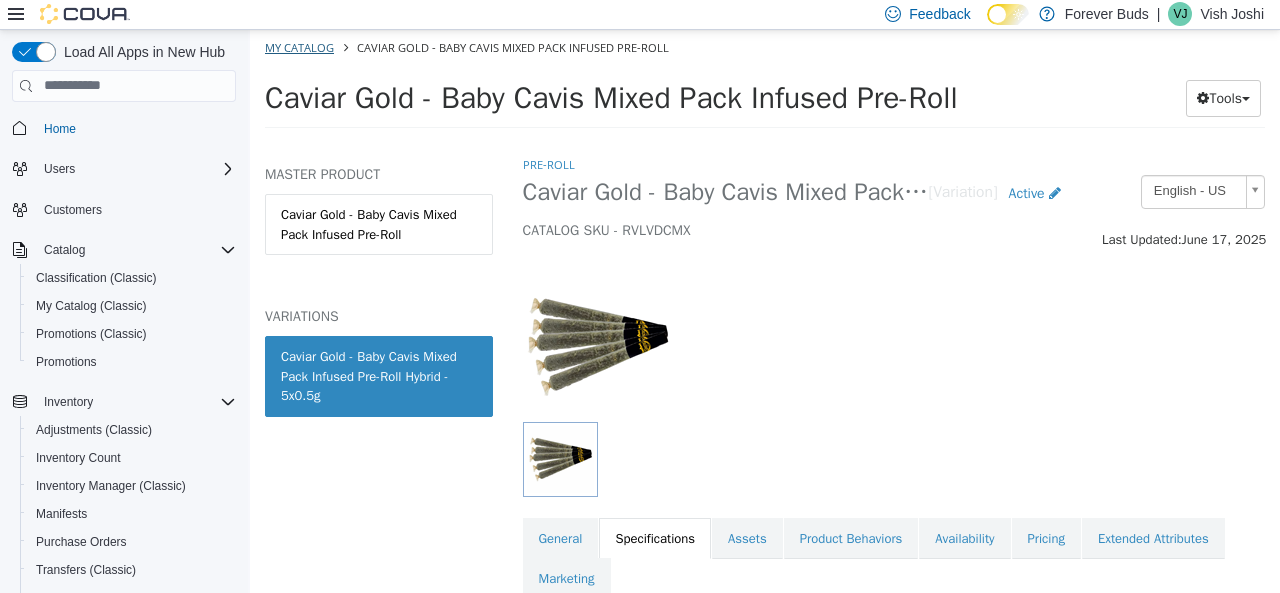 select on "**********" 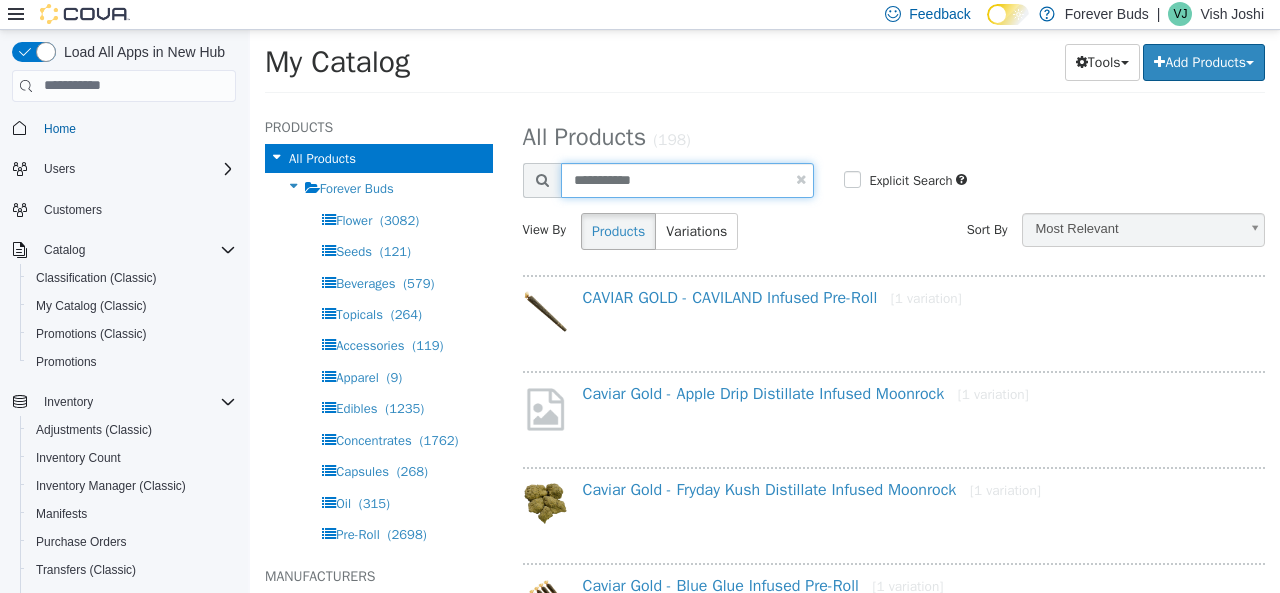 drag, startPoint x: 676, startPoint y: 183, endPoint x: 362, endPoint y: 135, distance: 317.6476 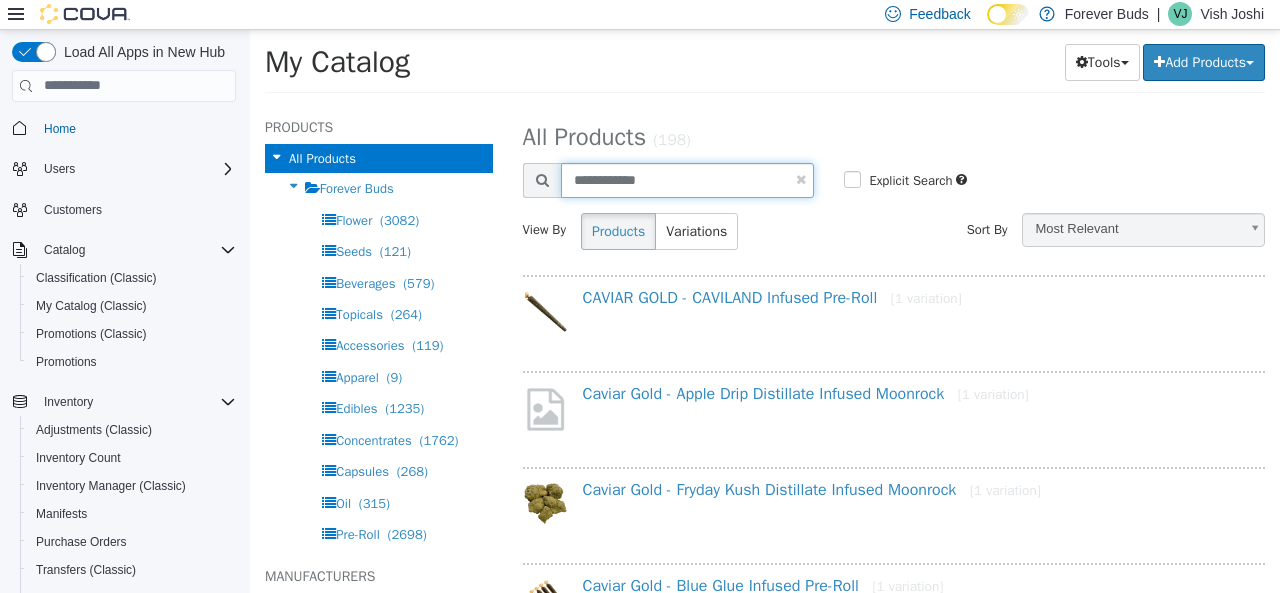 type on "**********" 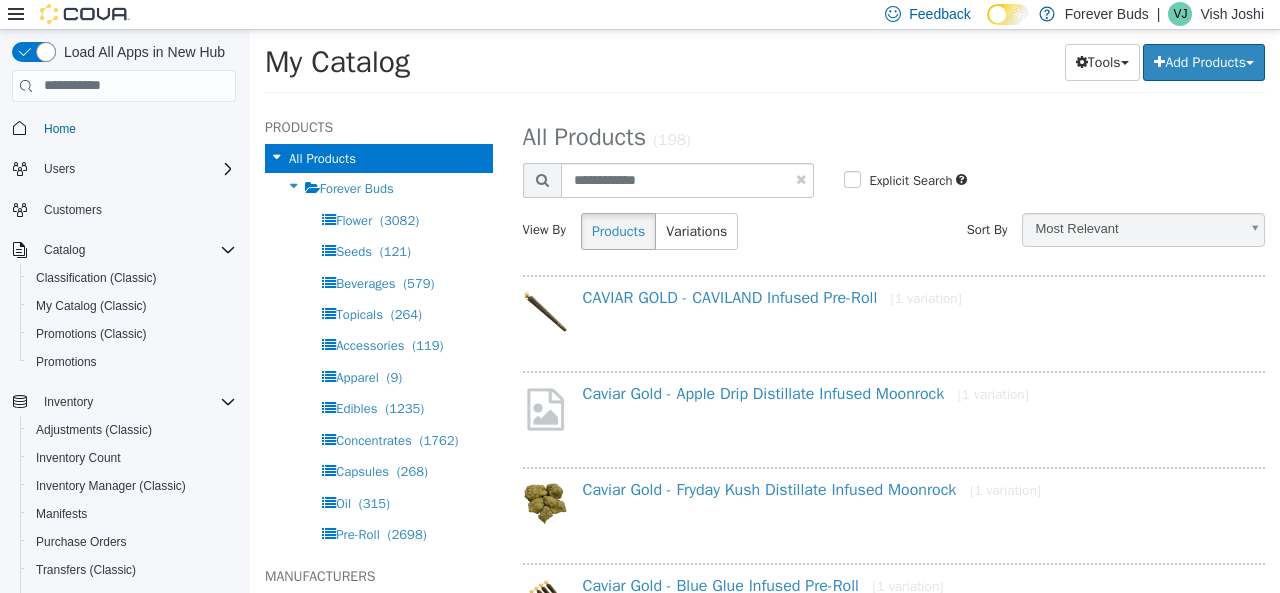 select on "**********" 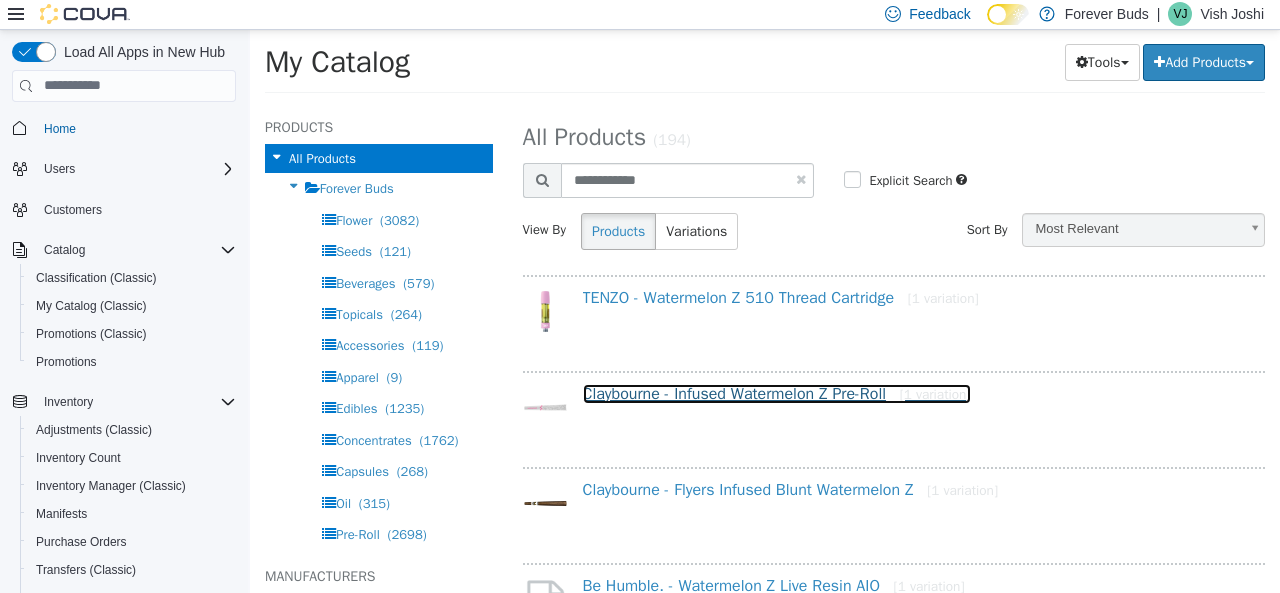 click on "Claybourne - Infused Watermelon Z Pre-Roll
[1 variation]" at bounding box center (777, 393) 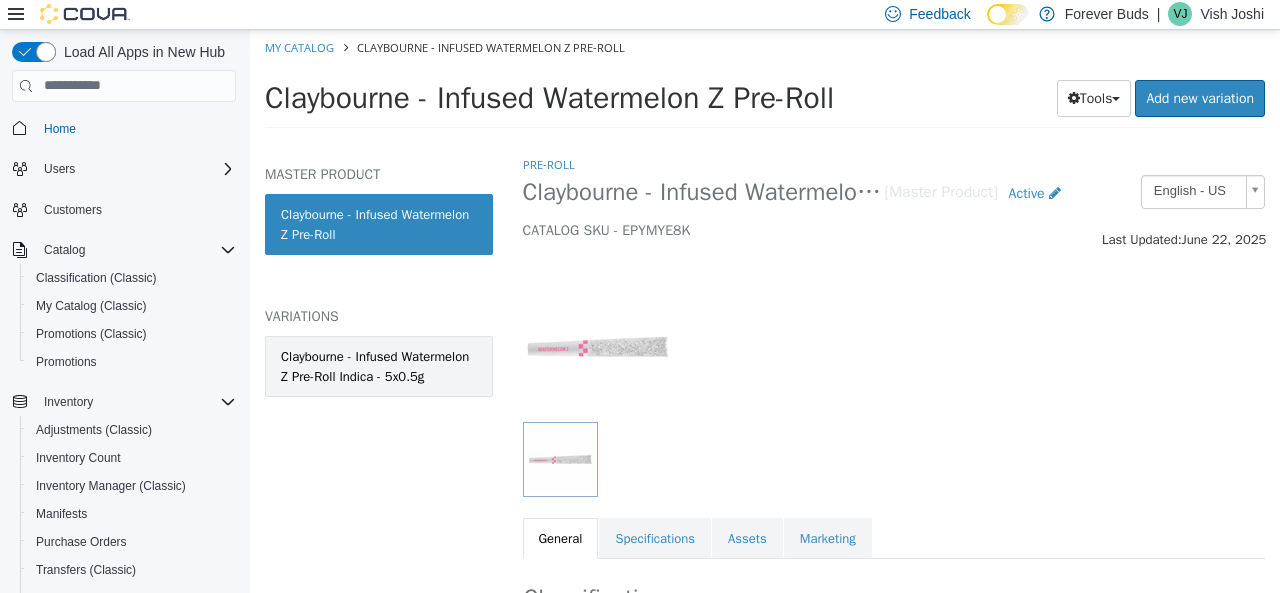 click on "Claybourne - Infused Watermelon Z Pre-Roll Indica - 5x0.5g" at bounding box center (379, 365) 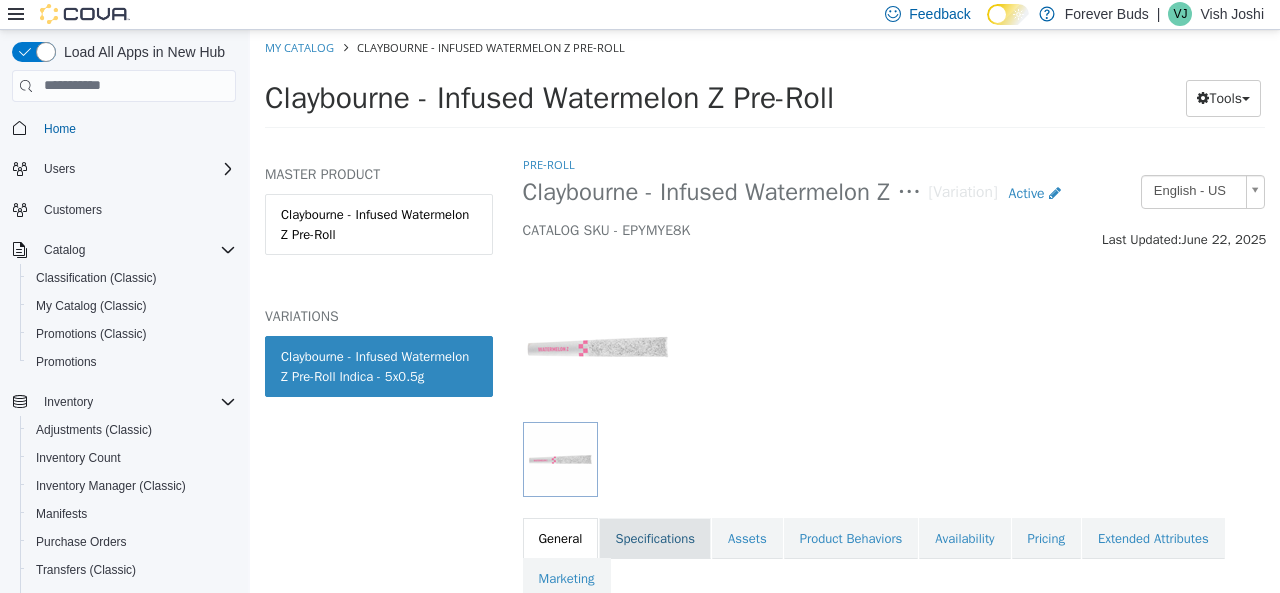 click on "Specifications" at bounding box center [655, 538] 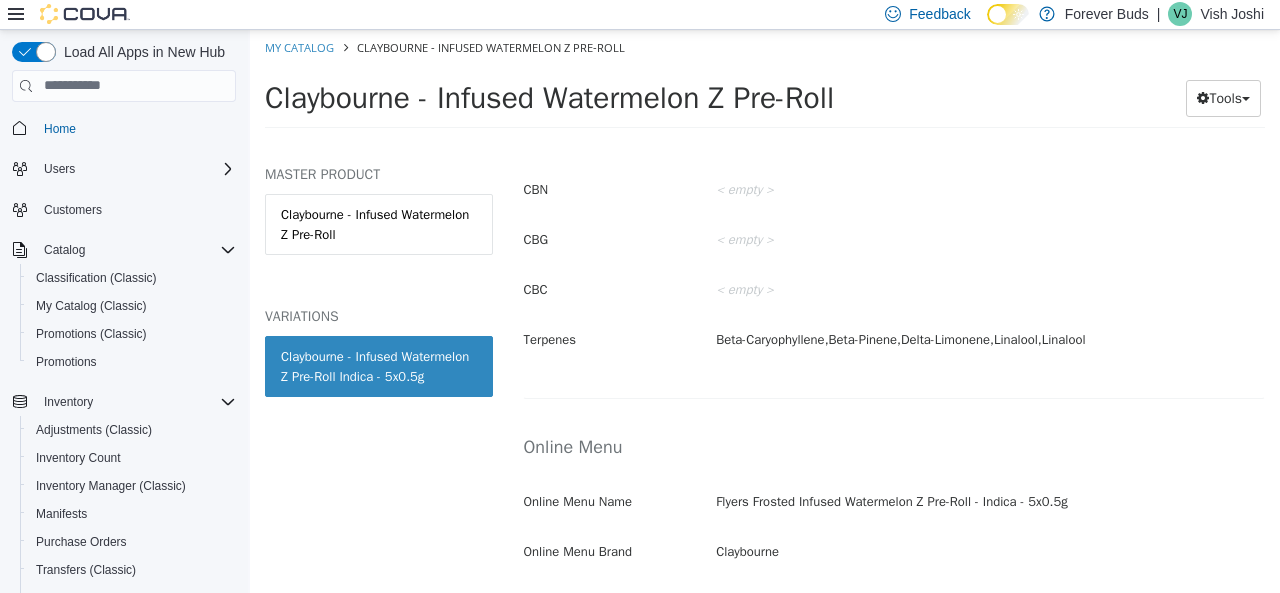 scroll, scrollTop: 1278, scrollLeft: 0, axis: vertical 